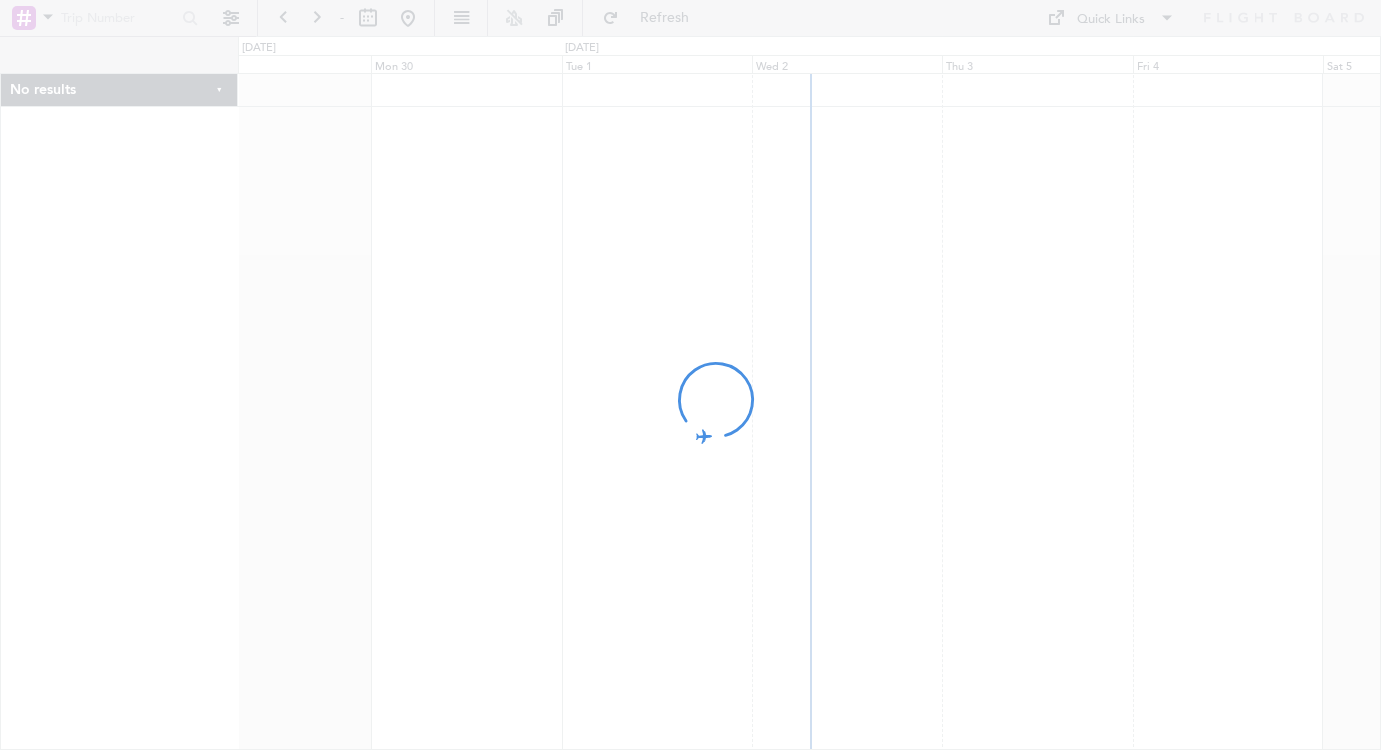 scroll, scrollTop: 0, scrollLeft: 0, axis: both 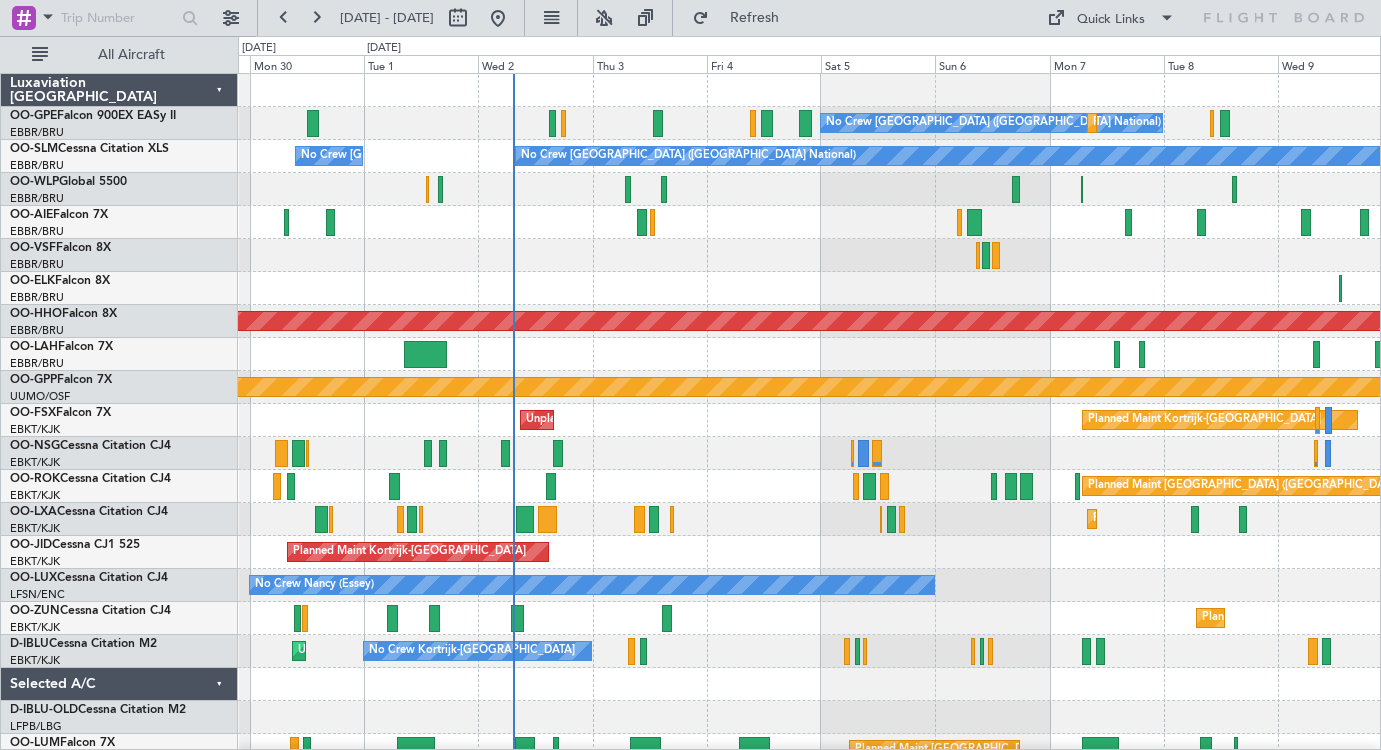 click 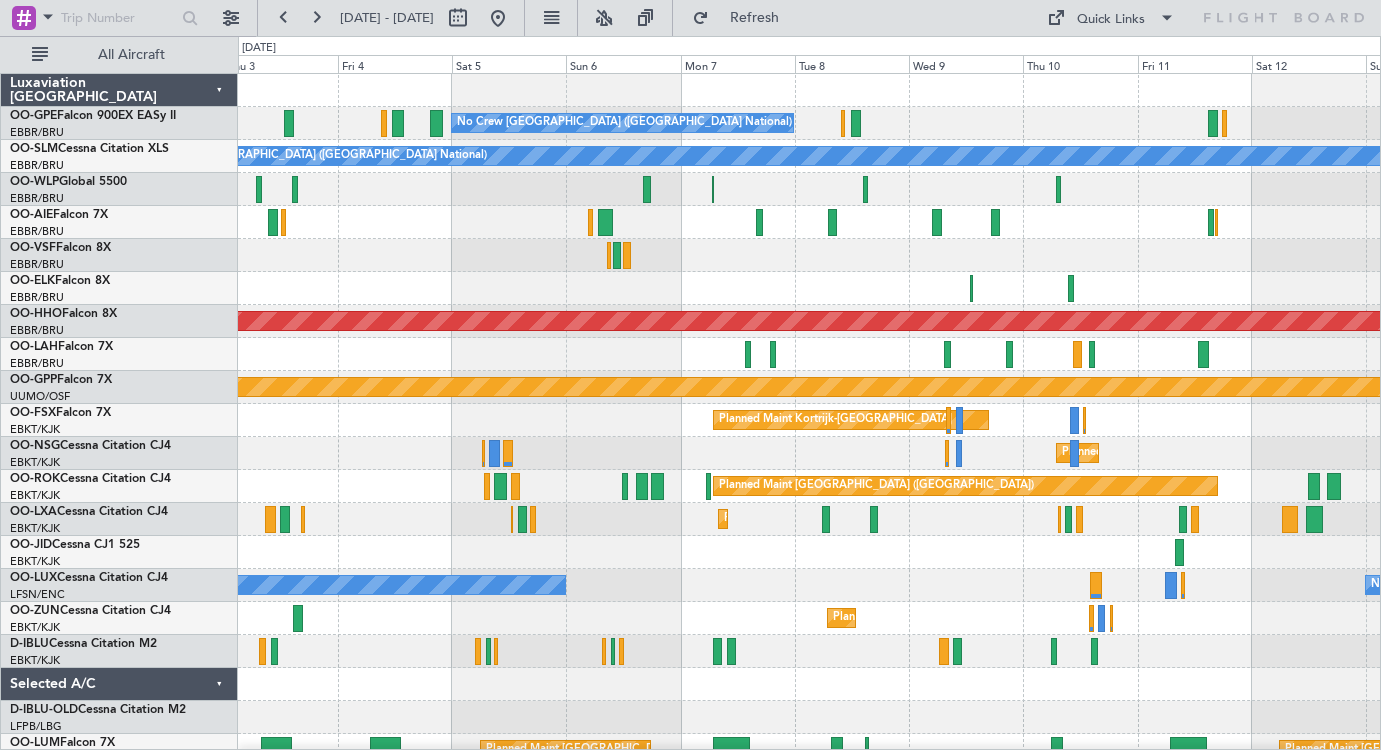 click 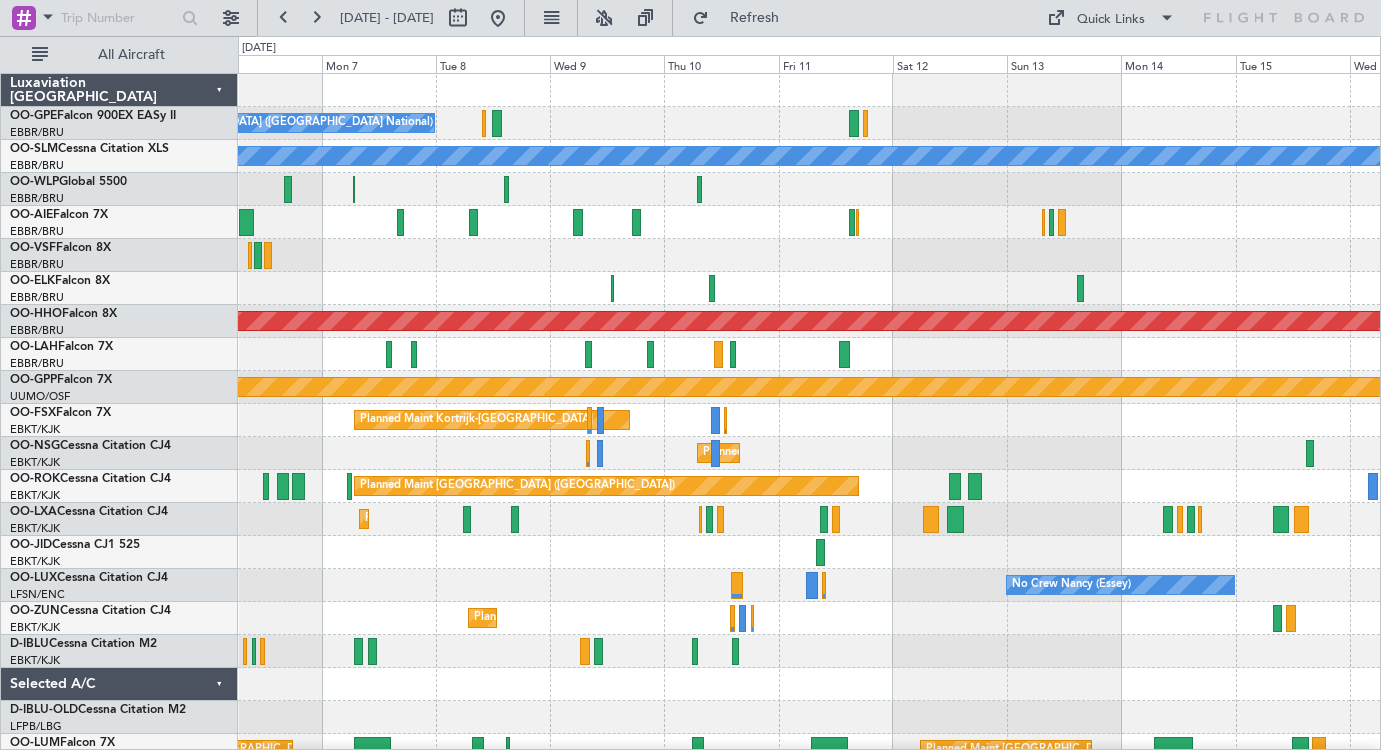 click 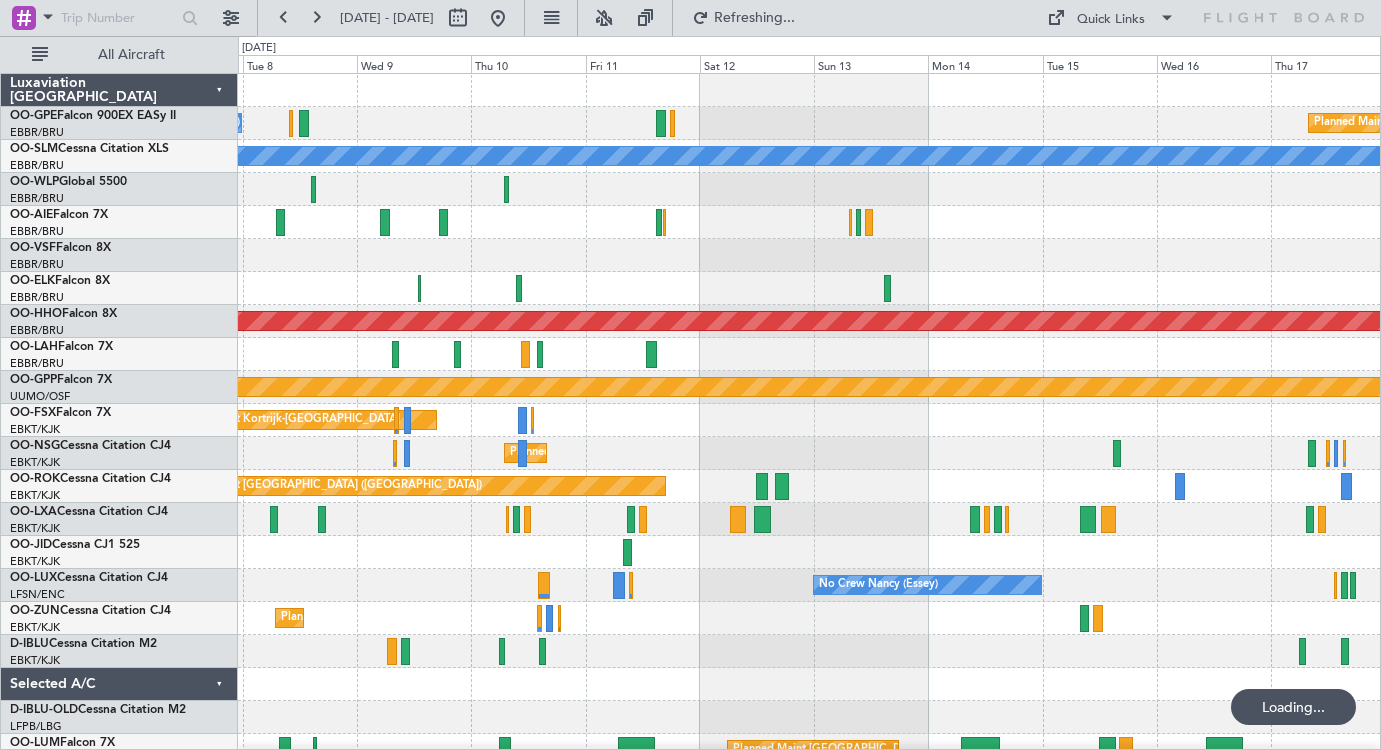 click 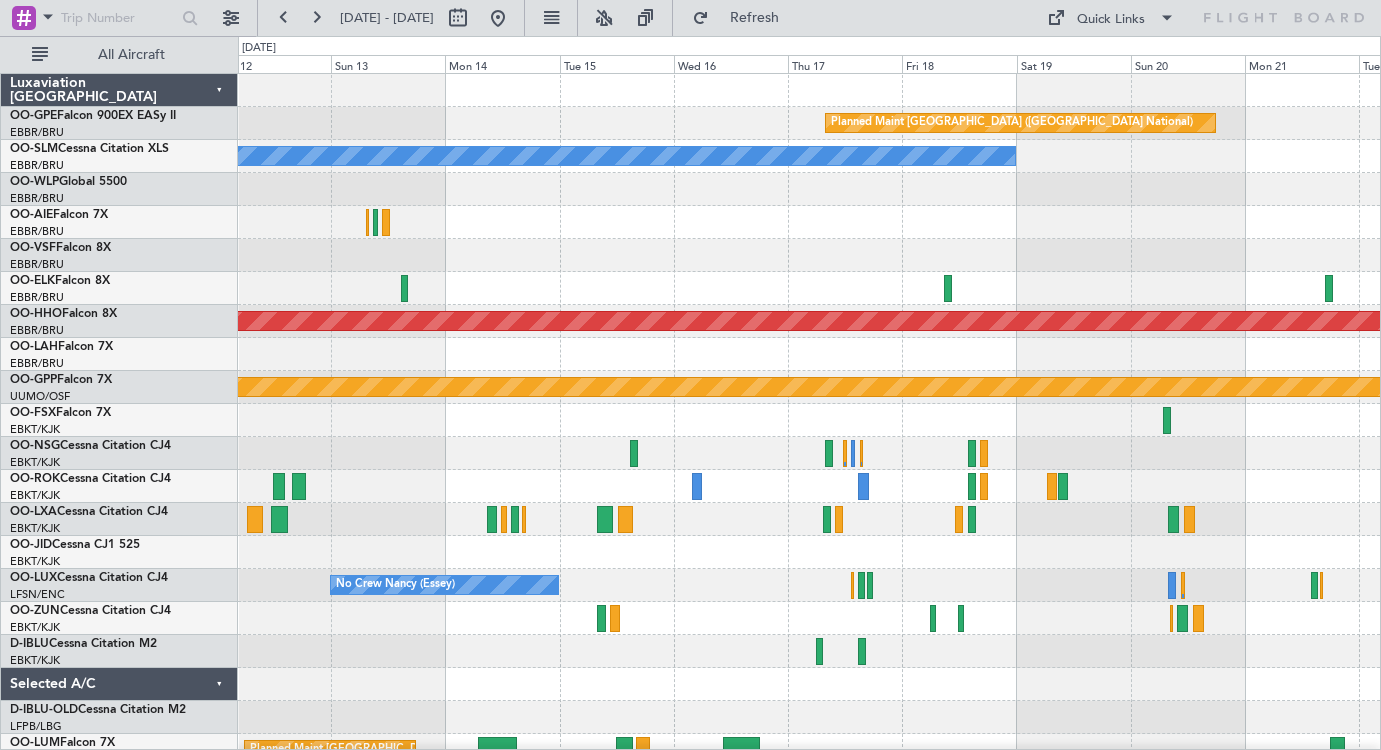 click on "Planned Maint [GEOGRAPHIC_DATA] ([GEOGRAPHIC_DATA] National)
No Crew [GEOGRAPHIC_DATA] (Brussels National)
Planned Maint Geneva ([GEOGRAPHIC_DATA])
Planned Maint Geneva ([GEOGRAPHIC_DATA])
Grounded [GEOGRAPHIC_DATA]
Planned Maint [GEOGRAPHIC_DATA]-[GEOGRAPHIC_DATA]
Planned Maint [GEOGRAPHIC_DATA]-[GEOGRAPHIC_DATA]
Planned Maint [GEOGRAPHIC_DATA] ([GEOGRAPHIC_DATA])
No Crew [PERSON_NAME] ([PERSON_NAME])
Planned Maint [GEOGRAPHIC_DATA] ([GEOGRAPHIC_DATA])" 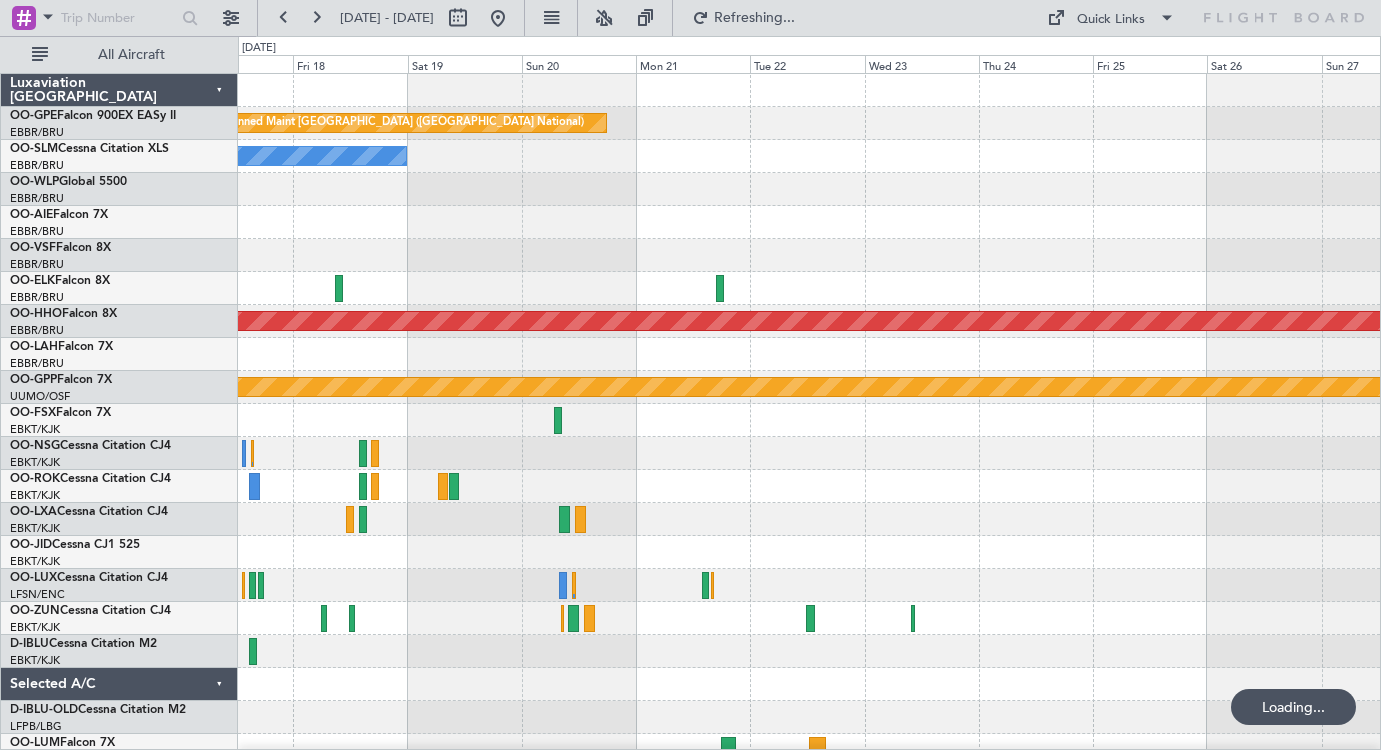 click 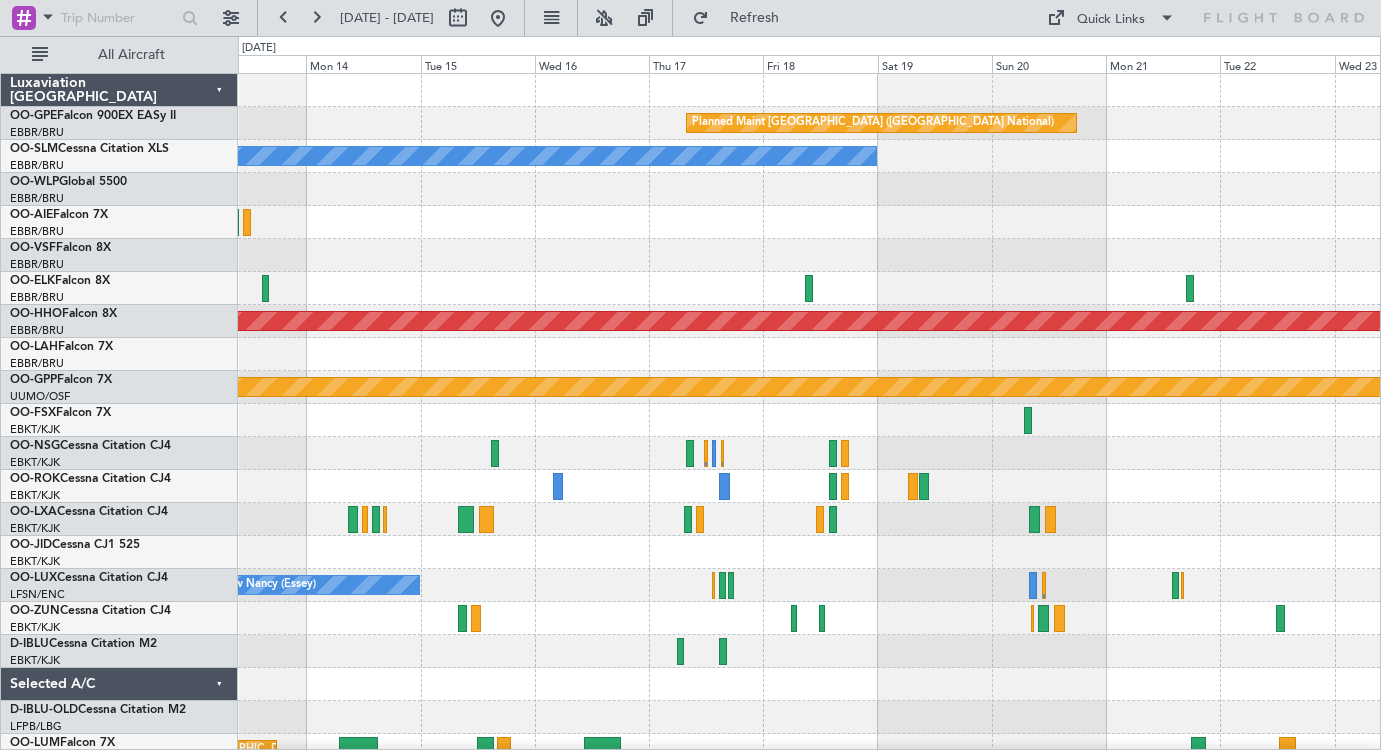 click on "Planned Maint [GEOGRAPHIC_DATA] ([GEOGRAPHIC_DATA] National)
No Crew [GEOGRAPHIC_DATA] (Brussels National)
Planned Maint Geneva ([GEOGRAPHIC_DATA])
Planned Maint Geneva ([GEOGRAPHIC_DATA])
Grounded [GEOGRAPHIC_DATA]
Planned Maint [GEOGRAPHIC_DATA] ([GEOGRAPHIC_DATA])
No Crew [PERSON_NAME] ([PERSON_NAME])
Planned Maint [GEOGRAPHIC_DATA] ([GEOGRAPHIC_DATA])" 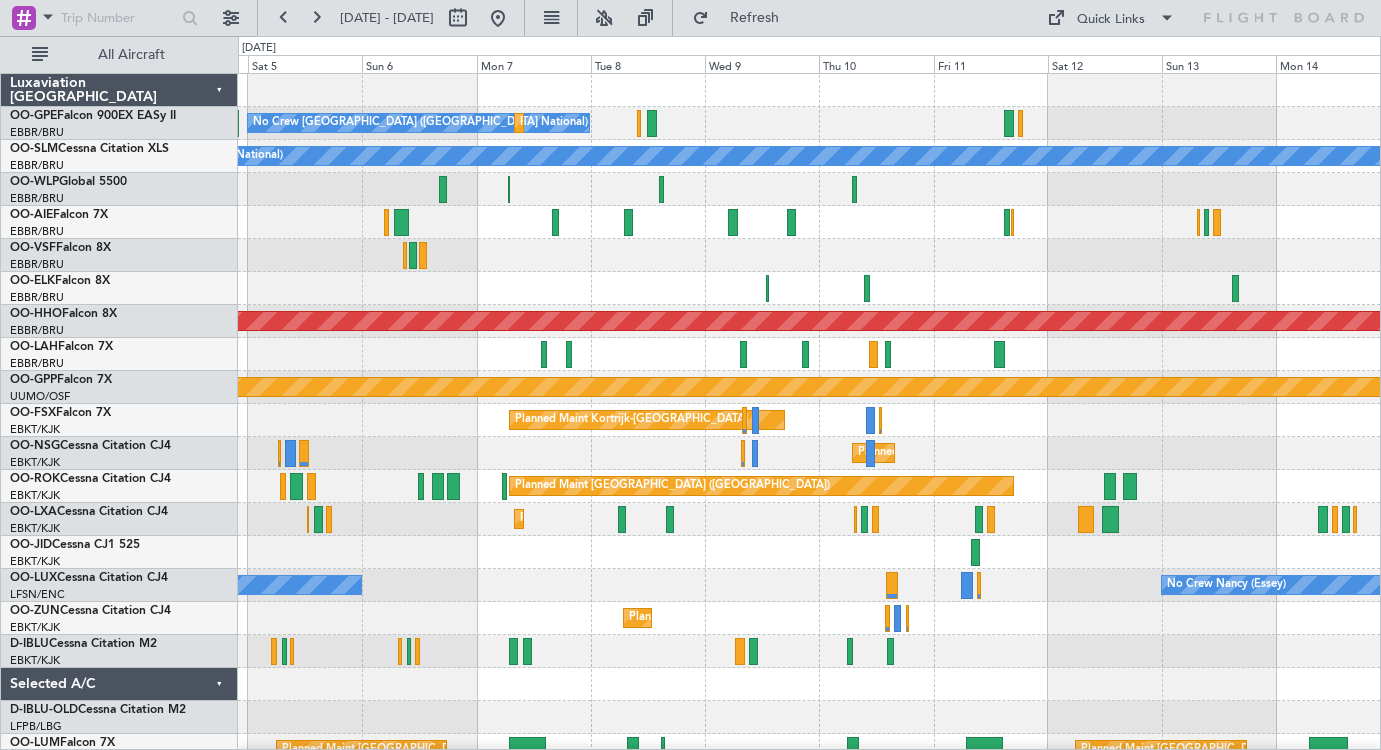click on "Planned Maint Kortrijk-[GEOGRAPHIC_DATA]
Unplanned Maint [GEOGRAPHIC_DATA]-[GEOGRAPHIC_DATA]" 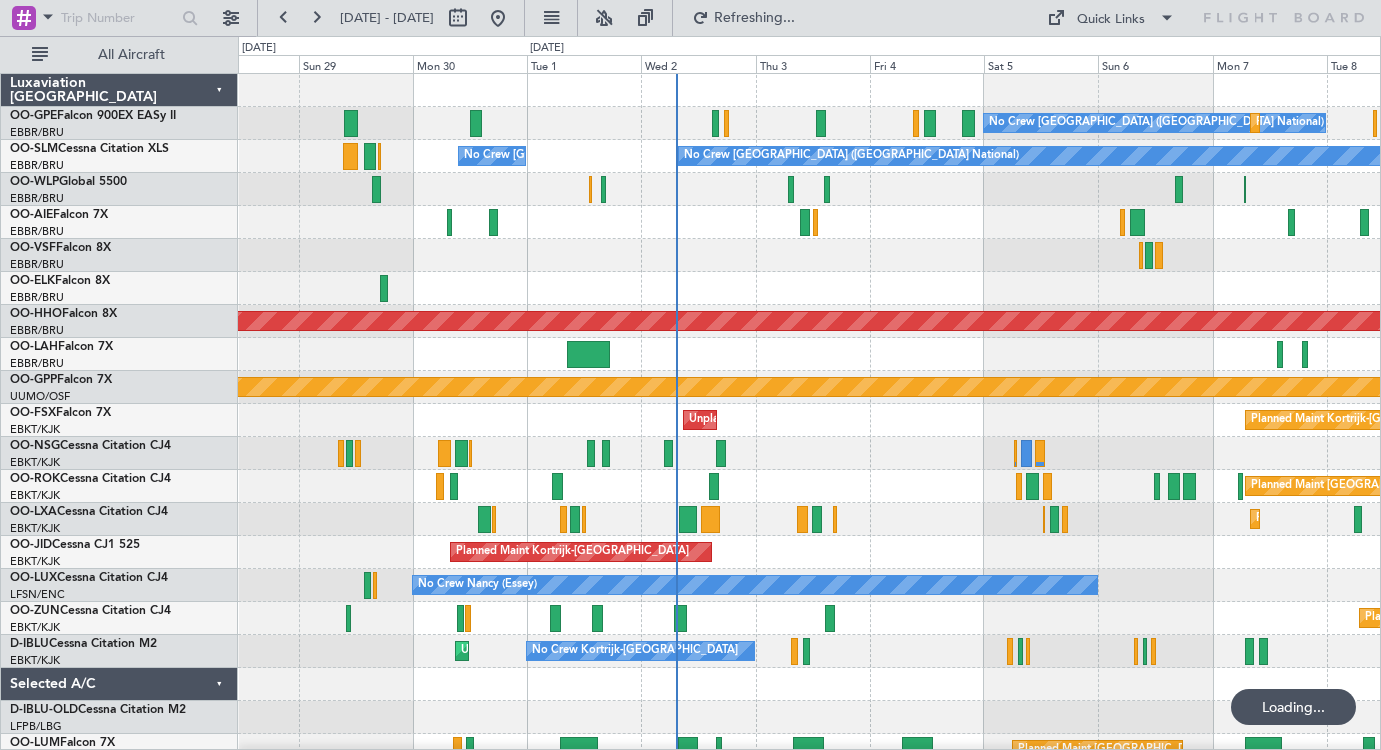click on "No Crew [GEOGRAPHIC_DATA] ([GEOGRAPHIC_DATA] National)
Planned Maint [GEOGRAPHIC_DATA] ([GEOGRAPHIC_DATA])
No Crew [GEOGRAPHIC_DATA] (Brussels National)
No Crew [GEOGRAPHIC_DATA] (Brussels National)
Planned Maint Geneva ([GEOGRAPHIC_DATA])
Planned Maint Geneva ([GEOGRAPHIC_DATA])
Grounded [GEOGRAPHIC_DATA]
Planned Maint [GEOGRAPHIC_DATA]-[GEOGRAPHIC_DATA]
Unplanned Maint [GEOGRAPHIC_DATA]-[GEOGRAPHIC_DATA]
Planned Maint [GEOGRAPHIC_DATA]-[GEOGRAPHIC_DATA]
Planned Maint [GEOGRAPHIC_DATA] ([GEOGRAPHIC_DATA])
Planned Maint [GEOGRAPHIC_DATA]-[GEOGRAPHIC_DATA]
Planned Maint [GEOGRAPHIC_DATA]-[GEOGRAPHIC_DATA]
No Crew [PERSON_NAME] ([PERSON_NAME])
Planned Maint [GEOGRAPHIC_DATA]-[GEOGRAPHIC_DATA]
No Crew Kortrijk-[GEOGRAPHIC_DATA]
Unplanned Maint [GEOGRAPHIC_DATA]-[GEOGRAPHIC_DATA]
Planned Maint [GEOGRAPHIC_DATA] ([GEOGRAPHIC_DATA])" 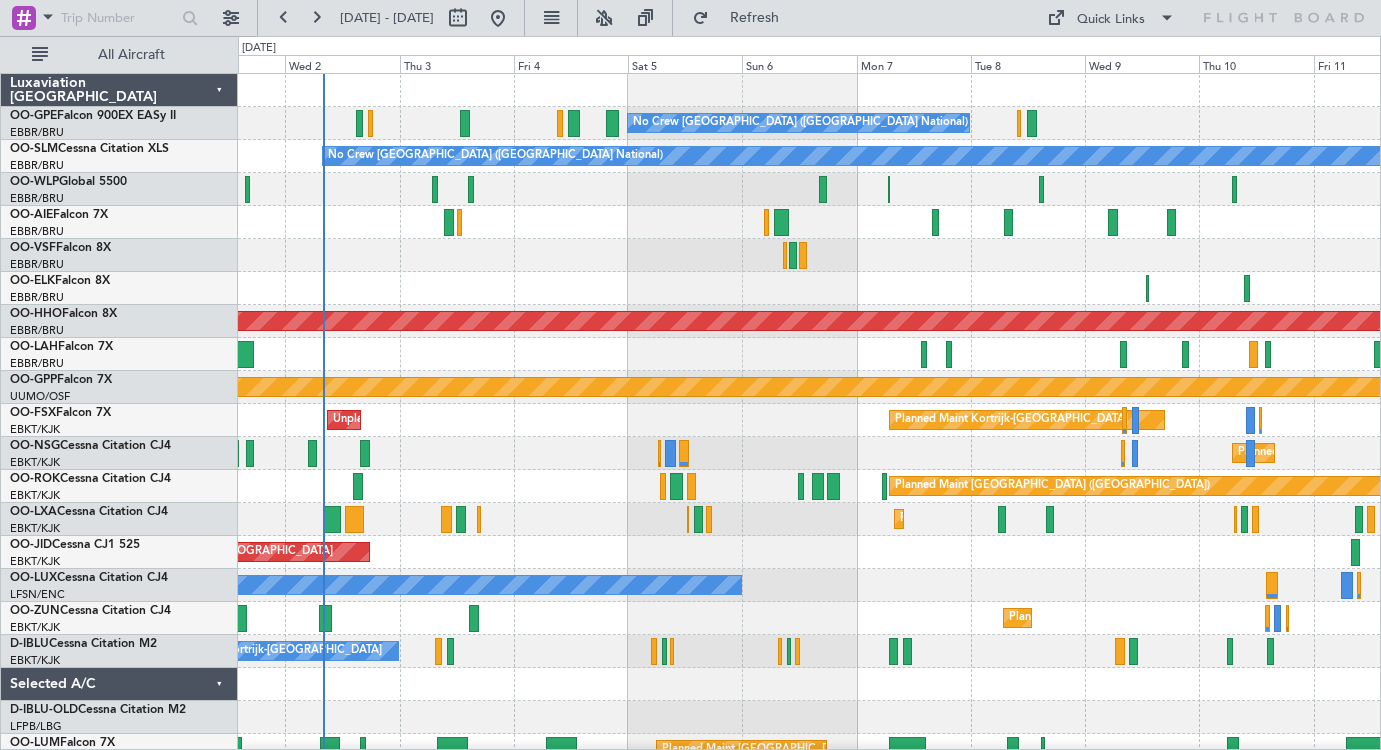 click 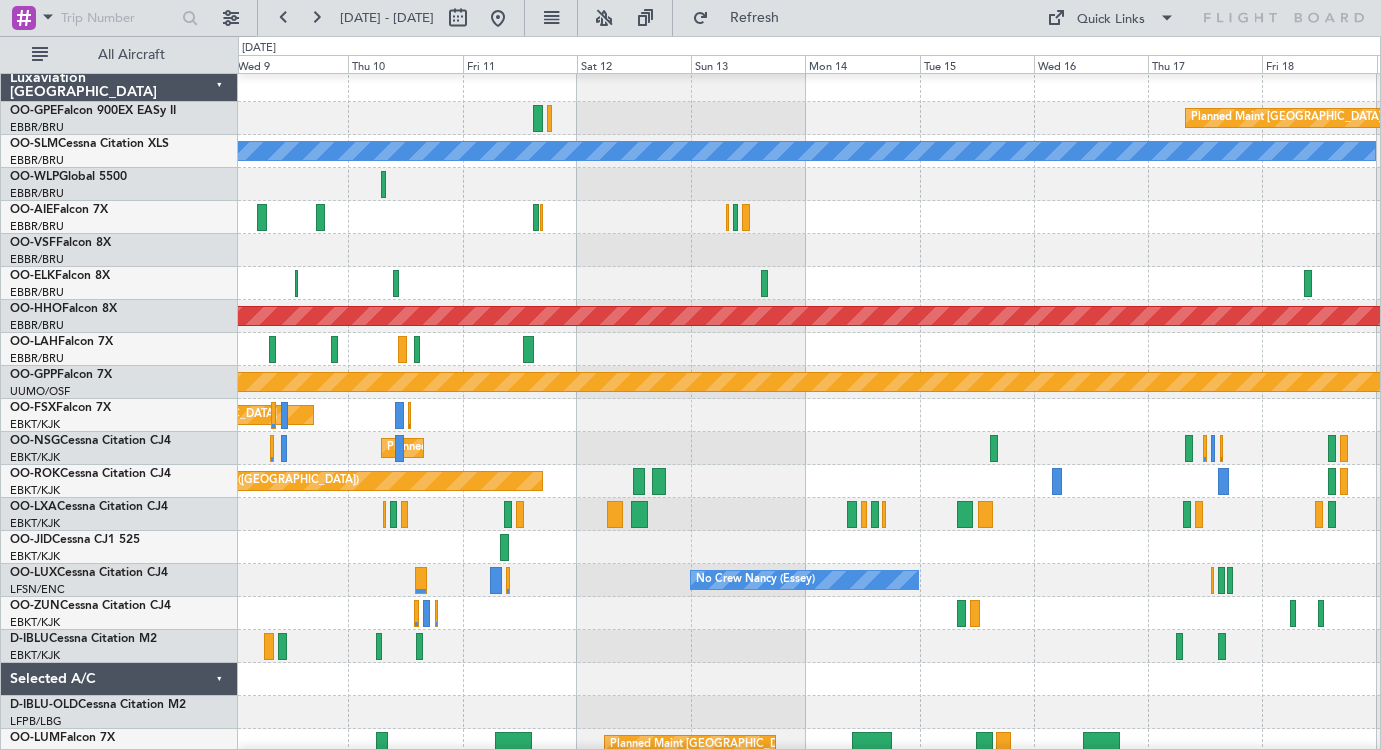 click on "Planned Maint [GEOGRAPHIC_DATA] ([GEOGRAPHIC_DATA] National)
Planned Maint [GEOGRAPHIC_DATA] ([GEOGRAPHIC_DATA])
No Crew [GEOGRAPHIC_DATA] (Brussels National)
No Crew [GEOGRAPHIC_DATA] (Brussels National)
Planned Maint Geneva ([GEOGRAPHIC_DATA])
Planned Maint Geneva ([GEOGRAPHIC_DATA])
Grounded [GEOGRAPHIC_DATA]
Planned Maint [GEOGRAPHIC_DATA]-[GEOGRAPHIC_DATA]
Planned Maint [GEOGRAPHIC_DATA]-[GEOGRAPHIC_DATA]
Planned Maint [GEOGRAPHIC_DATA] ([GEOGRAPHIC_DATA])
Planned Maint [GEOGRAPHIC_DATA]-[GEOGRAPHIC_DATA]
No Crew [PERSON_NAME] ([PERSON_NAME])
Planned Maint [GEOGRAPHIC_DATA]-[GEOGRAPHIC_DATA]
Planned Maint [GEOGRAPHIC_DATA] ([GEOGRAPHIC_DATA])
Planned Maint [GEOGRAPHIC_DATA] ([GEOGRAPHIC_DATA])
Luxaviation [GEOGRAPHIC_DATA]
OO-GPE  Falcon 900EX EASy II
EBBR/BRU
[GEOGRAPHIC_DATA] ([GEOGRAPHIC_DATA])
OO-SLM  Cessna Citation XLS
EBBR/BRU" 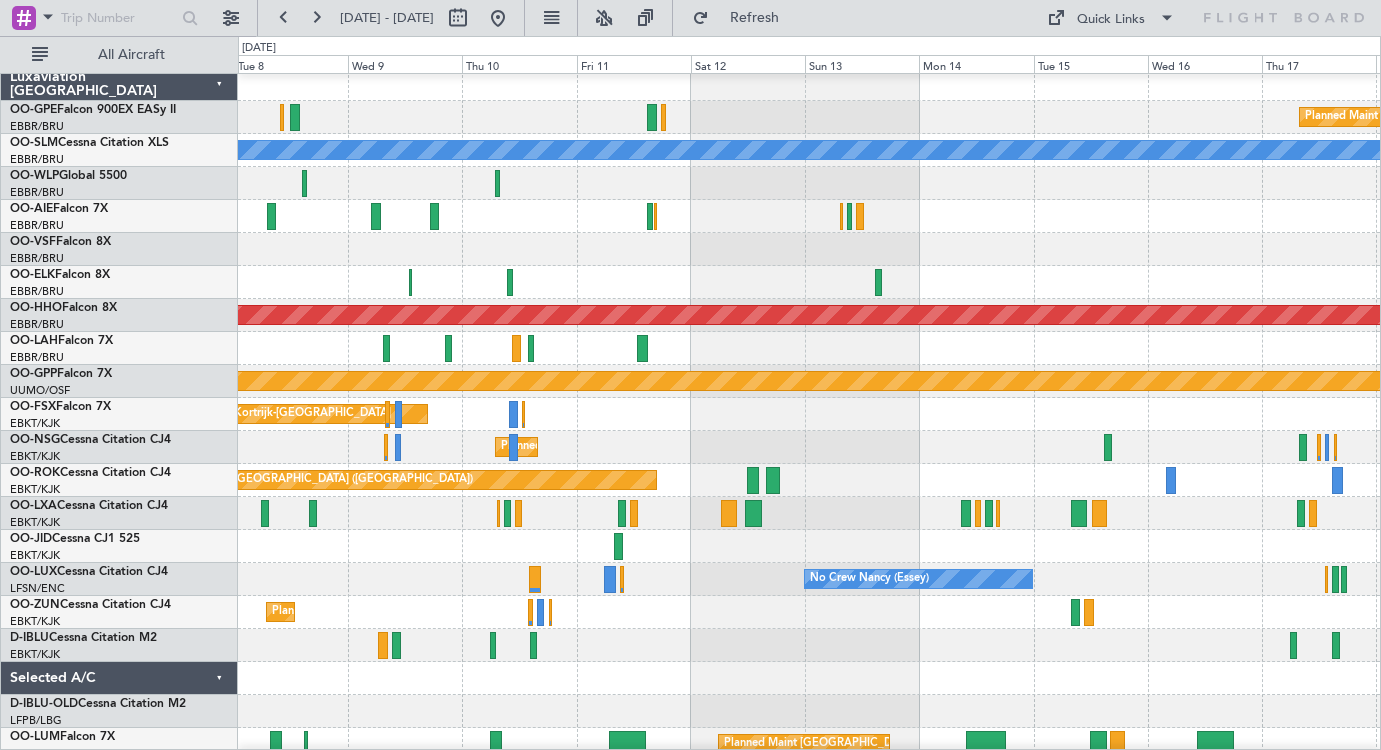 scroll, scrollTop: 5, scrollLeft: 0, axis: vertical 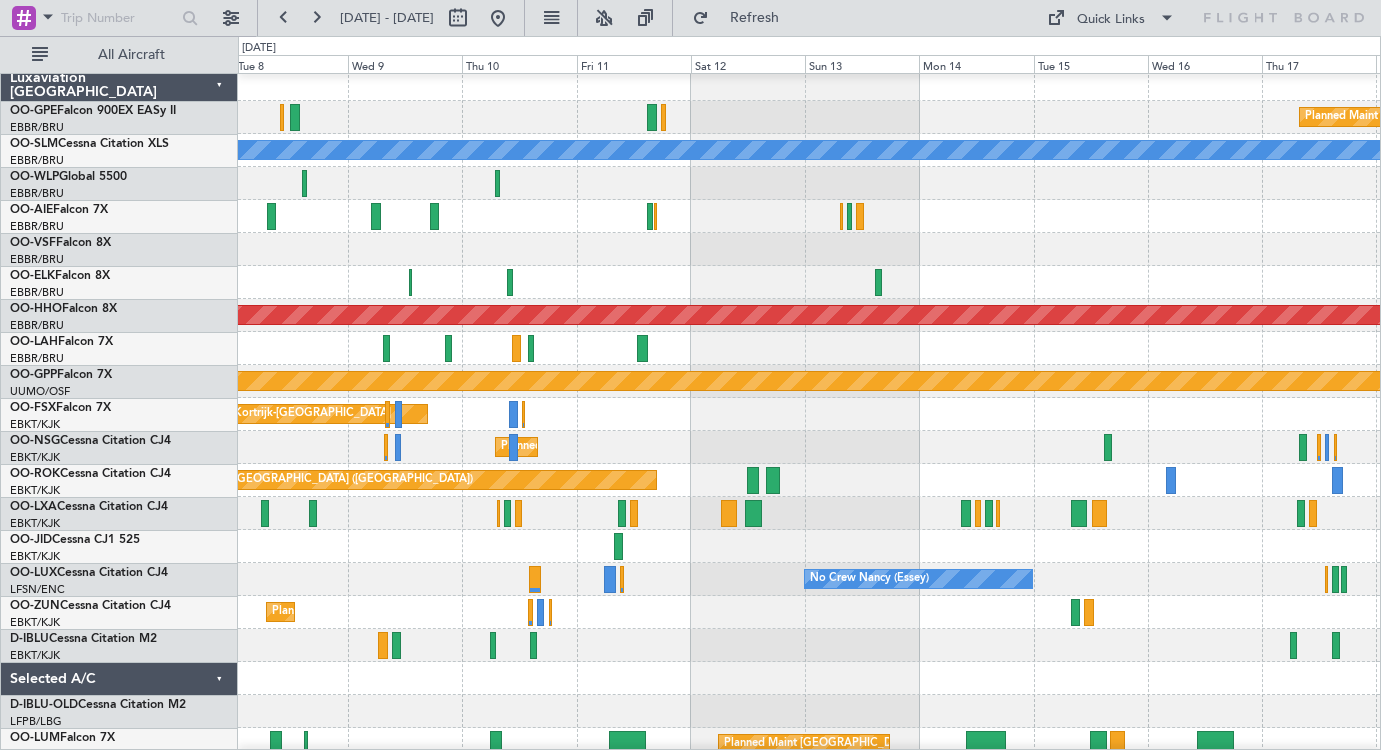 click 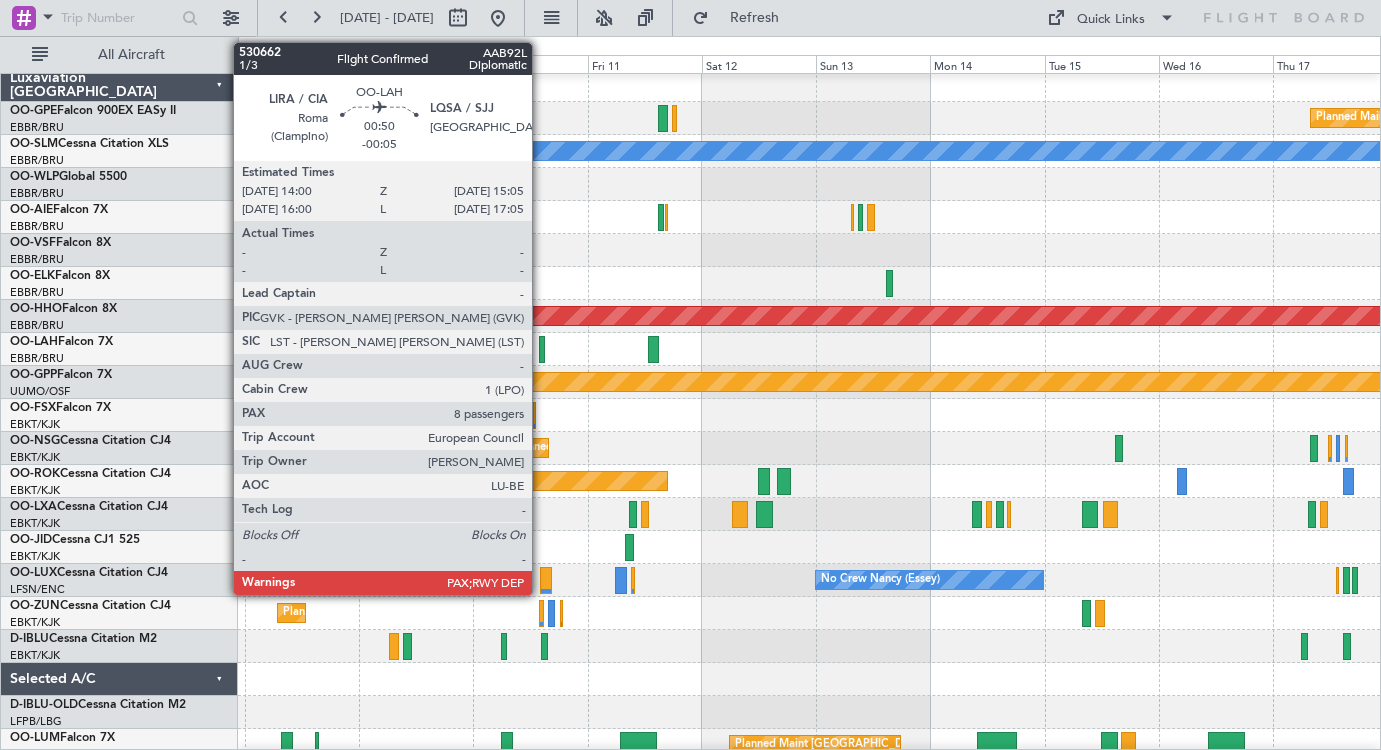 click 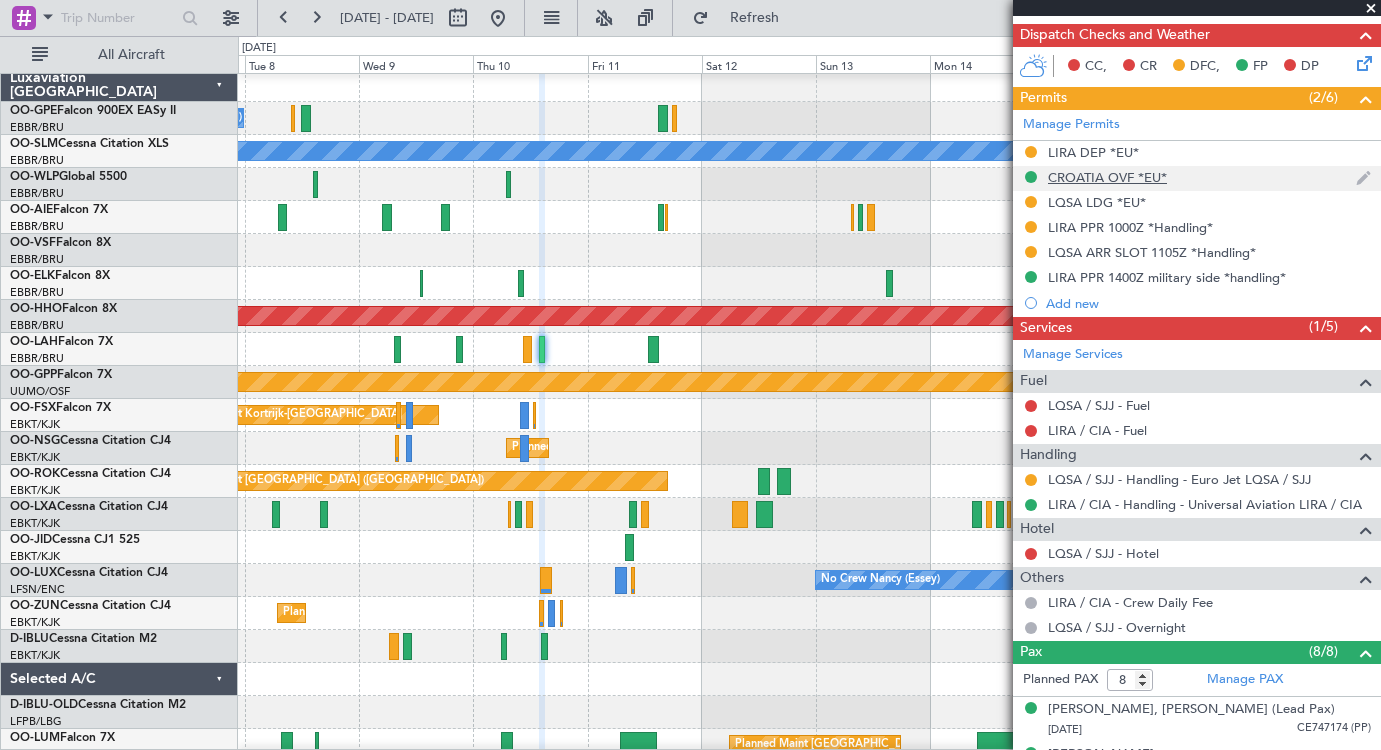scroll, scrollTop: 787, scrollLeft: 0, axis: vertical 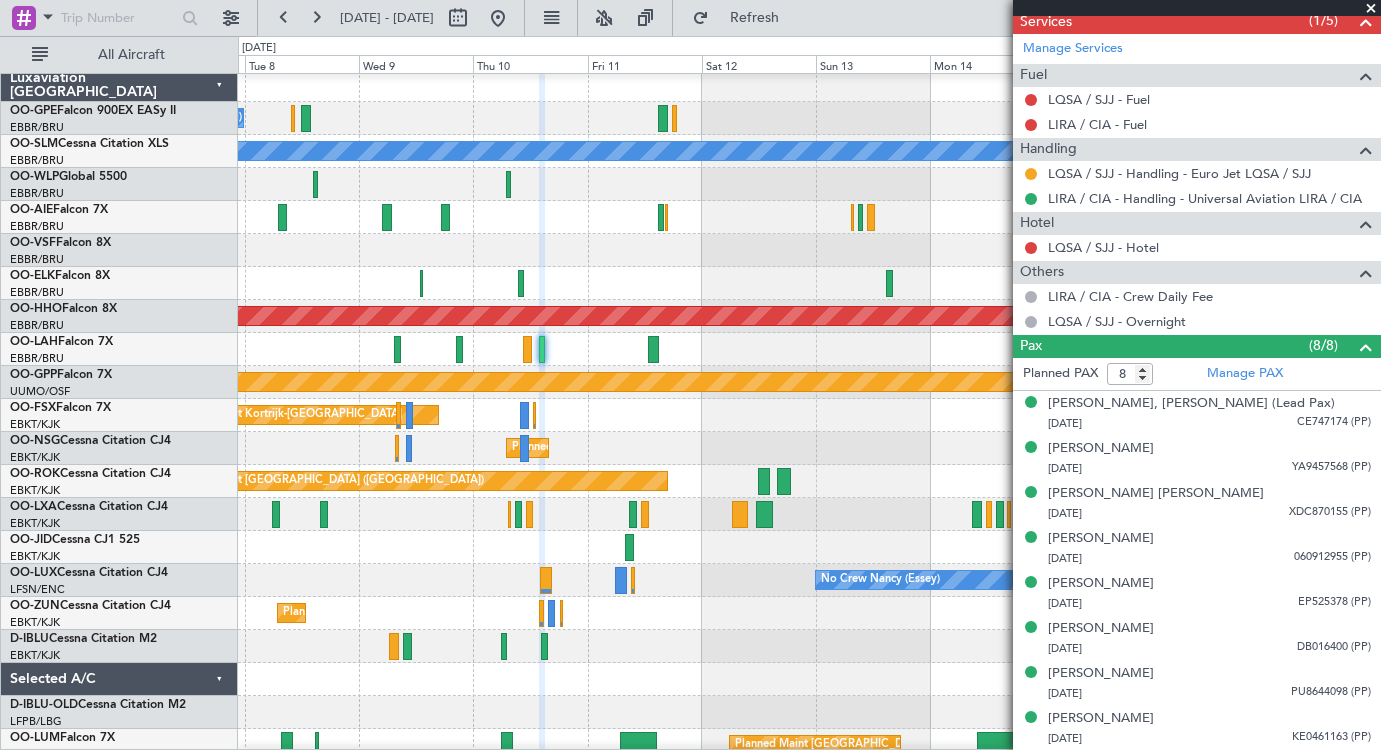 click at bounding box center (1371, 9) 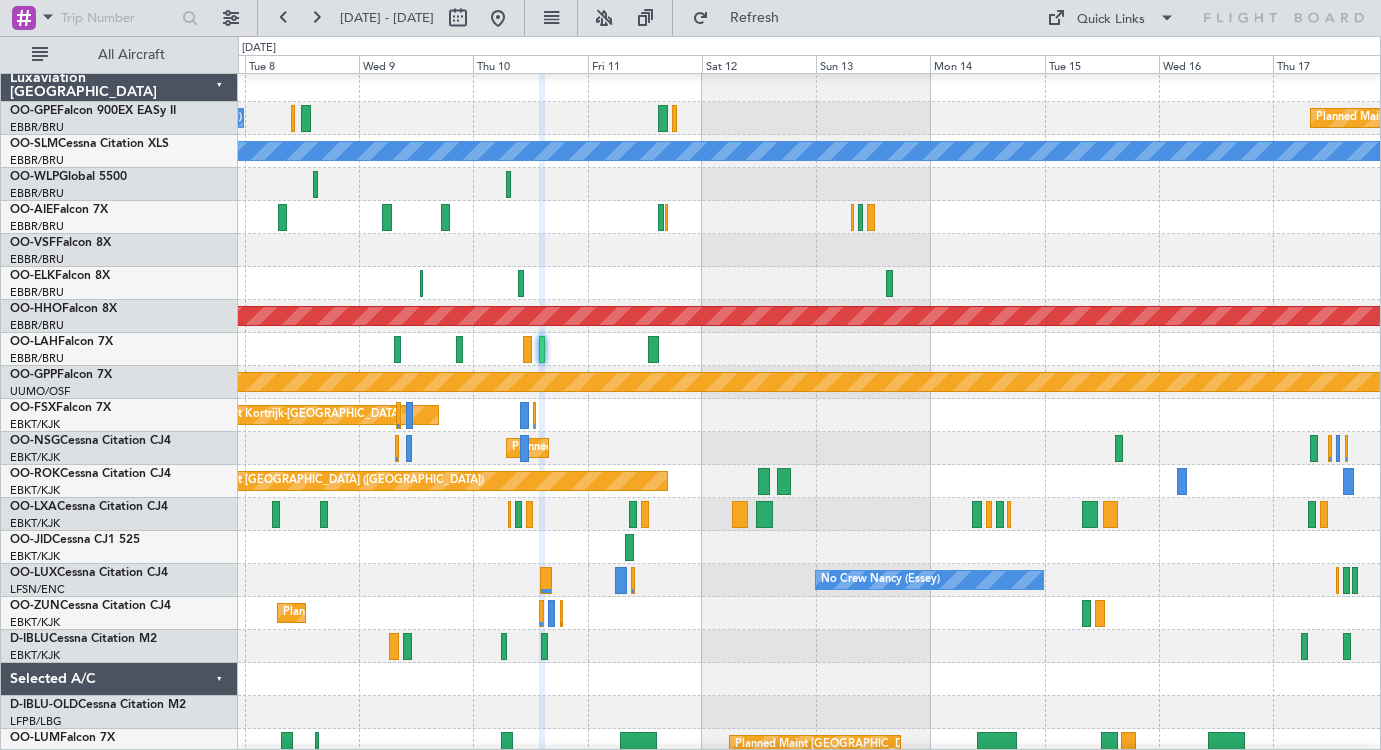type on "0" 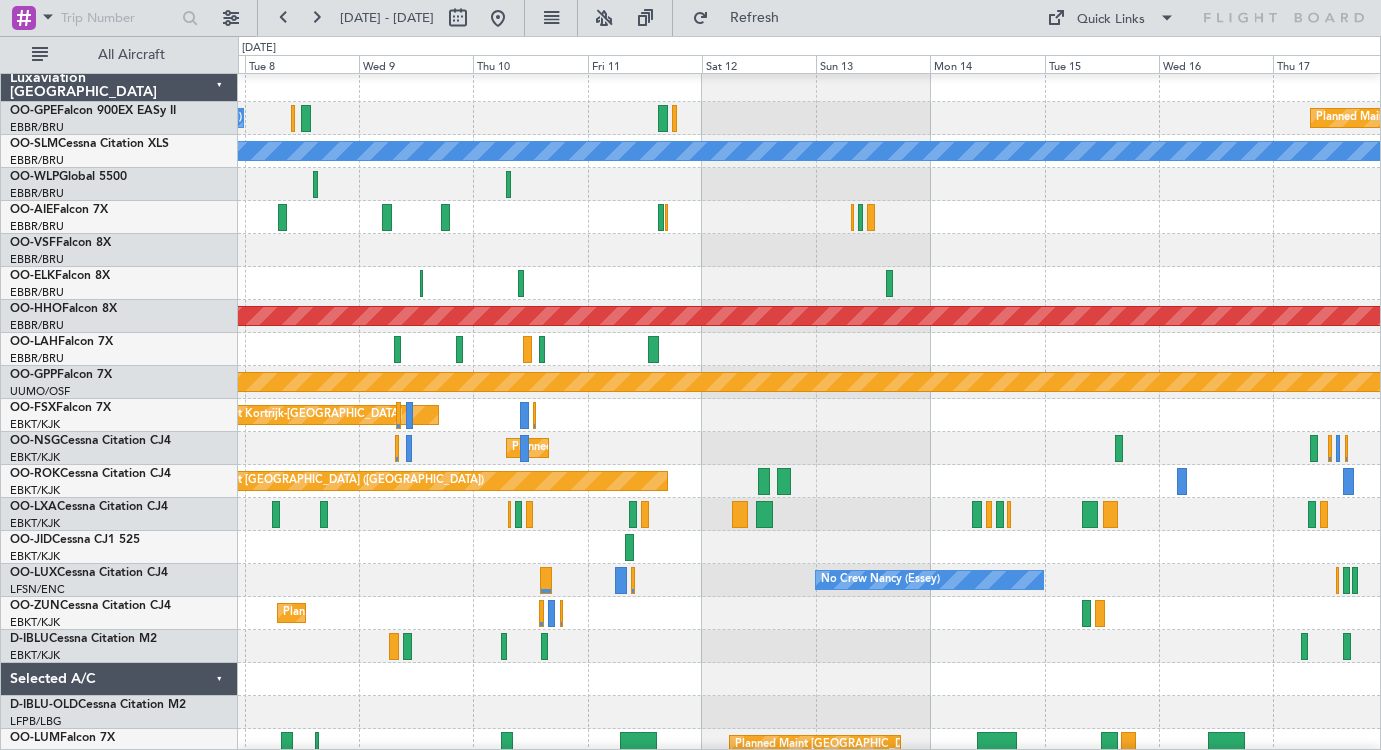 scroll, scrollTop: 0, scrollLeft: 0, axis: both 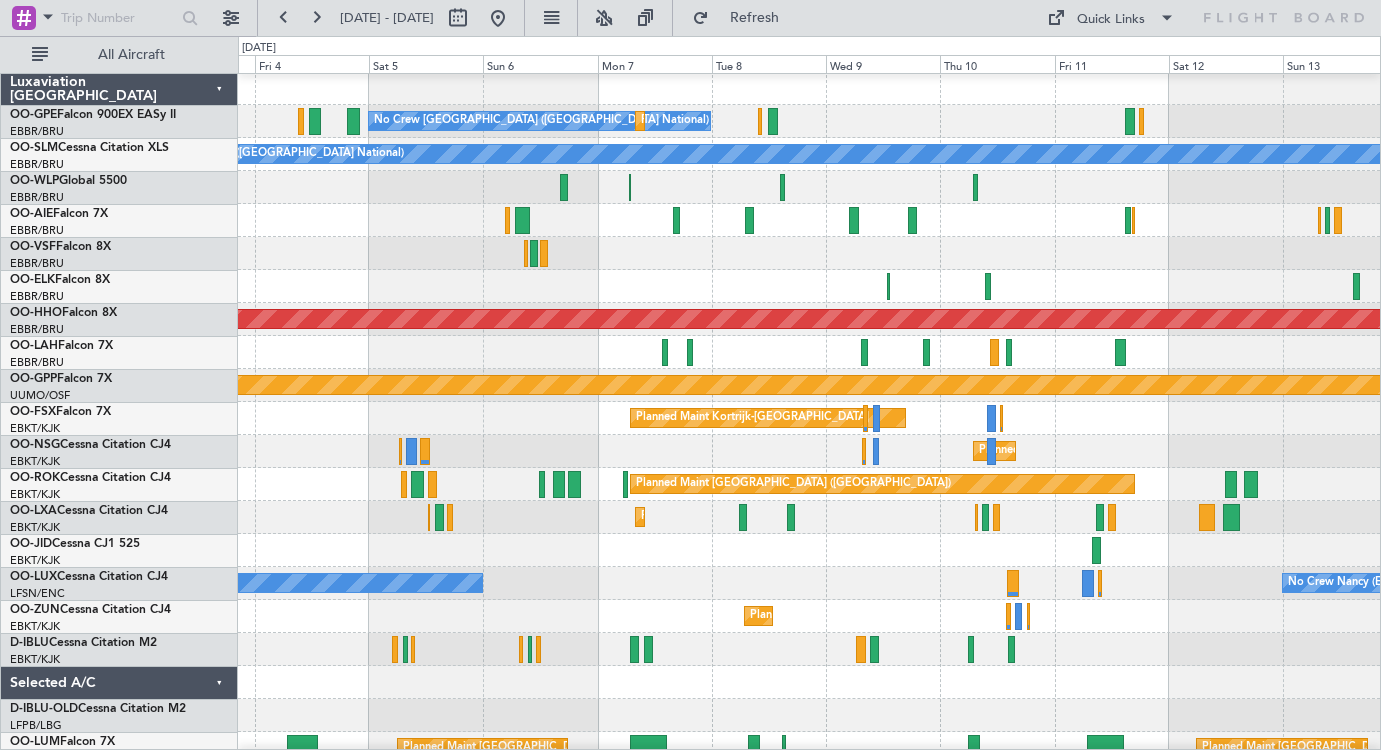 click on "Planned Maint Kortrijk-[GEOGRAPHIC_DATA]
Unplanned Maint [GEOGRAPHIC_DATA]-[GEOGRAPHIC_DATA]" 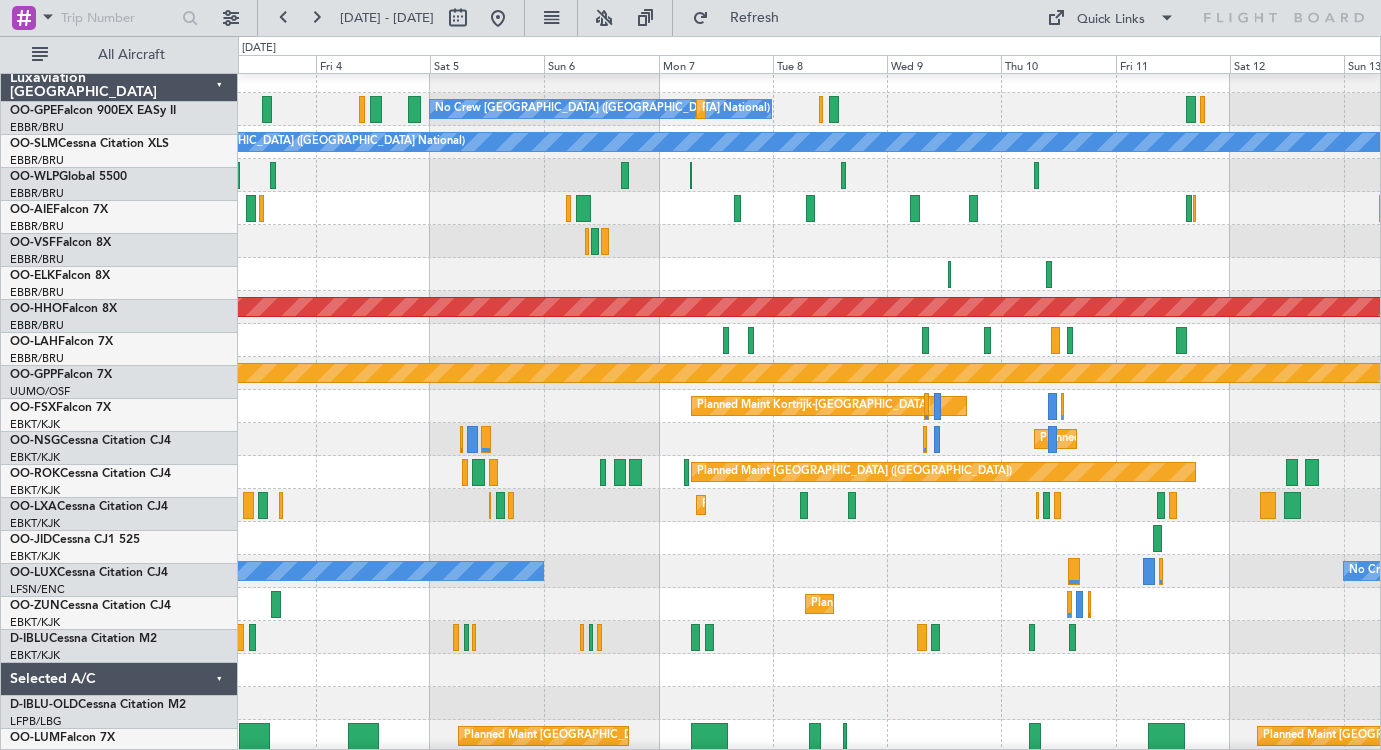 scroll, scrollTop: 0, scrollLeft: 0, axis: both 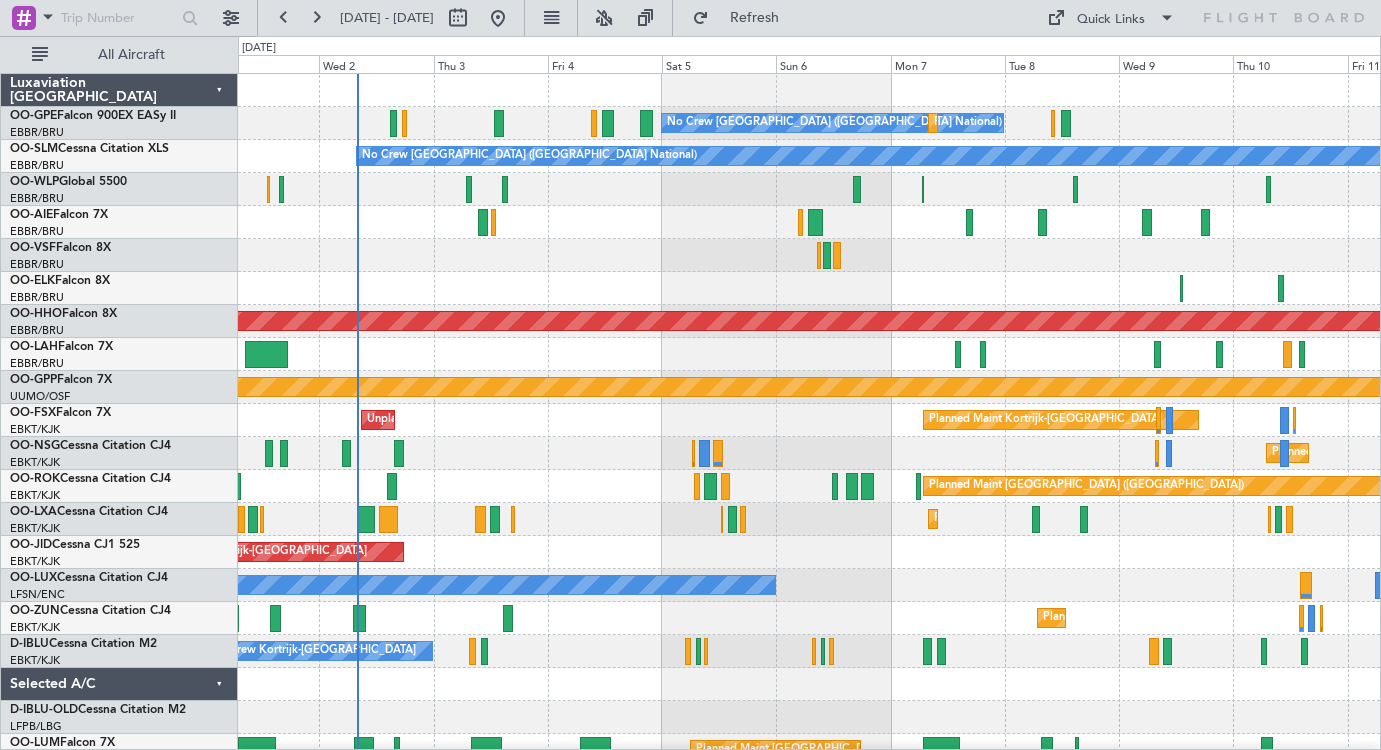 click 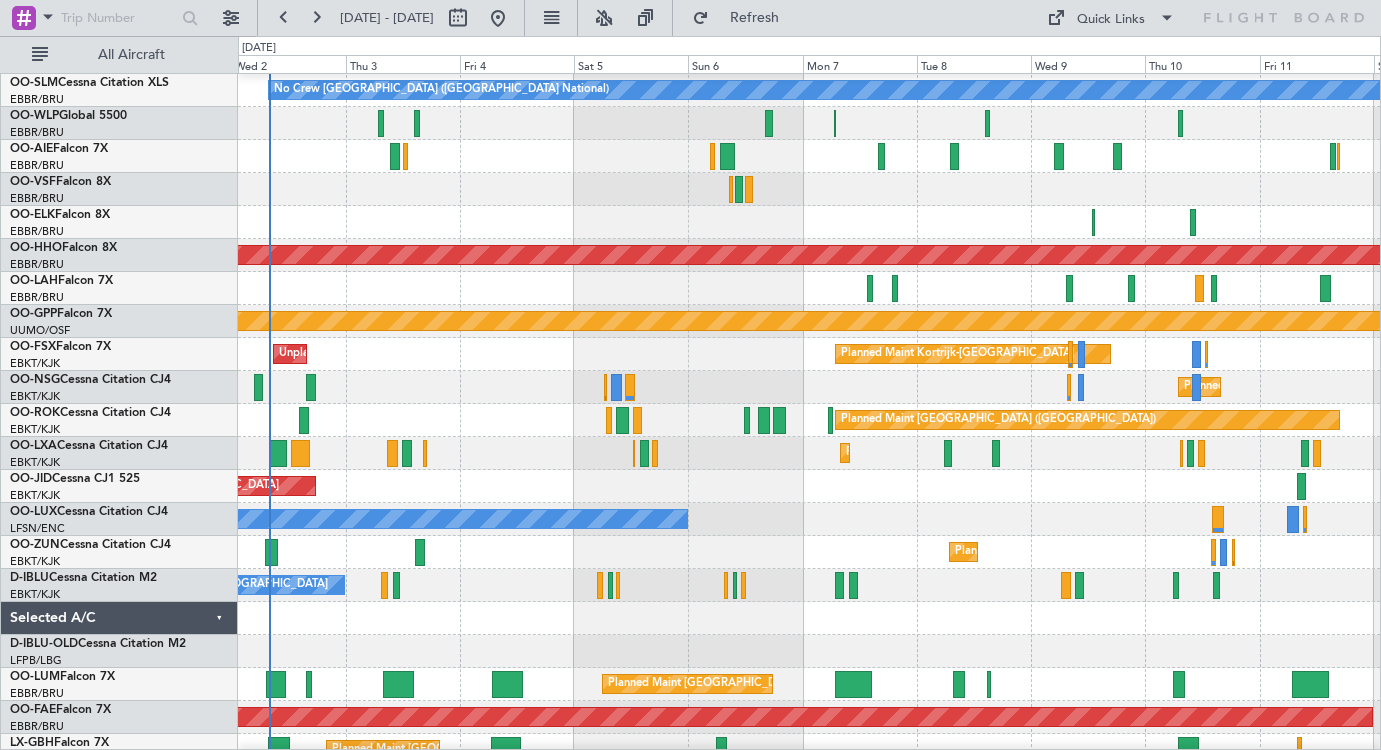 scroll, scrollTop: 67, scrollLeft: 0, axis: vertical 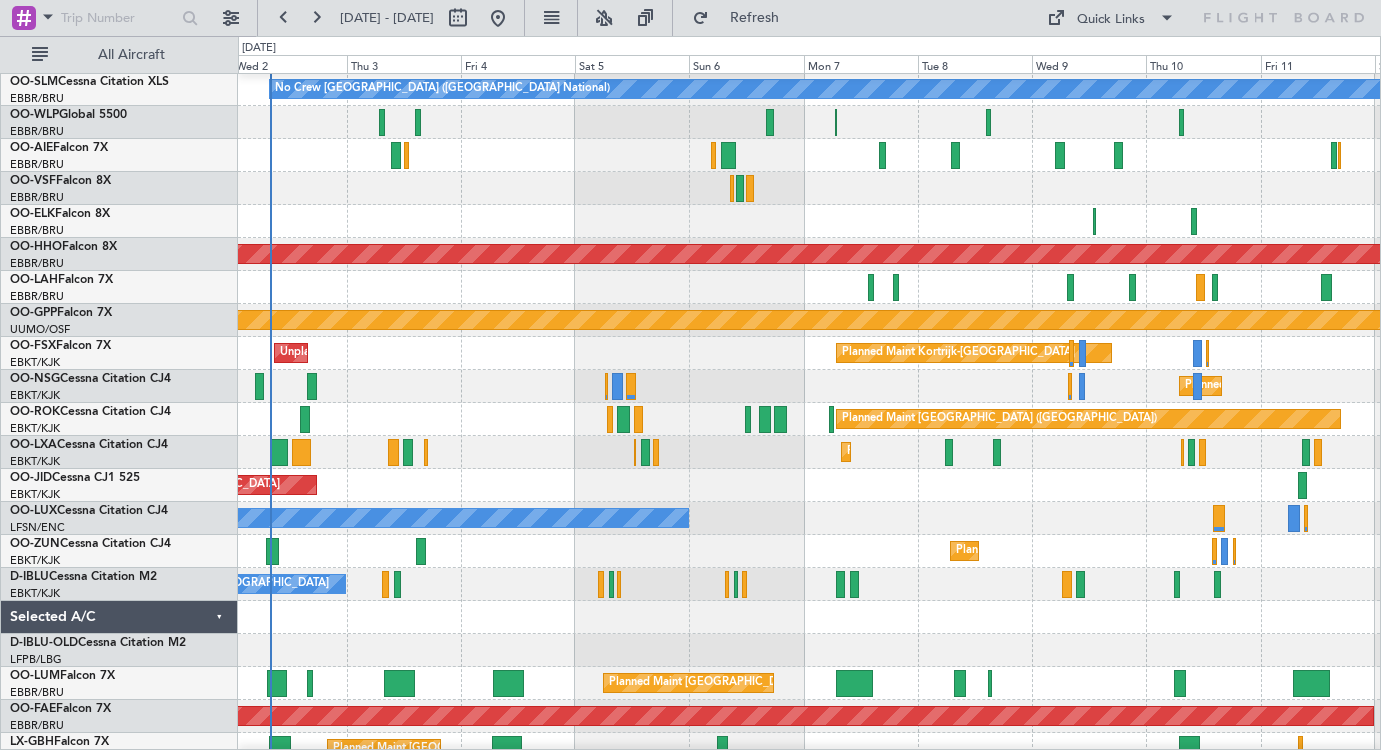 click on "Planned Maint Kortrijk-[GEOGRAPHIC_DATA]" 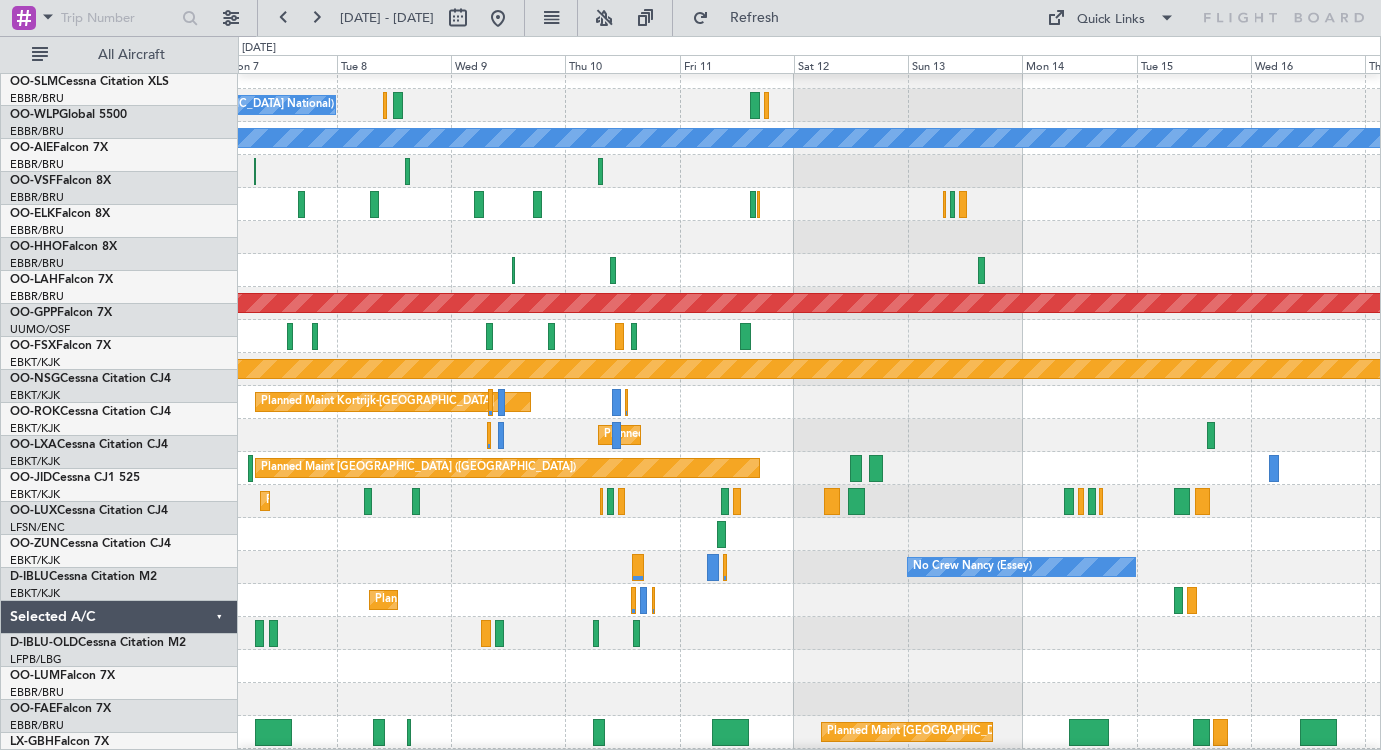 scroll, scrollTop: 33, scrollLeft: 0, axis: vertical 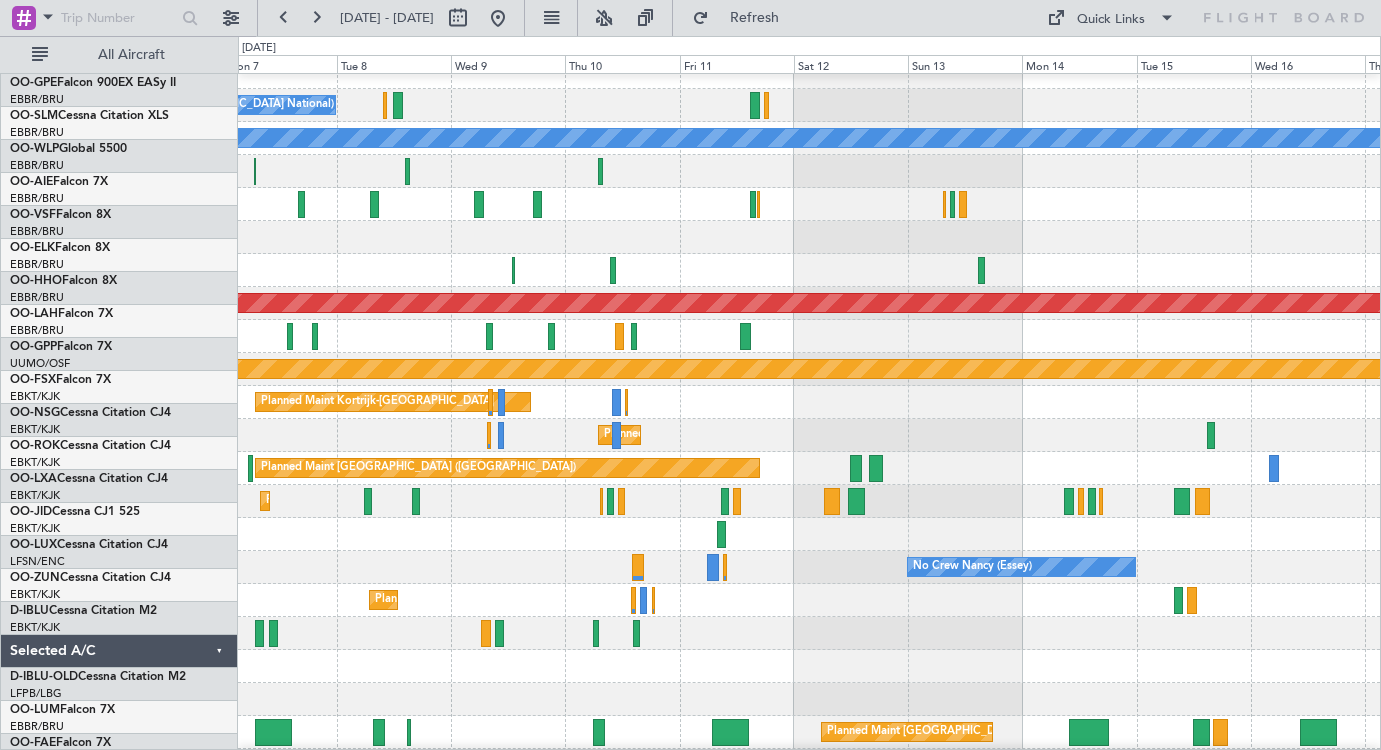 click on "Planned Maint [GEOGRAPHIC_DATA] ([GEOGRAPHIC_DATA] National)
No Crew [GEOGRAPHIC_DATA] (Brussels National)
Planned Maint [GEOGRAPHIC_DATA] ([GEOGRAPHIC_DATA])
No Crew [GEOGRAPHIC_DATA] (Brussels National)
Planned Maint Geneva ([GEOGRAPHIC_DATA])
Planned Maint Geneva ([GEOGRAPHIC_DATA])
Grounded [GEOGRAPHIC_DATA]
Planned Maint [GEOGRAPHIC_DATA]-[GEOGRAPHIC_DATA]
Planned Maint [GEOGRAPHIC_DATA]-[GEOGRAPHIC_DATA]
Planned Maint [GEOGRAPHIC_DATA] ([GEOGRAPHIC_DATA])
Planned Maint [GEOGRAPHIC_DATA]-[GEOGRAPHIC_DATA]
No Crew [PERSON_NAME] ([PERSON_NAME])
No Crew [PERSON_NAME] ([PERSON_NAME])
Planned Maint [GEOGRAPHIC_DATA]-[GEOGRAPHIC_DATA]
Planned Maint [GEOGRAPHIC_DATA] ([GEOGRAPHIC_DATA])
Planned Maint [GEOGRAPHIC_DATA] ([GEOGRAPHIC_DATA])
Planned Maint [GEOGRAPHIC_DATA]-[GEOGRAPHIC_DATA]
Luxaviation [GEOGRAPHIC_DATA]
OO-GPE  Falcon 900EX EASy II
EBBR/BRU
[GEOGRAPHIC_DATA] ([GEOGRAPHIC_DATA])" 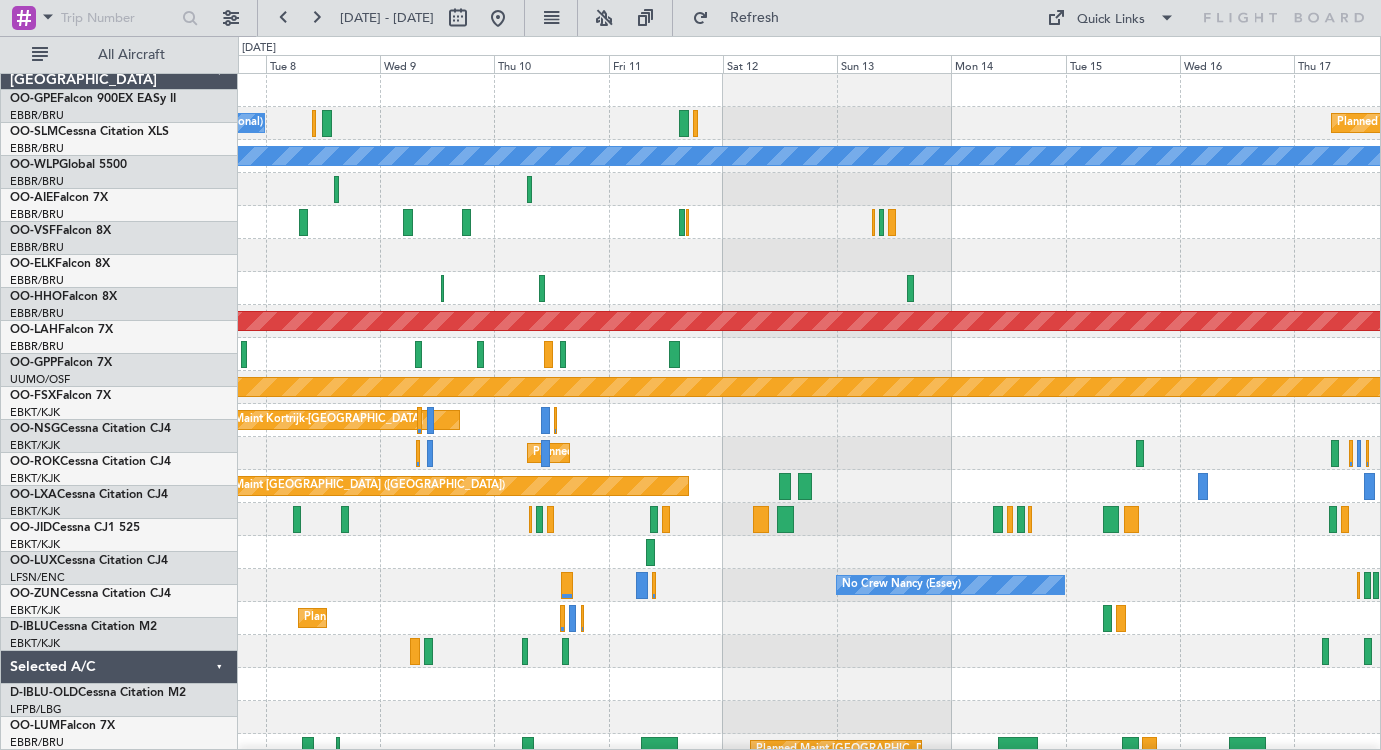 scroll, scrollTop: 0, scrollLeft: 0, axis: both 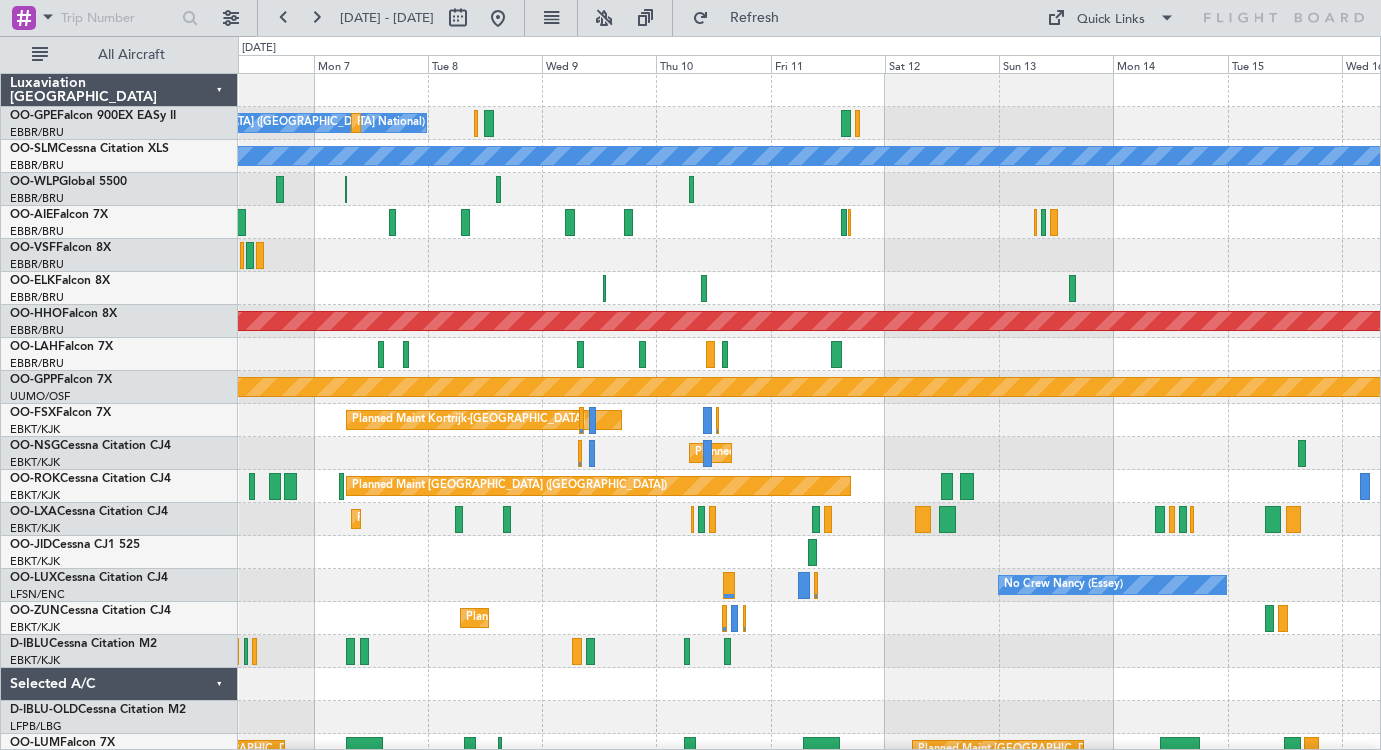 click 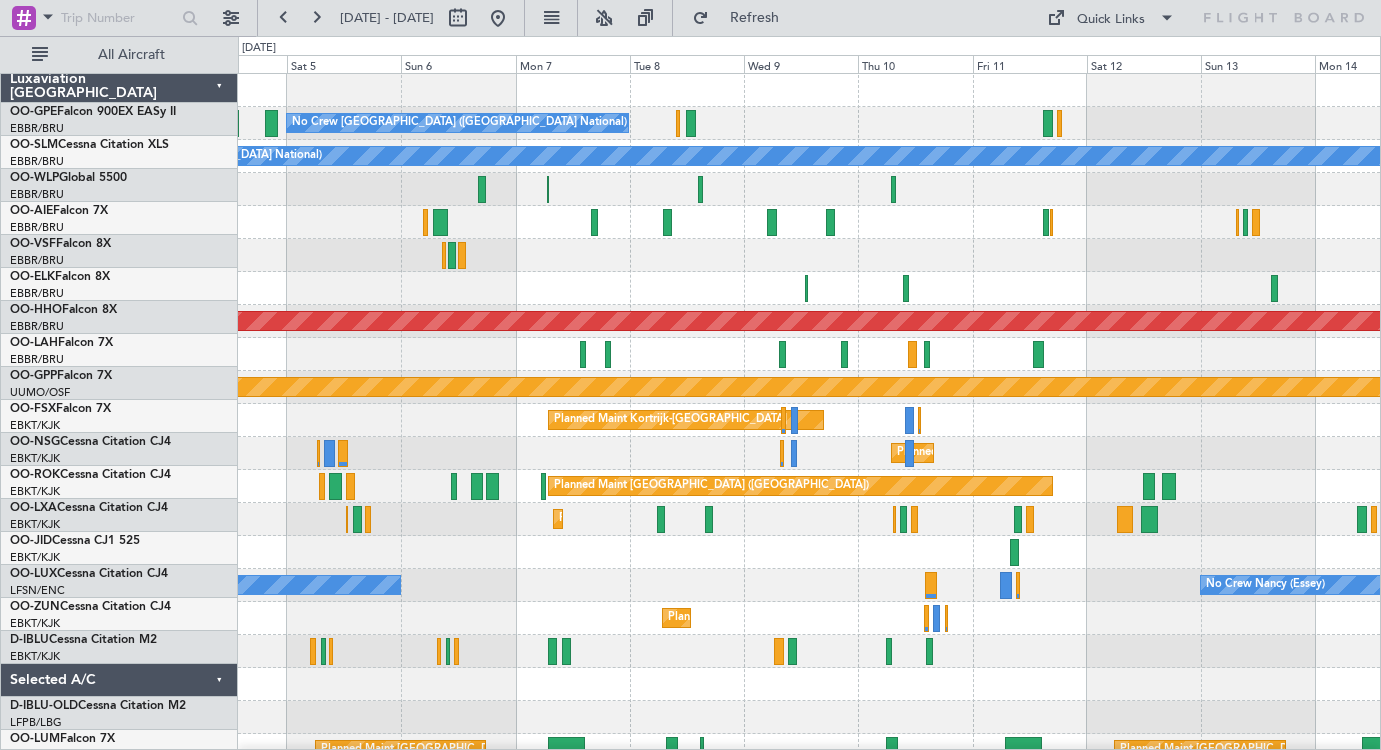 scroll, scrollTop: 0, scrollLeft: 0, axis: both 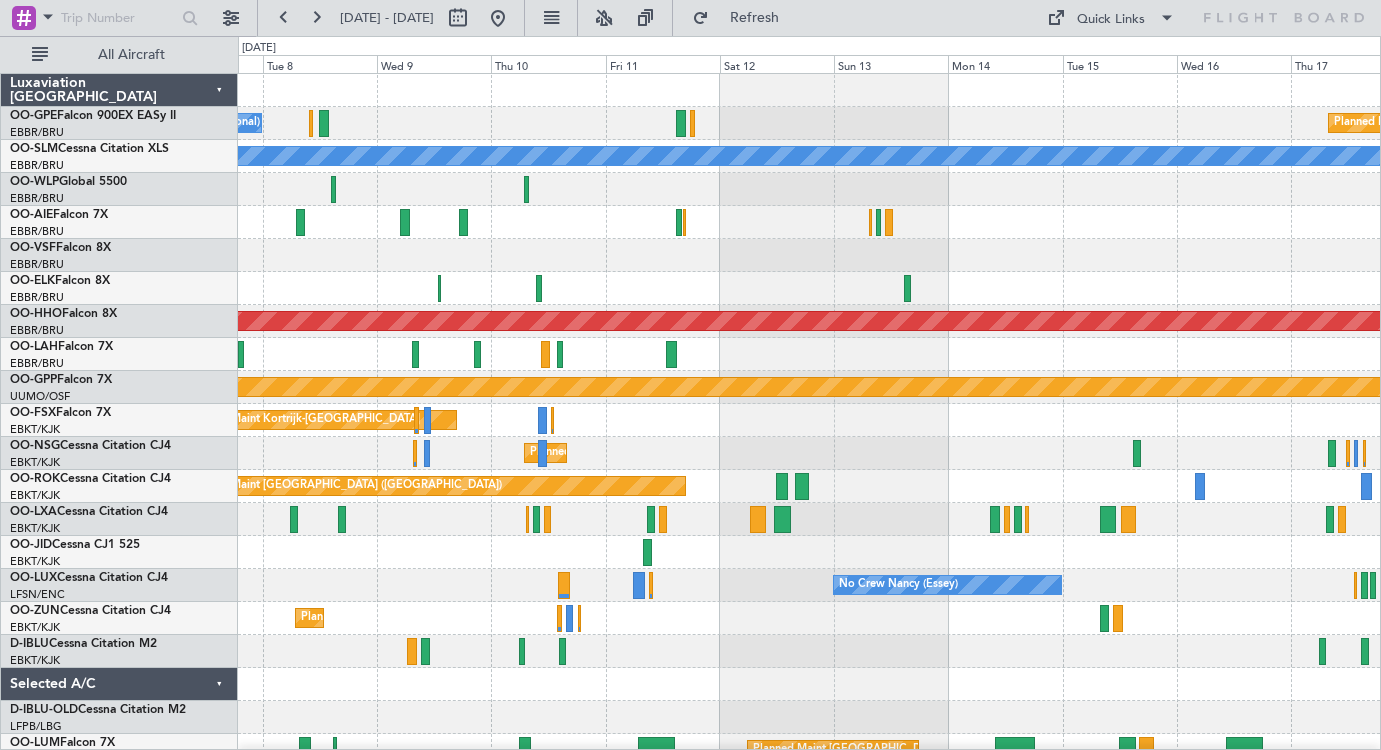 click on "No Crew [GEOGRAPHIC_DATA] ([GEOGRAPHIC_DATA] National)
Planned Maint [GEOGRAPHIC_DATA] ([GEOGRAPHIC_DATA])
Planned Maint [GEOGRAPHIC_DATA] ([GEOGRAPHIC_DATA])
No Crew [GEOGRAPHIC_DATA] (Brussels National)
Planned Maint Geneva ([GEOGRAPHIC_DATA])
Planned Maint Geneva ([GEOGRAPHIC_DATA])
Grounded [GEOGRAPHIC_DATA]
Planned Maint [GEOGRAPHIC_DATA]-[GEOGRAPHIC_DATA]
Planned Maint [GEOGRAPHIC_DATA]-[GEOGRAPHIC_DATA]
Planned Maint [GEOGRAPHIC_DATA] ([GEOGRAPHIC_DATA])
Planned Maint [GEOGRAPHIC_DATA]-[GEOGRAPHIC_DATA]
No Crew [PERSON_NAME] ([PERSON_NAME])
No Crew [PERSON_NAME] ([PERSON_NAME])
Planned Maint [GEOGRAPHIC_DATA]-[GEOGRAPHIC_DATA]
Planned Maint [GEOGRAPHIC_DATA] ([GEOGRAPHIC_DATA])
Planned Maint [GEOGRAPHIC_DATA] ([GEOGRAPHIC_DATA])
Luxaviation [GEOGRAPHIC_DATA]
OO-GPE  Falcon 900EX EASy II
EBBR/BRU
[GEOGRAPHIC_DATA] ([GEOGRAPHIC_DATA])
OO-SLM  Cessna Citation XLS
0" 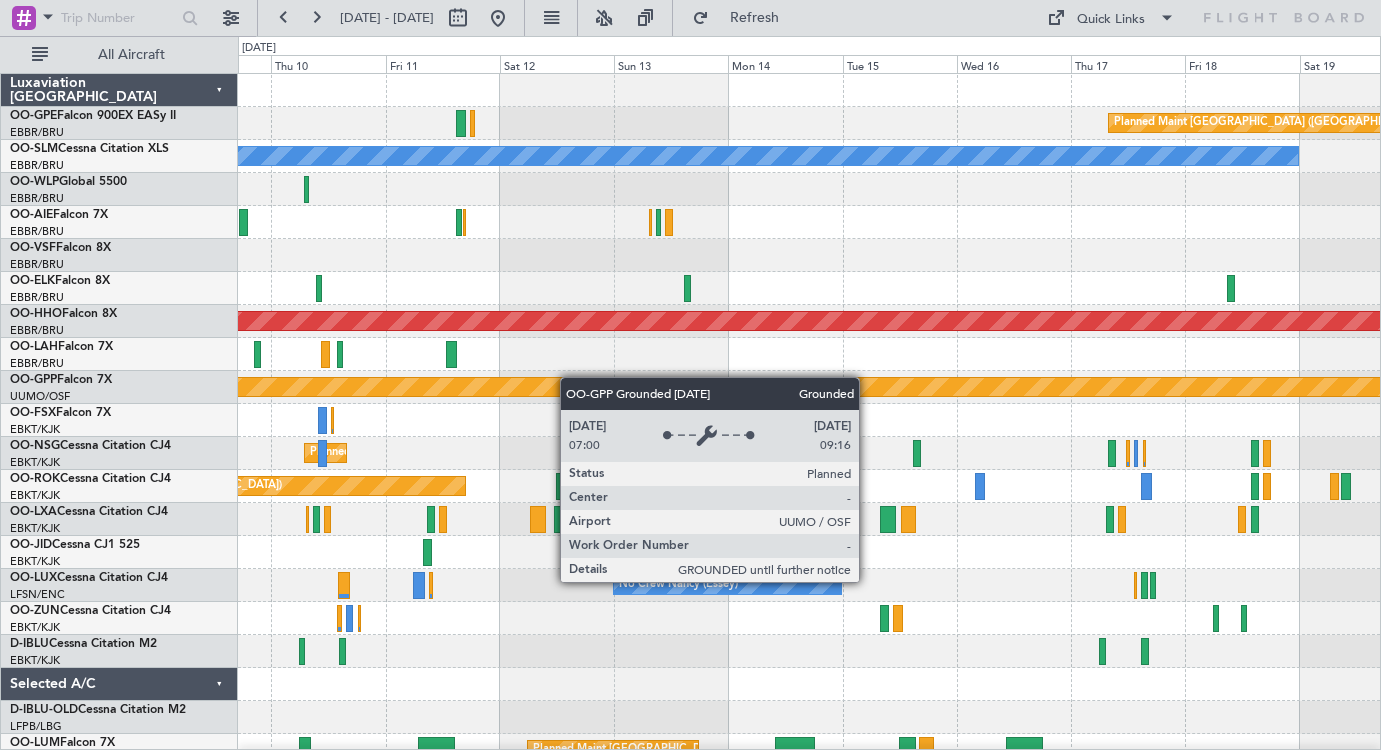 click on "Planned Maint [GEOGRAPHIC_DATA] ([GEOGRAPHIC_DATA] National)
Planned Maint [GEOGRAPHIC_DATA] ([GEOGRAPHIC_DATA])
No Crew [GEOGRAPHIC_DATA] (Brussels National)
No Crew [GEOGRAPHIC_DATA] (Brussels National)
Planned Maint Geneva ([GEOGRAPHIC_DATA])
Planned Maint Geneva ([GEOGRAPHIC_DATA])
Grounded [GEOGRAPHIC_DATA]
Planned Maint [GEOGRAPHIC_DATA]-[GEOGRAPHIC_DATA]
Planned Maint [GEOGRAPHIC_DATA]-[GEOGRAPHIC_DATA]
Planned Maint [GEOGRAPHIC_DATA] ([GEOGRAPHIC_DATA])
Planned Maint [GEOGRAPHIC_DATA]-[GEOGRAPHIC_DATA]
No Crew [PERSON_NAME] ([PERSON_NAME])
Planned Maint [GEOGRAPHIC_DATA]-[GEOGRAPHIC_DATA]
Planned Maint [GEOGRAPHIC_DATA] ([GEOGRAPHIC_DATA])" 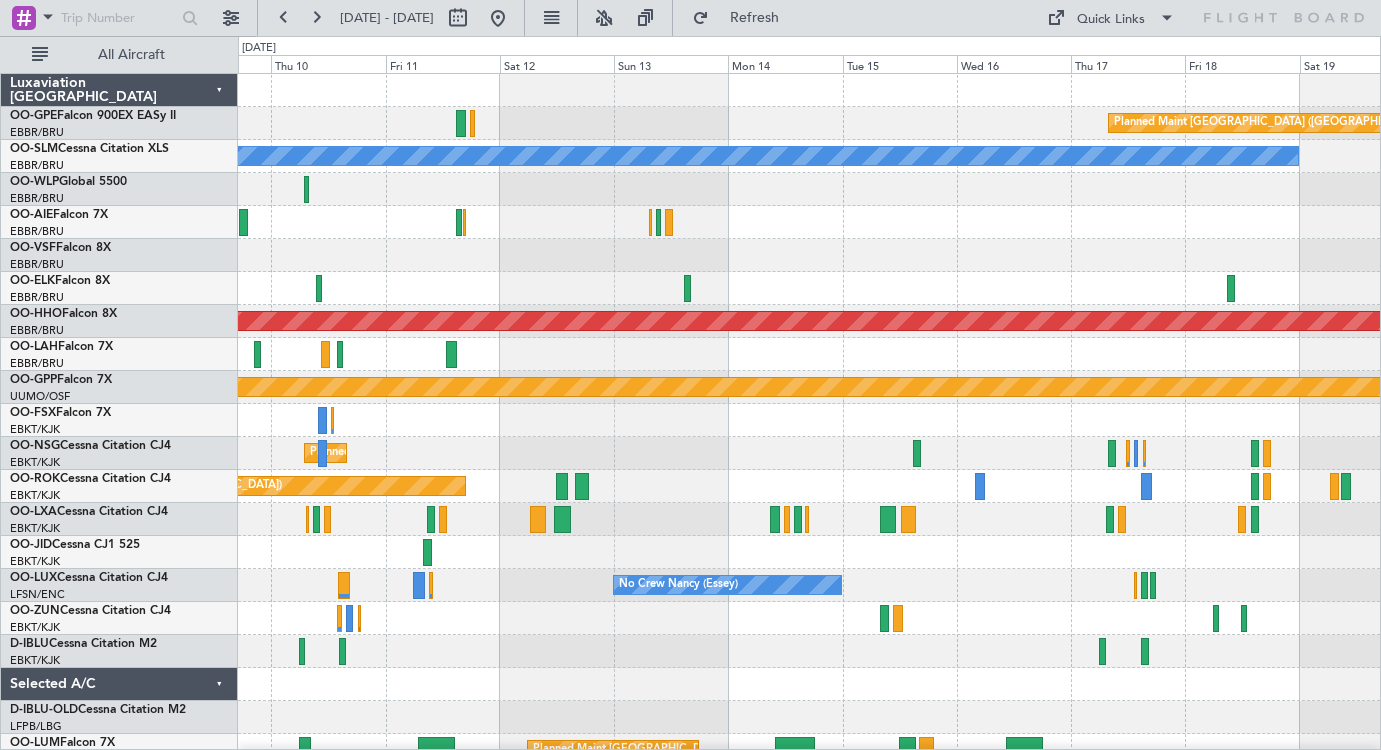 scroll, scrollTop: 0, scrollLeft: 0, axis: both 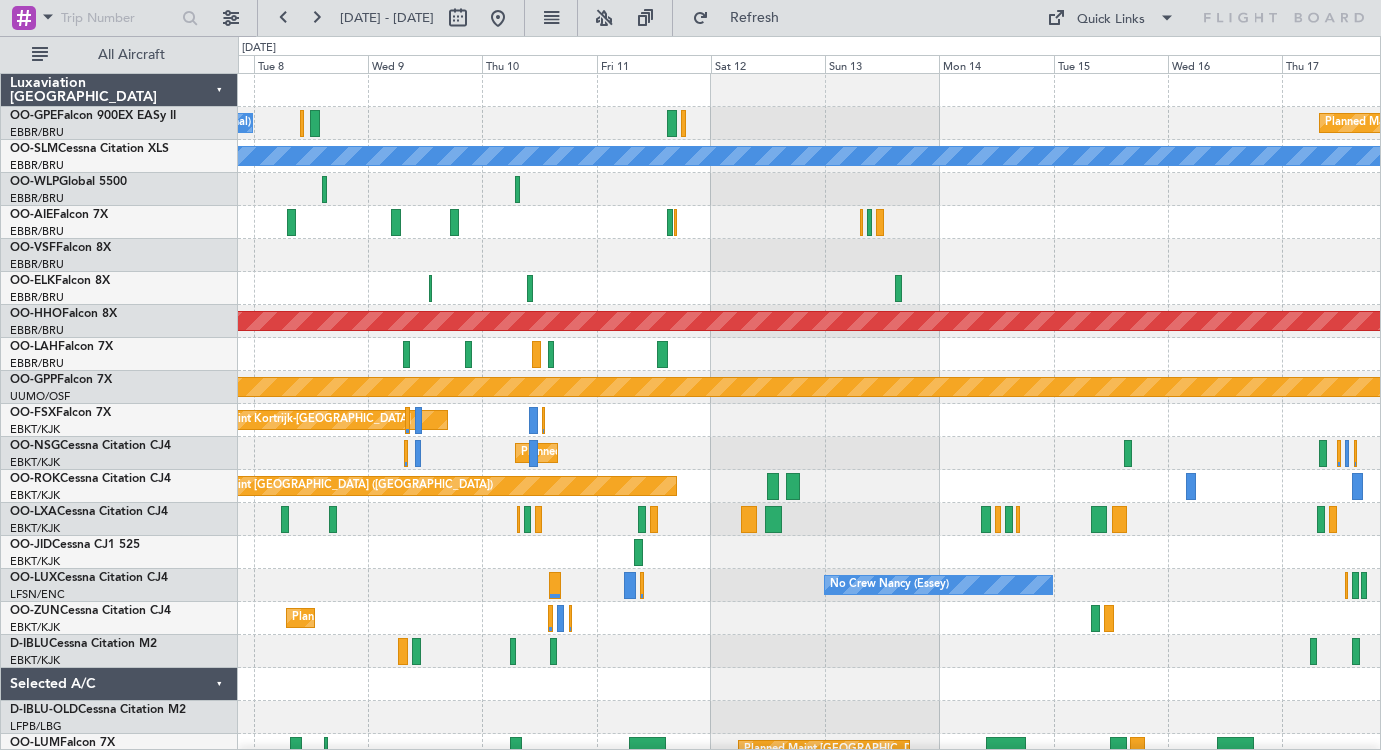 click on "Planned Maint [GEOGRAPHIC_DATA] ([GEOGRAPHIC_DATA] National)
No Crew [GEOGRAPHIC_DATA] (Brussels National)
Planned Maint [GEOGRAPHIC_DATA] ([GEOGRAPHIC_DATA])
No Crew [GEOGRAPHIC_DATA] (Brussels National)
Planned Maint Geneva ([GEOGRAPHIC_DATA])
Planned Maint Geneva ([GEOGRAPHIC_DATA])
Grounded [GEOGRAPHIC_DATA]
Planned Maint [GEOGRAPHIC_DATA]-[GEOGRAPHIC_DATA]
Planned Maint [GEOGRAPHIC_DATA]-[GEOGRAPHIC_DATA]
Planned Maint [GEOGRAPHIC_DATA] ([GEOGRAPHIC_DATA])
Planned Maint [GEOGRAPHIC_DATA]-[GEOGRAPHIC_DATA]
No Crew [PERSON_NAME] ([PERSON_NAME])
No Crew [PERSON_NAME] ([PERSON_NAME])
Planned Maint [GEOGRAPHIC_DATA]-[GEOGRAPHIC_DATA]
Planned Maint [GEOGRAPHIC_DATA] ([GEOGRAPHIC_DATA])
Planned Maint [GEOGRAPHIC_DATA] ([GEOGRAPHIC_DATA])" 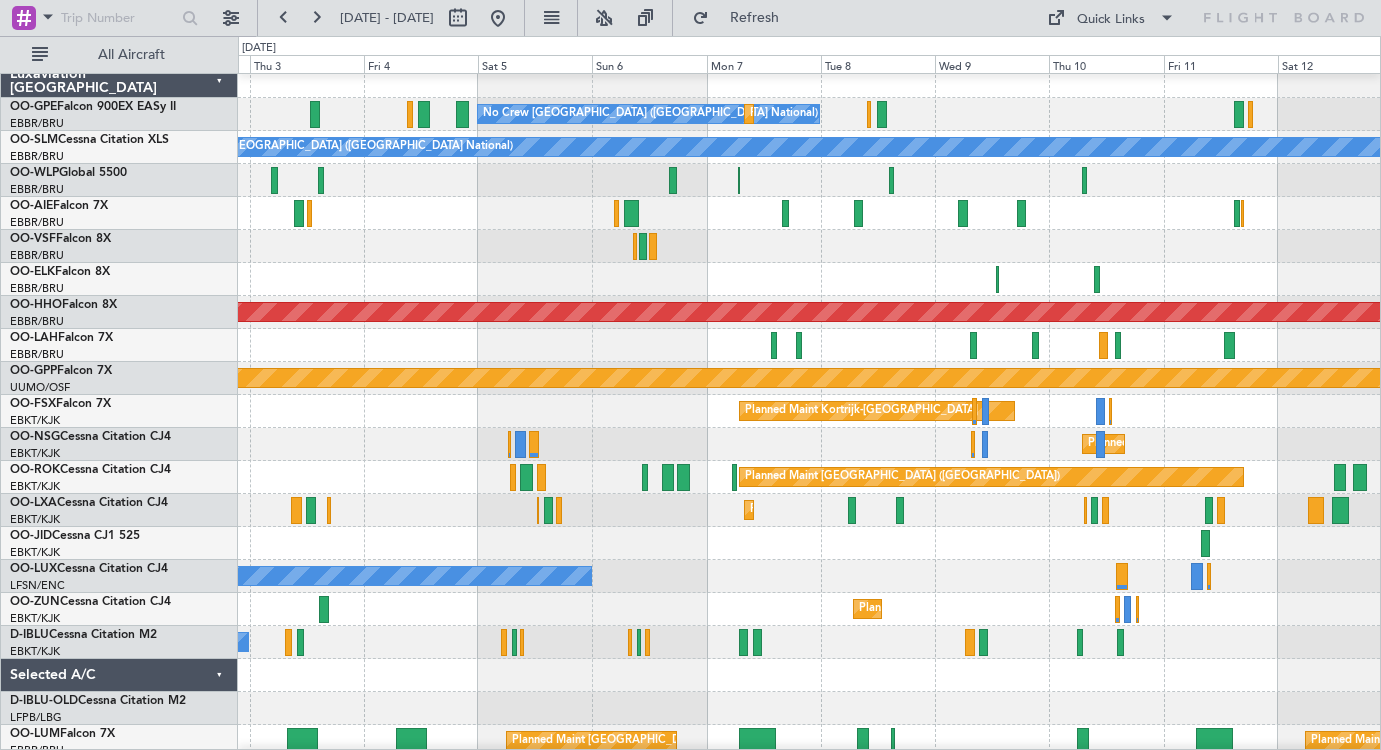 scroll, scrollTop: 0, scrollLeft: 0, axis: both 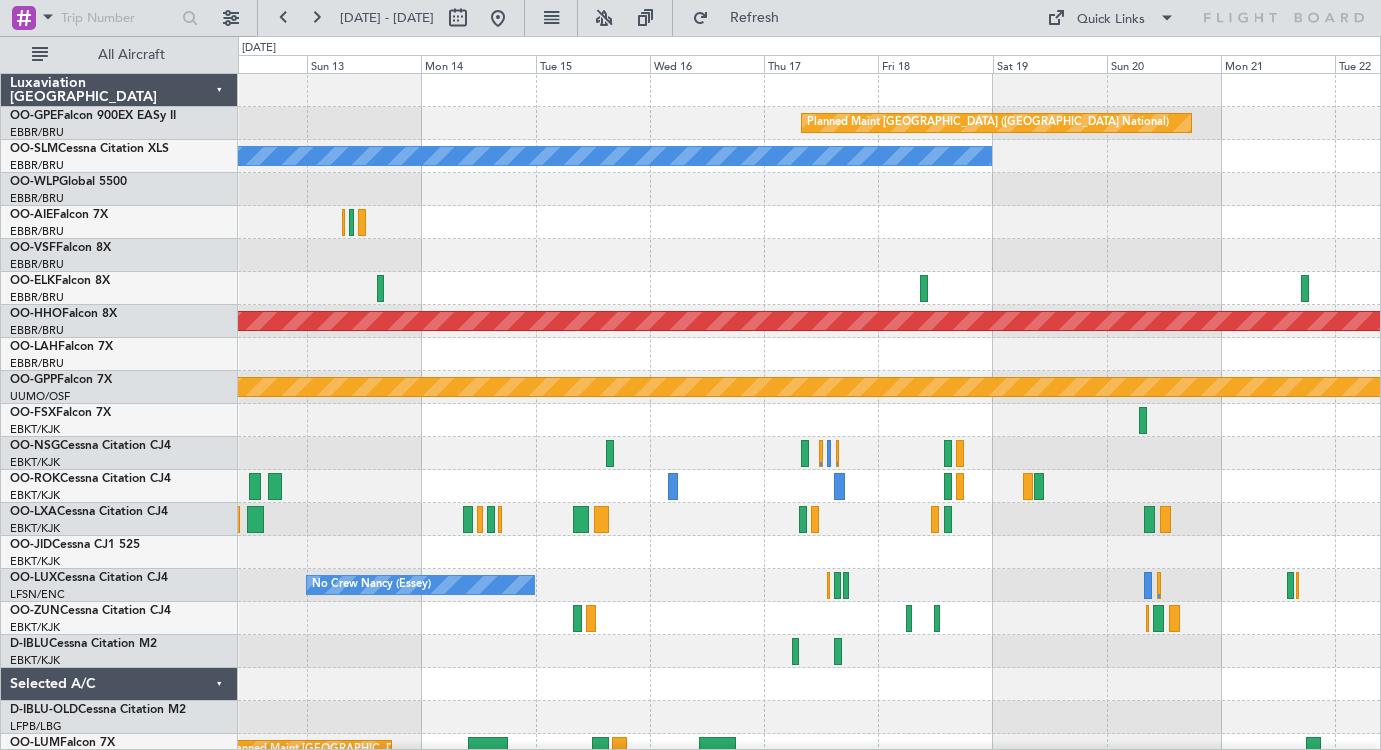 click on "[DATE] - [DATE]  Refresh Quick Links All Aircraft
Planned Maint [GEOGRAPHIC_DATA] ([GEOGRAPHIC_DATA])
No Crew [GEOGRAPHIC_DATA] (Brussels National)
Planned Maint Geneva ([GEOGRAPHIC_DATA])
Planned Maint Geneva ([GEOGRAPHIC_DATA])
Grounded [GEOGRAPHIC_DATA]
Planned Maint [GEOGRAPHIC_DATA]-[GEOGRAPHIC_DATA]
Planned Maint [GEOGRAPHIC_DATA] ([GEOGRAPHIC_DATA])
No Crew [PERSON_NAME] ([PERSON_NAME])
Planned Maint [GEOGRAPHIC_DATA] ([GEOGRAPHIC_DATA])
Luxaviation [GEOGRAPHIC_DATA]
OO-GPE  Falcon 900EX EASy II
EBBR/BRU
[GEOGRAPHIC_DATA] ([GEOGRAPHIC_DATA])
OO-SLM  Cessna Citation XLS
EBBR/BRU
[GEOGRAPHIC_DATA] ([GEOGRAPHIC_DATA])
OO-WLP  Global 5500
EBBR/BRU
[GEOGRAPHIC_DATA] ([GEOGRAPHIC_DATA])
OO-AIE  Falcon 7X" at bounding box center [690, 375] 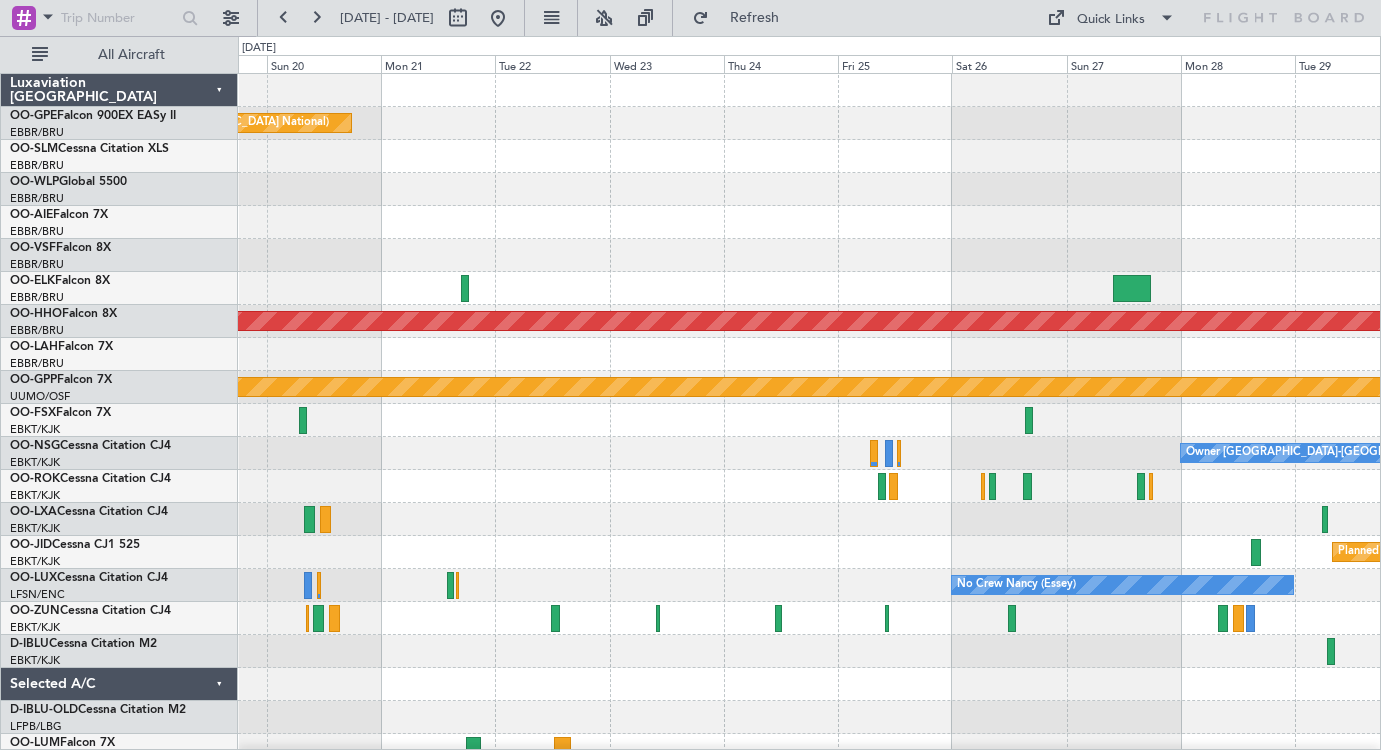 click on "Planned Maint [GEOGRAPHIC_DATA] ([GEOGRAPHIC_DATA] National)
No Crew [GEOGRAPHIC_DATA] (Brussels National)
Planned Maint Geneva ([GEOGRAPHIC_DATA])
Planned Maint Geneva ([GEOGRAPHIC_DATA])
Grounded [GEOGRAPHIC_DATA]
Owner [GEOGRAPHIC_DATA]-[GEOGRAPHIC_DATA]
Planned Maint [GEOGRAPHIC_DATA]-[GEOGRAPHIC_DATA]
No Crew [PERSON_NAME] ([PERSON_NAME])
Luxaviation [GEOGRAPHIC_DATA]
OO-GPE  Falcon 900EX EASy II
EBBR/BRU
[GEOGRAPHIC_DATA] ([GEOGRAPHIC_DATA])
OO-SLM  Cessna Citation XLS
EBBR/BRU
[GEOGRAPHIC_DATA] ([GEOGRAPHIC_DATA])
OO-WLP  Global 5500
EBBR/BRU
[GEOGRAPHIC_DATA] ([GEOGRAPHIC_DATA])
OO-AIE  Falcon 7X
EBBR/BRU
[GEOGRAPHIC_DATA] ([GEOGRAPHIC_DATA])
OO-VSF  Falcon 8X" 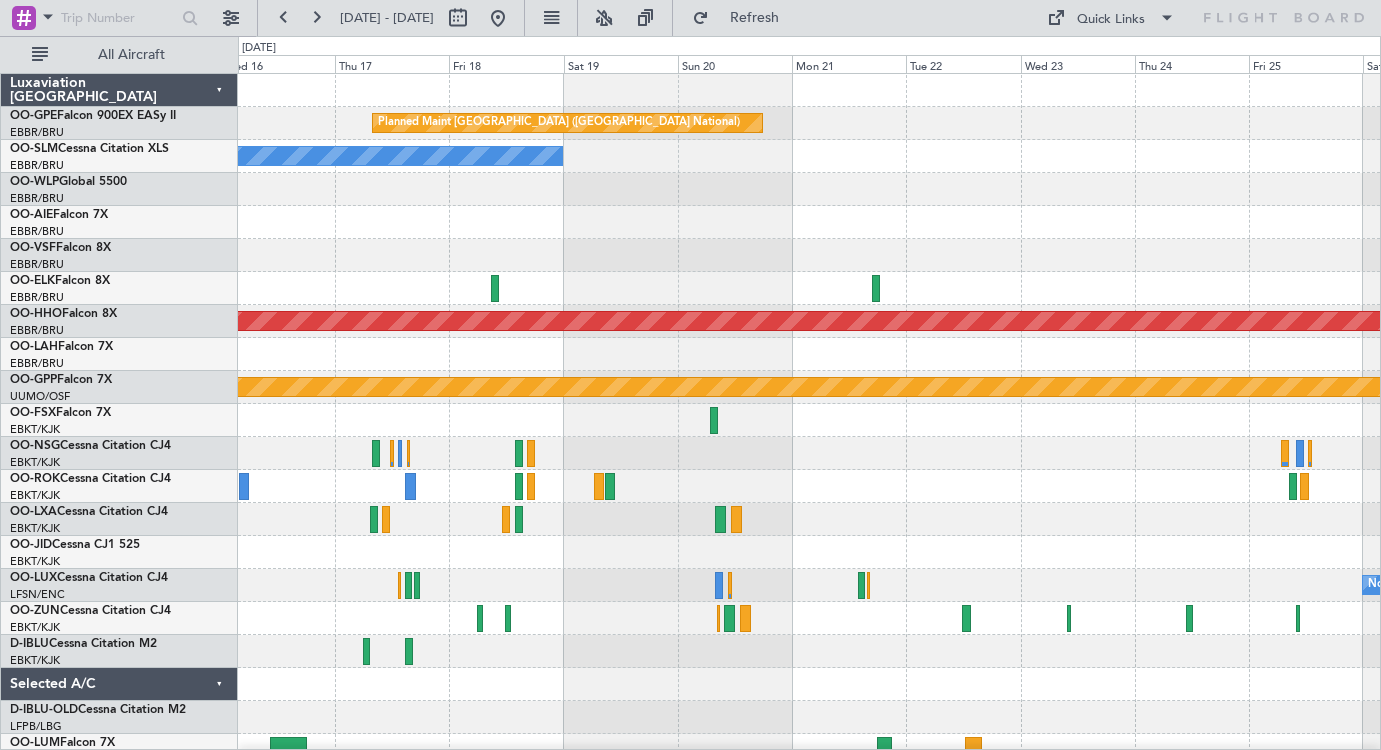 click 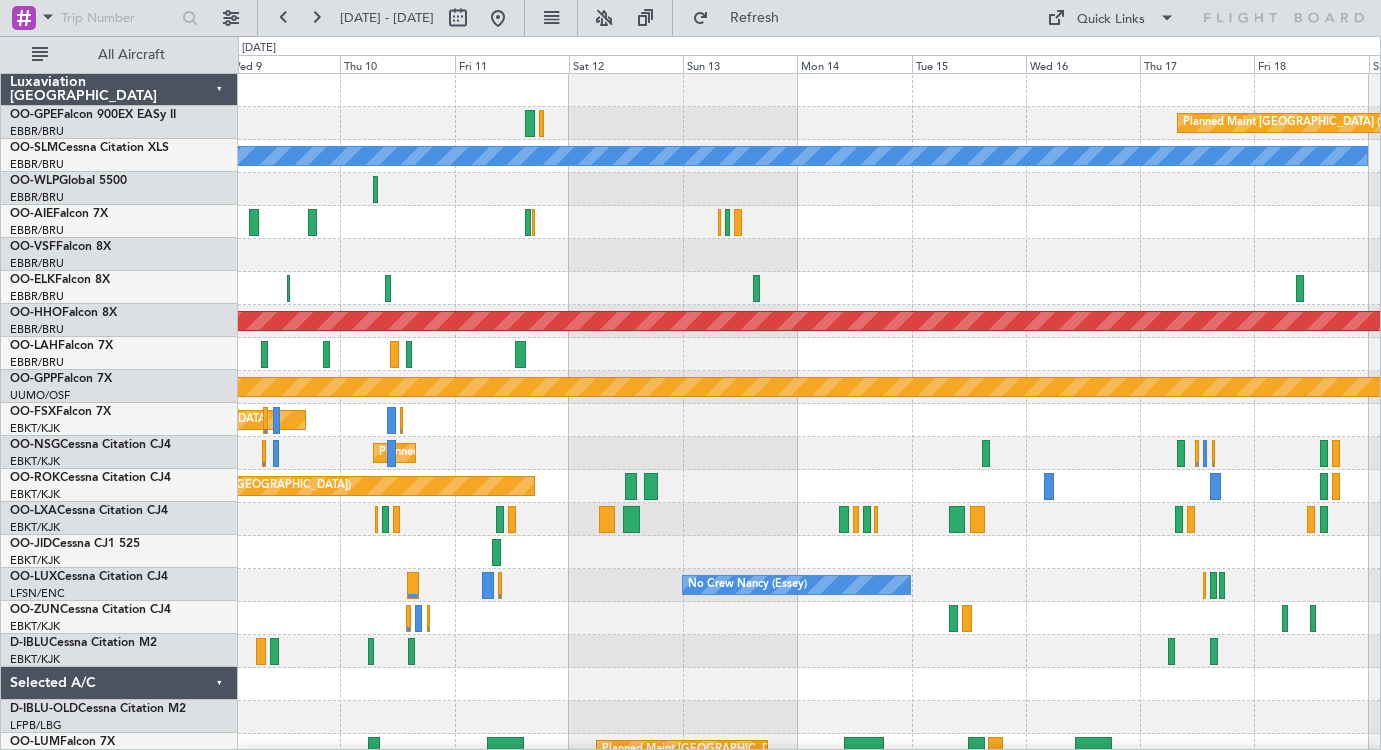 scroll, scrollTop: 0, scrollLeft: 0, axis: both 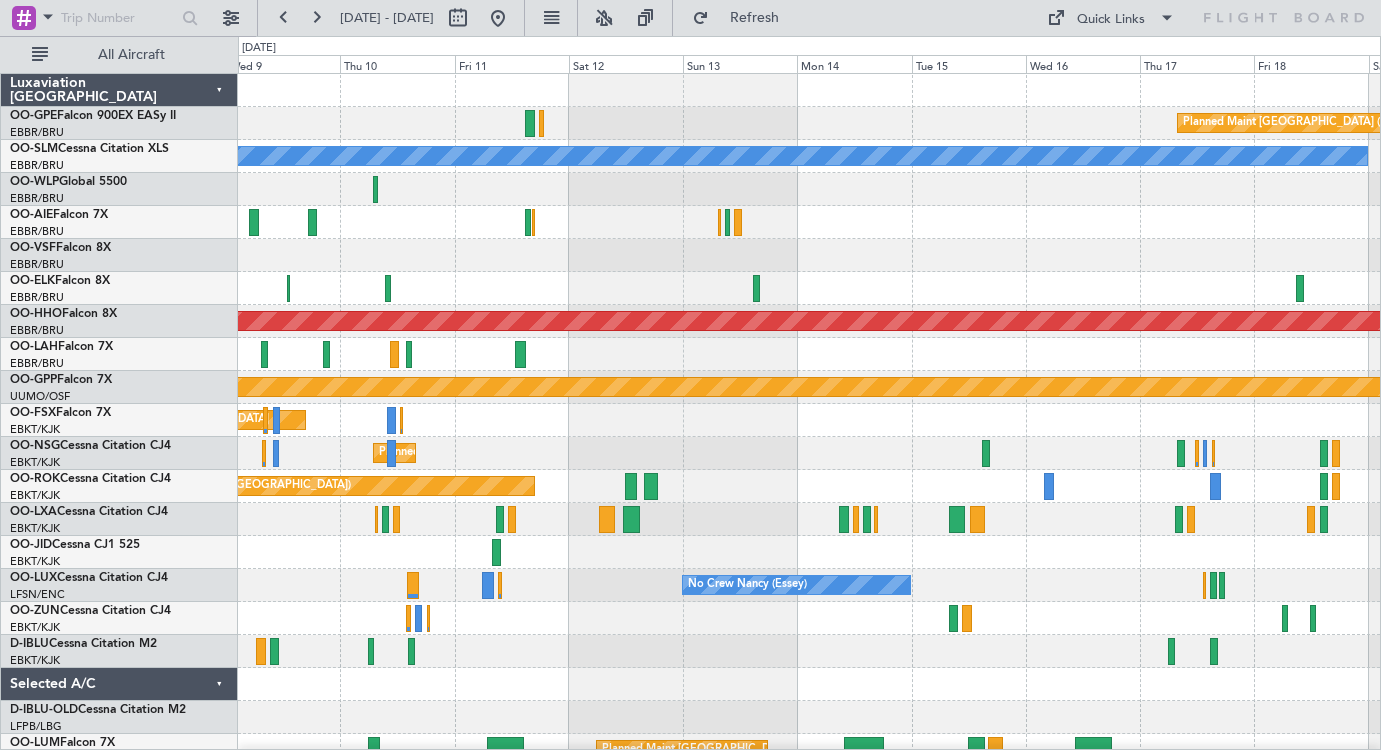 click on "[DATE] - [DATE]  Refresh Quick Links All Aircraft
Planned Maint [GEOGRAPHIC_DATA] ([GEOGRAPHIC_DATA])
Planned Maint [GEOGRAPHIC_DATA] ([GEOGRAPHIC_DATA])
No Crew [GEOGRAPHIC_DATA] (Brussels National)
No Crew [GEOGRAPHIC_DATA] (Brussels National)
Planned Maint Geneva ([GEOGRAPHIC_DATA])
Planned Maint Geneva ([GEOGRAPHIC_DATA])
Grounded [GEOGRAPHIC_DATA]
Planned Maint [GEOGRAPHIC_DATA]-[GEOGRAPHIC_DATA]
Planned Maint [GEOGRAPHIC_DATA]-[GEOGRAPHIC_DATA]
Planned Maint [GEOGRAPHIC_DATA] ([GEOGRAPHIC_DATA])
Planned Maint [GEOGRAPHIC_DATA]-[GEOGRAPHIC_DATA]
No Crew [PERSON_NAME] ([PERSON_NAME])
Planned Maint [GEOGRAPHIC_DATA]-[GEOGRAPHIC_DATA]
Planned Maint [GEOGRAPHIC_DATA] ([GEOGRAPHIC_DATA])
Planned Maint [GEOGRAPHIC_DATA] ([GEOGRAPHIC_DATA])
Luxaviation [GEOGRAPHIC_DATA]
OO-GPE  Falcon 900EX EASy II
EBBR/BRU
[GEOGRAPHIC_DATA] ([GEOGRAPHIC_DATA])" at bounding box center (690, 375) 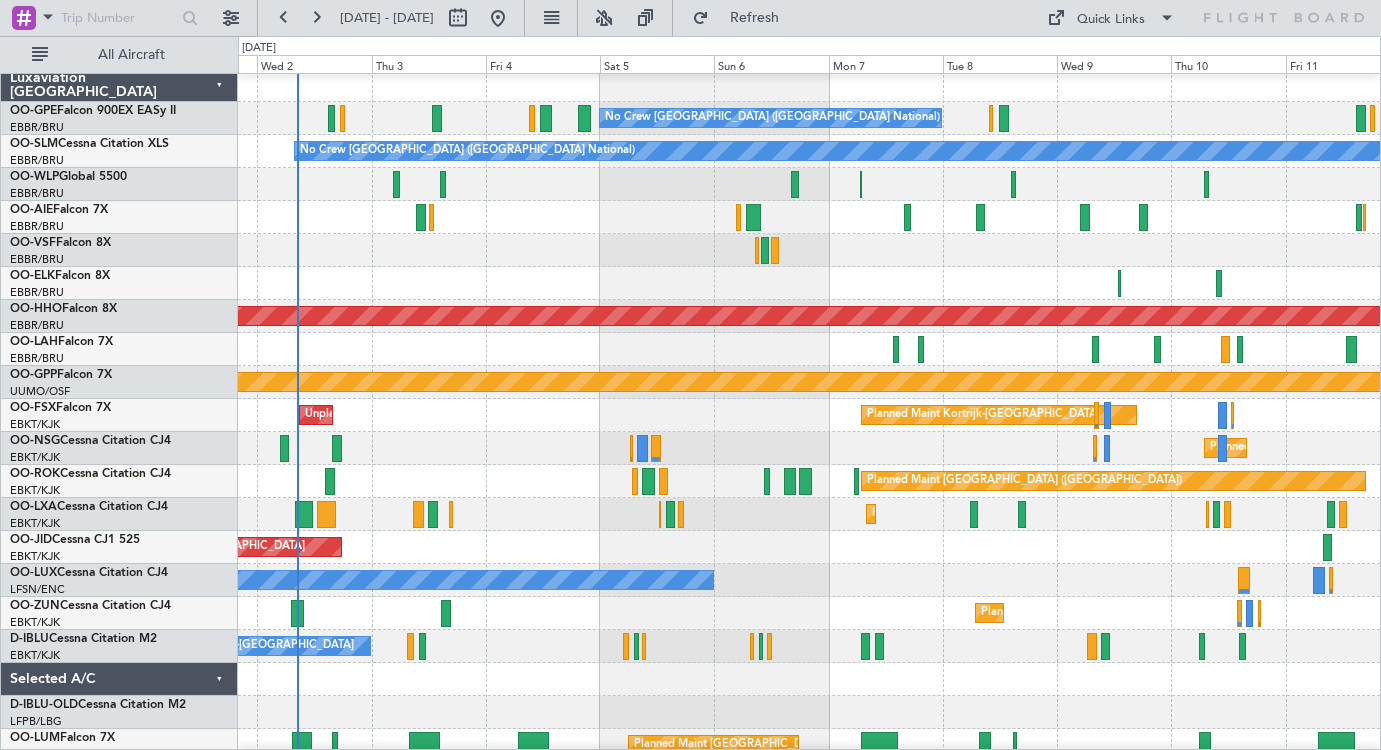 scroll, scrollTop: 6, scrollLeft: 0, axis: vertical 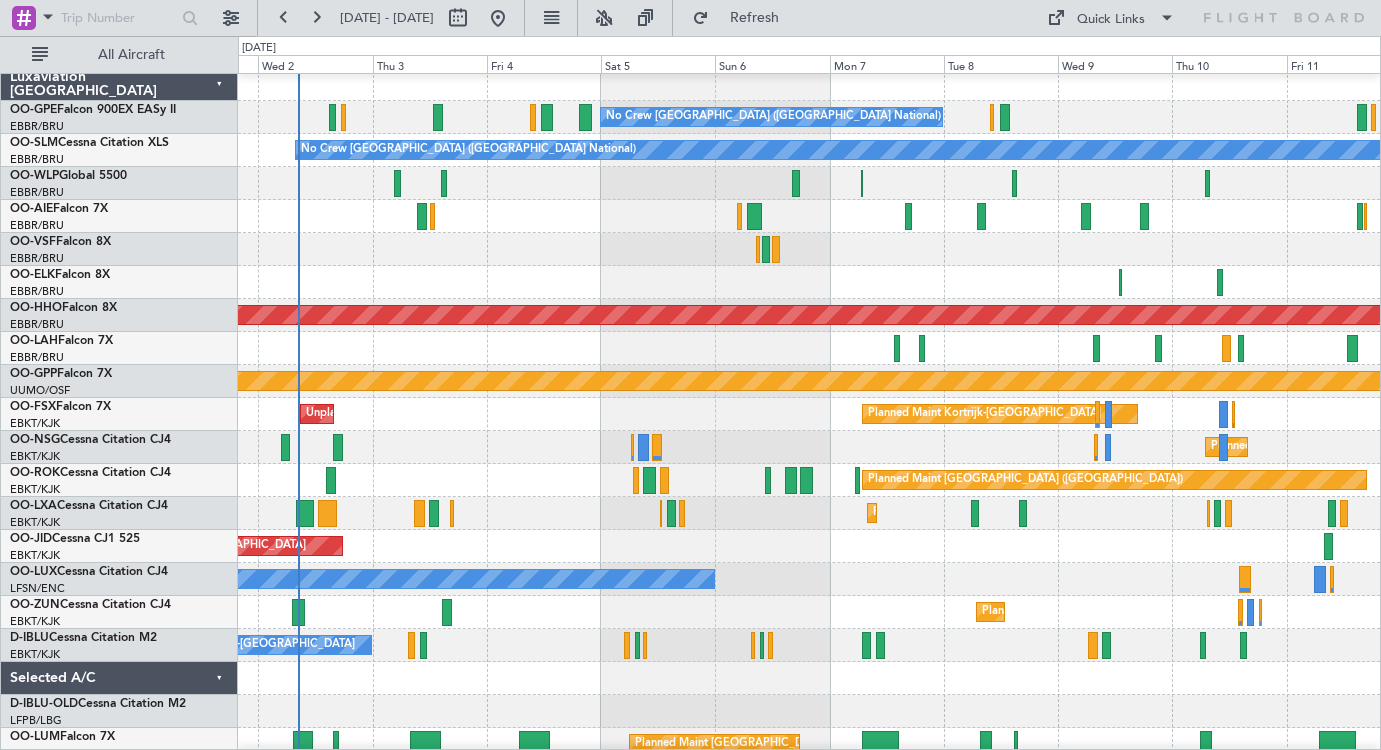 click 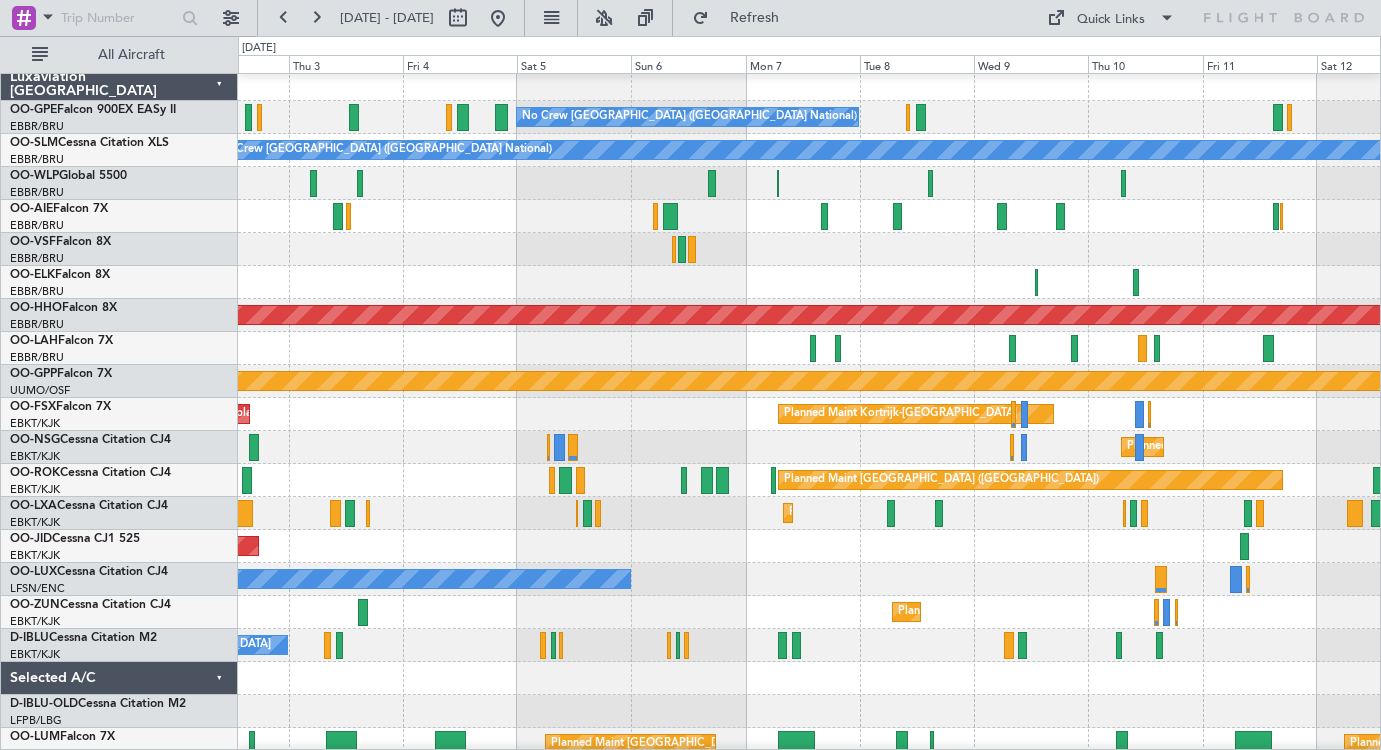 click 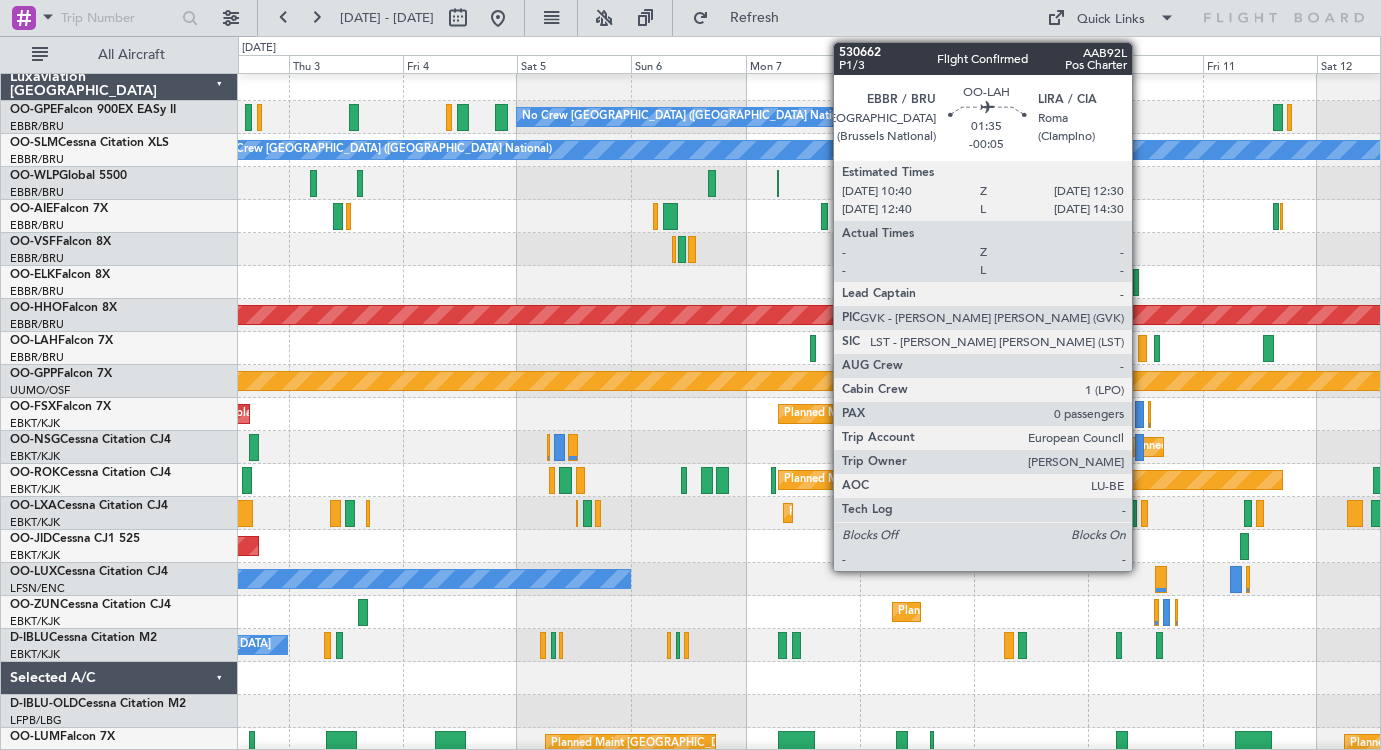 click 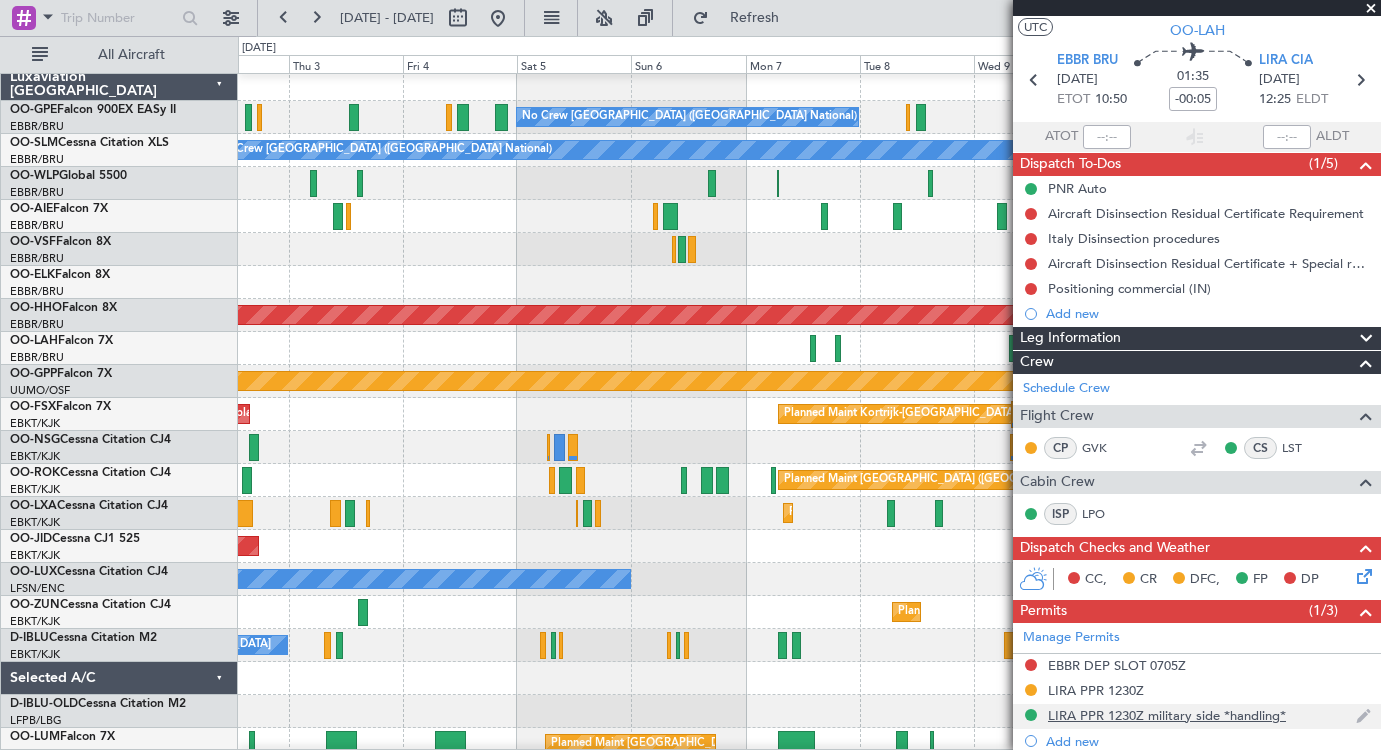 scroll, scrollTop: 0, scrollLeft: 0, axis: both 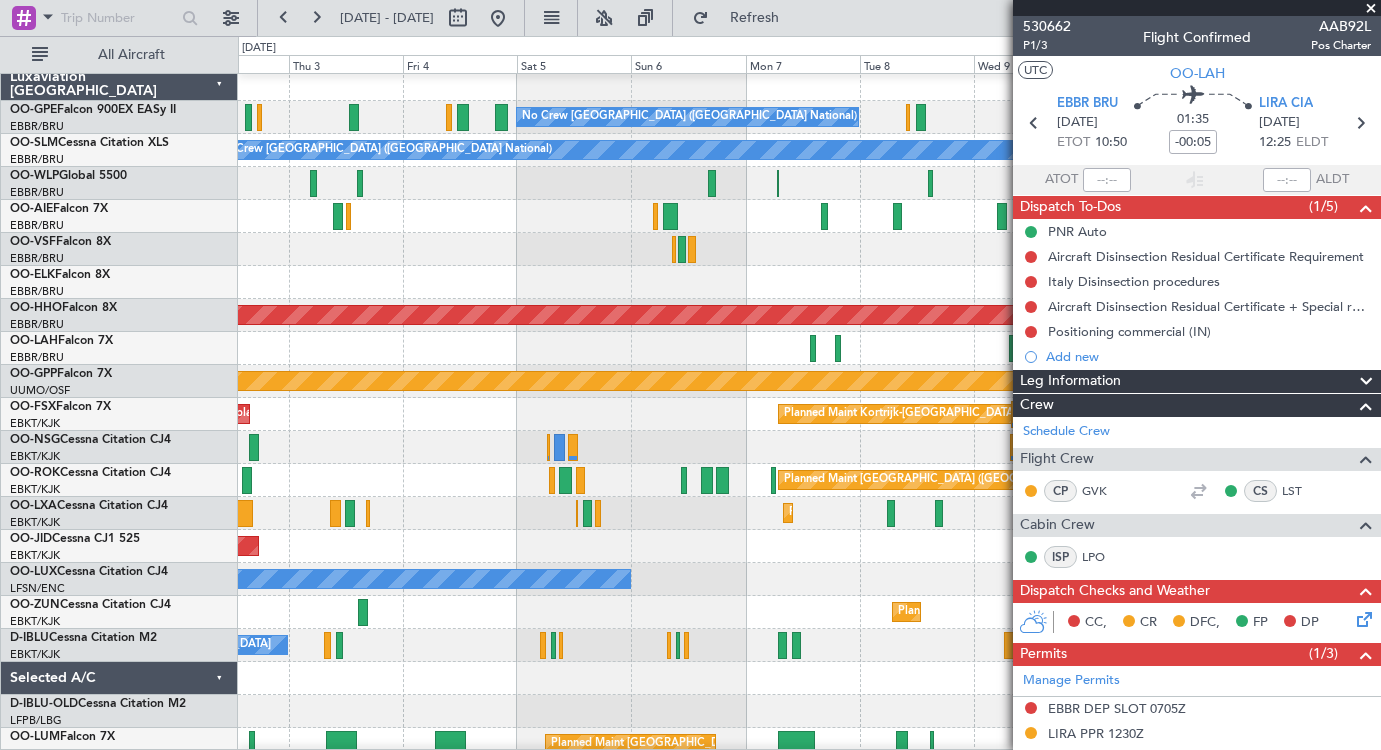 click at bounding box center (1371, 9) 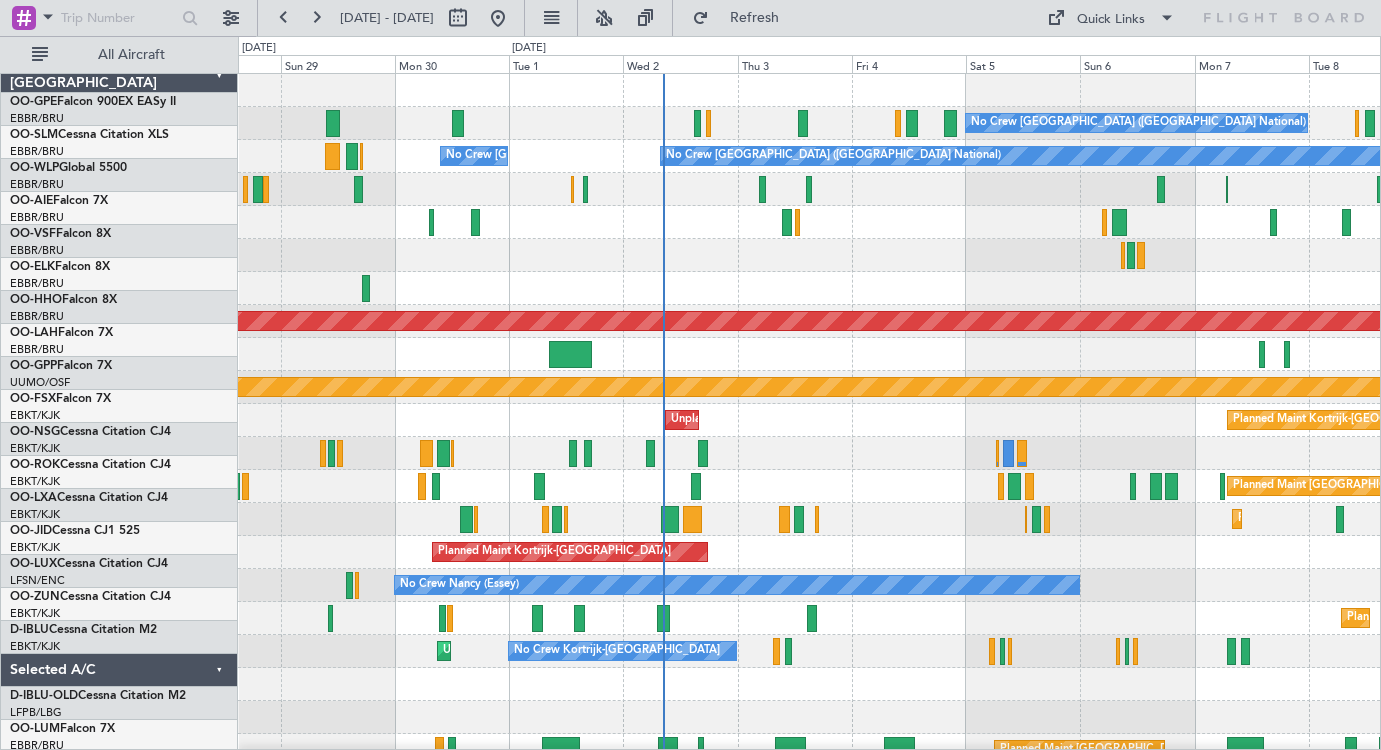 scroll, scrollTop: 0, scrollLeft: 0, axis: both 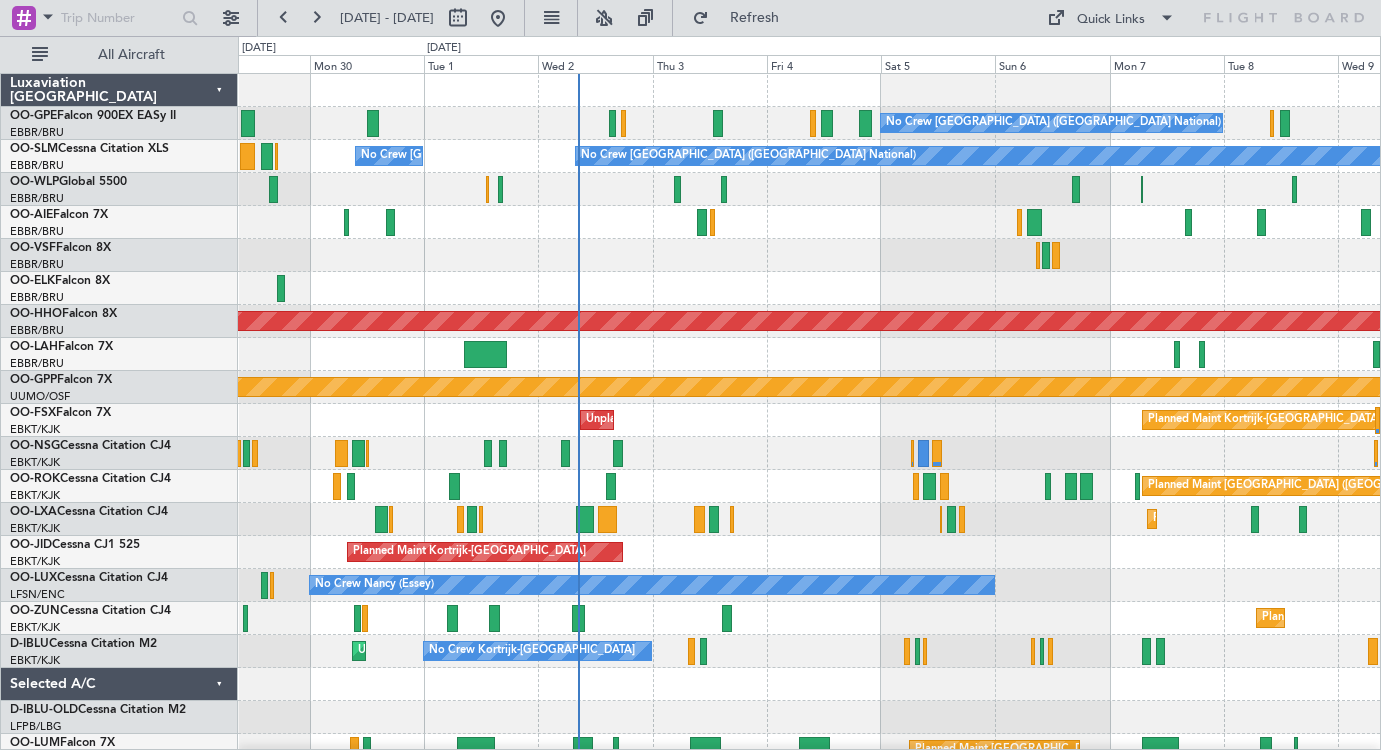 click on "Planned Maint Kortrijk-[GEOGRAPHIC_DATA]" 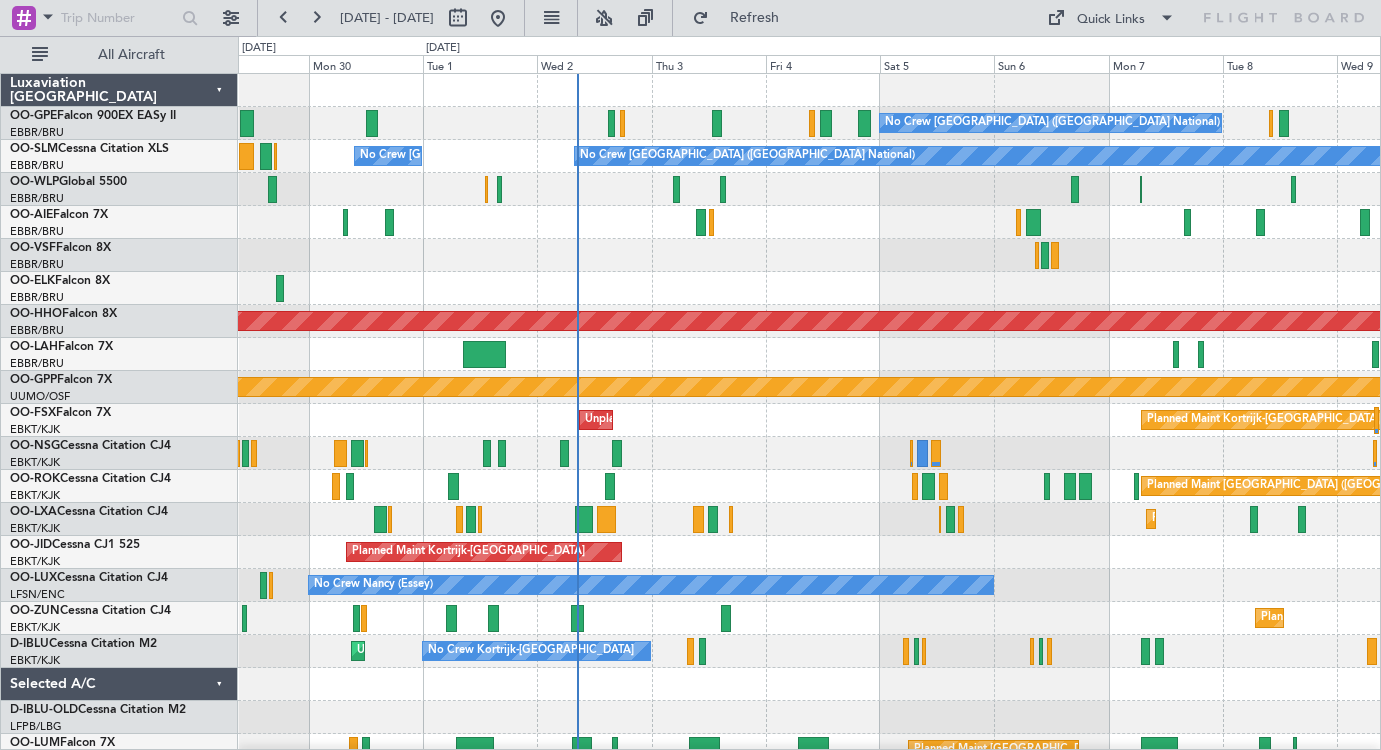 scroll, scrollTop: 0, scrollLeft: 0, axis: both 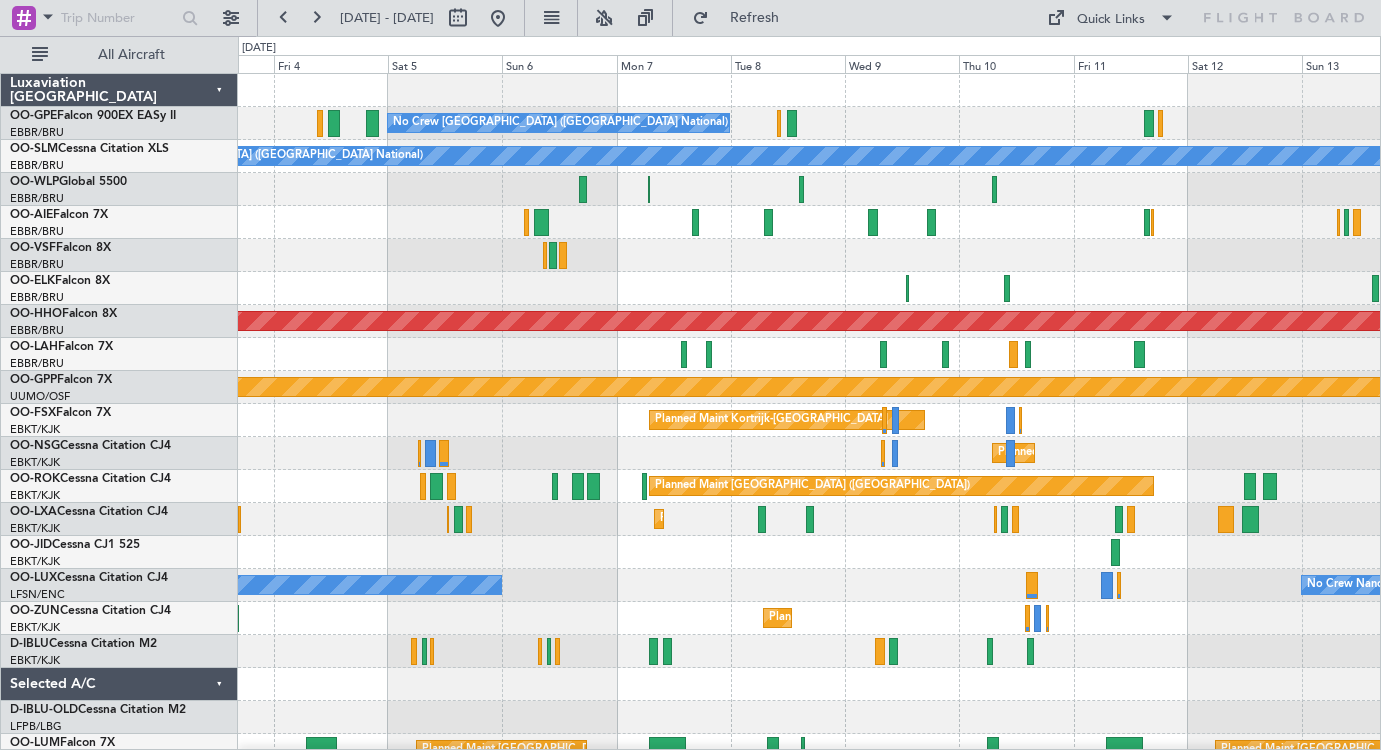 click 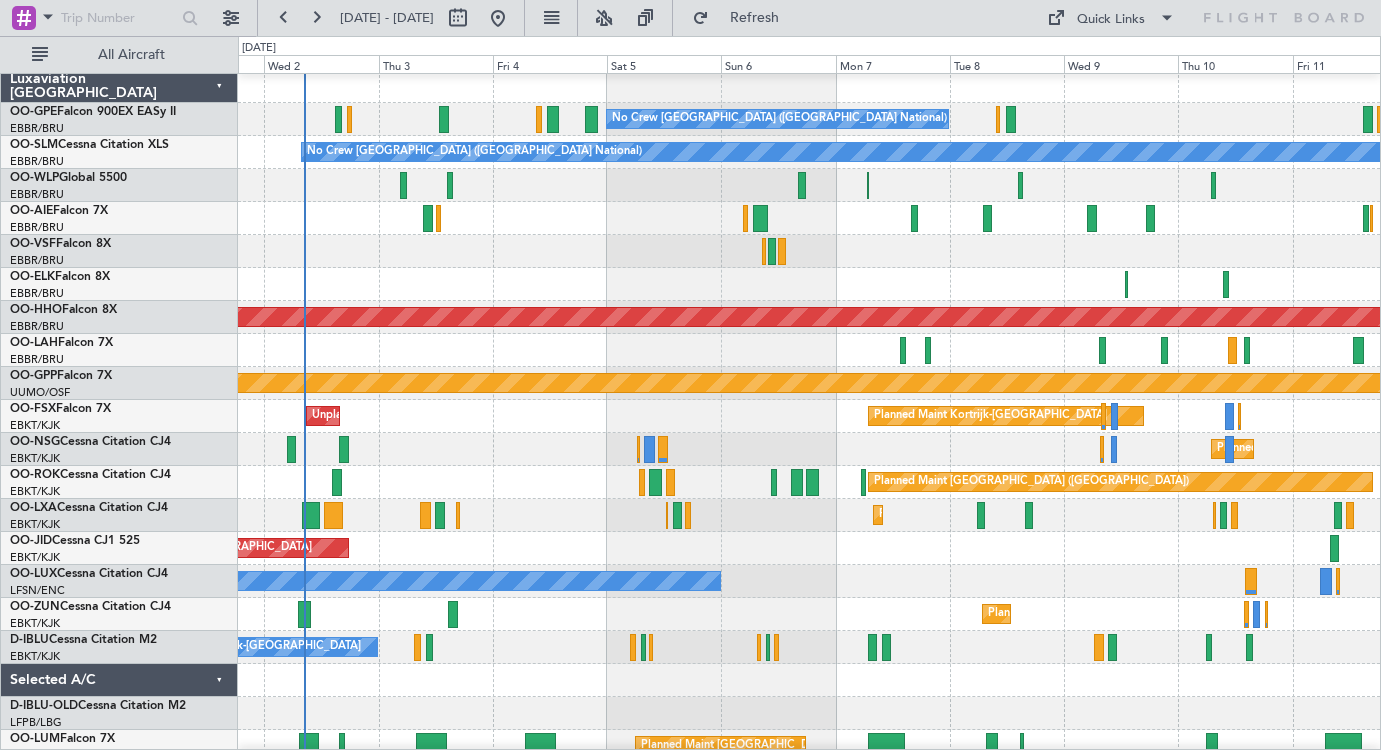 click 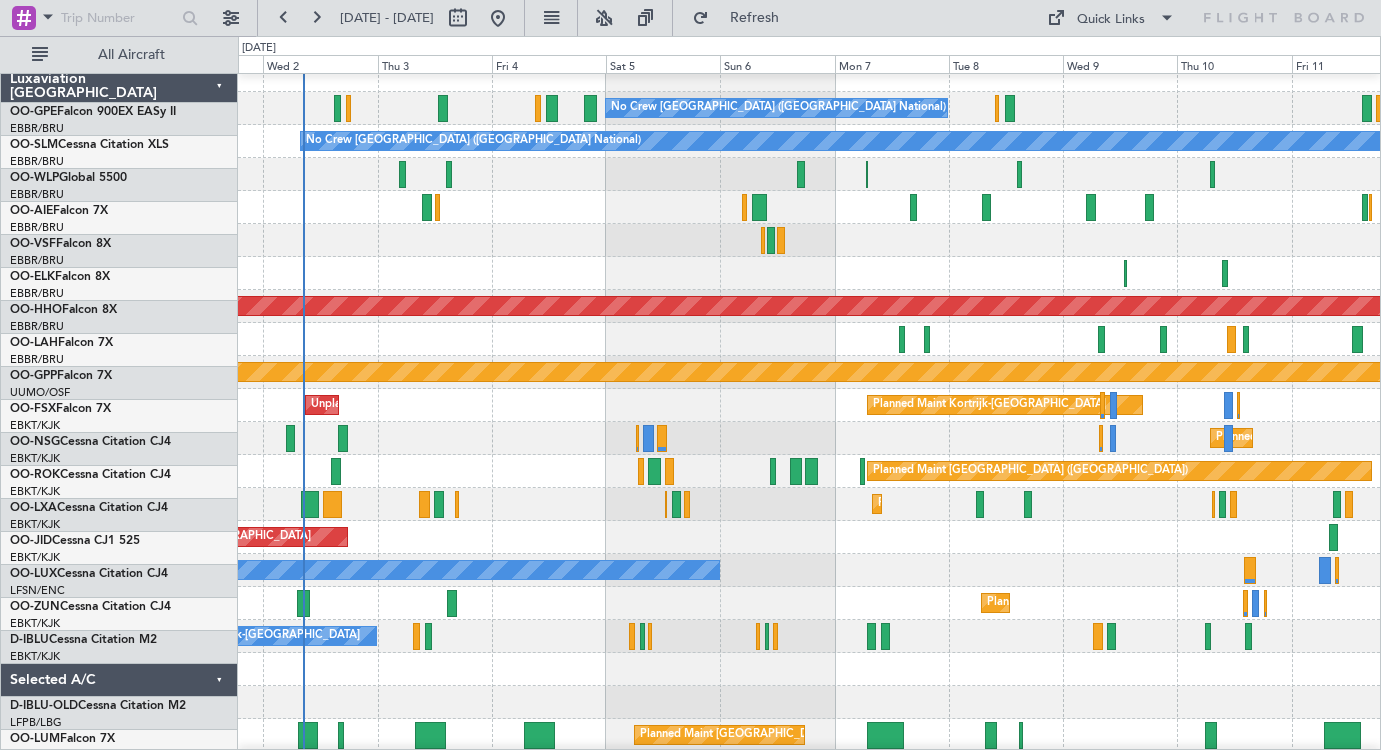 scroll, scrollTop: 115, scrollLeft: 0, axis: vertical 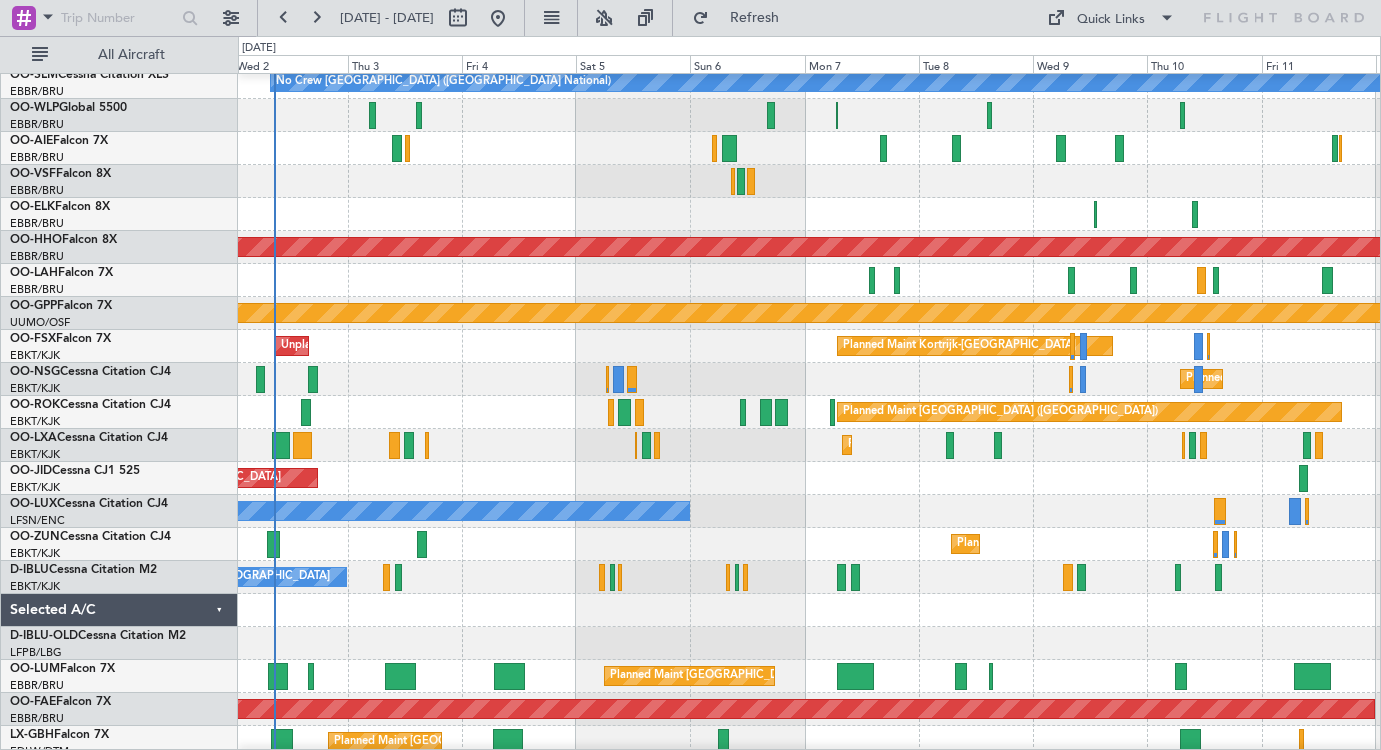 click on "No Crew [PERSON_NAME] ([PERSON_NAME])
No Crew [PERSON_NAME] ([PERSON_NAME])" 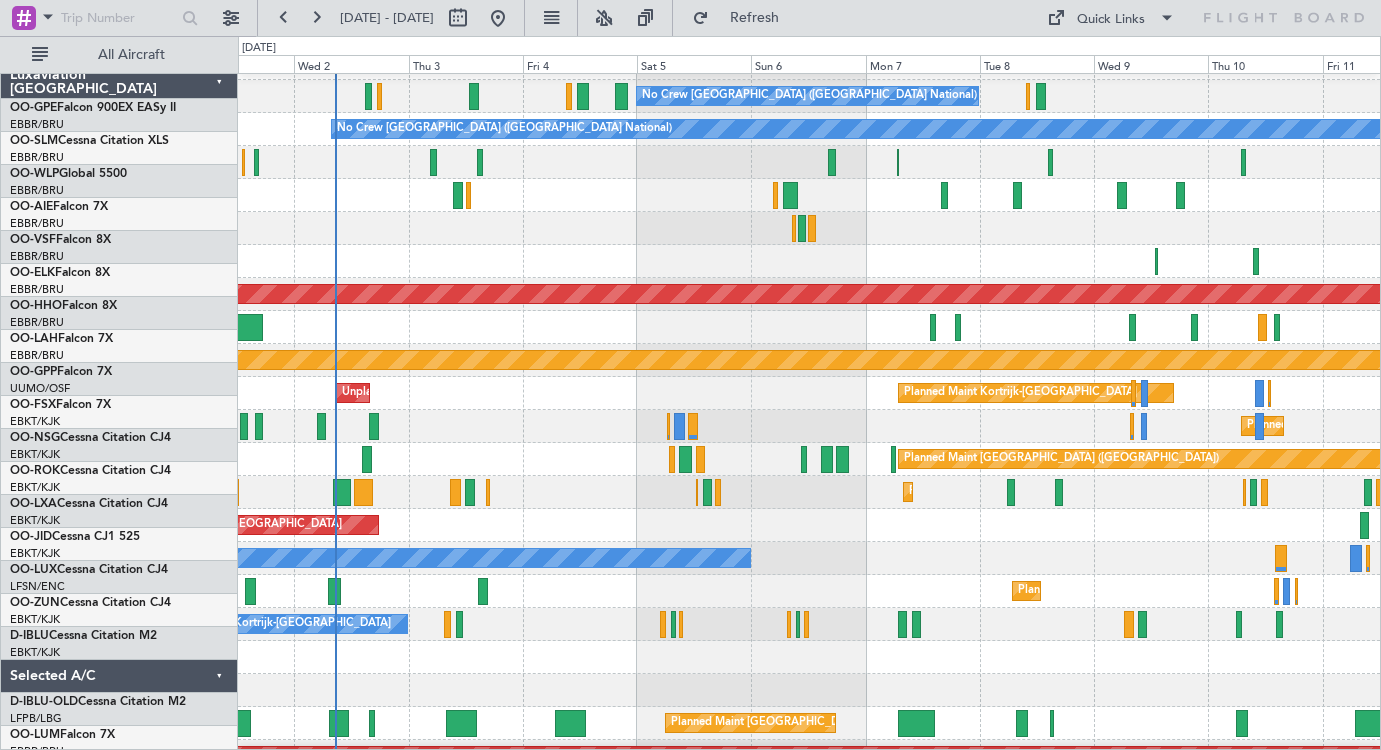 scroll, scrollTop: 0, scrollLeft: 0, axis: both 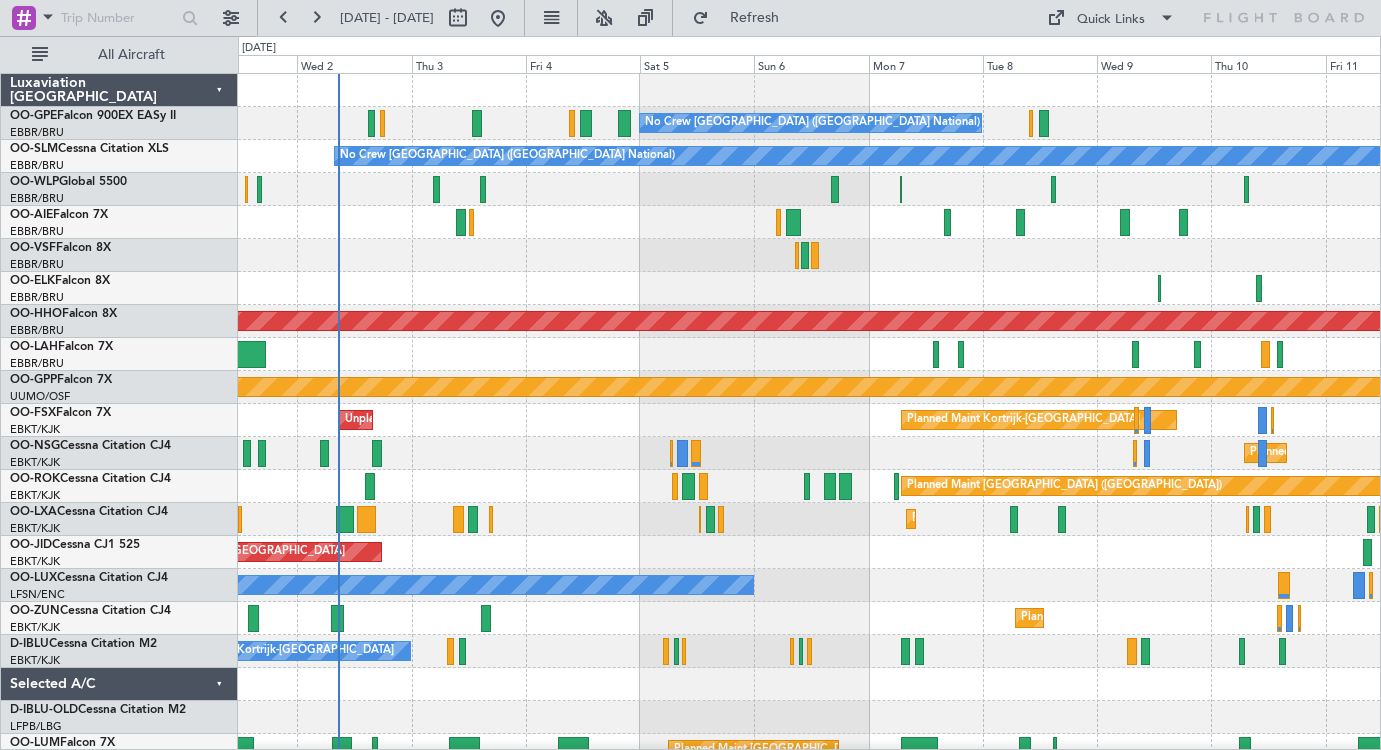 click on "Planned Maint [GEOGRAPHIC_DATA] ([GEOGRAPHIC_DATA] National)
No Crew [GEOGRAPHIC_DATA] (Brussels National)
No Crew [GEOGRAPHIC_DATA] (Brussels National)
No Crew [GEOGRAPHIC_DATA] (Brussels National)
Planned Maint Geneva ([GEOGRAPHIC_DATA])
Planned Maint Geneva ([GEOGRAPHIC_DATA])
Grounded [GEOGRAPHIC_DATA]
Planned Maint [GEOGRAPHIC_DATA]-[GEOGRAPHIC_DATA]
Unplanned Maint [GEOGRAPHIC_DATA]-[GEOGRAPHIC_DATA]
Planned Maint [GEOGRAPHIC_DATA]-[GEOGRAPHIC_DATA]
Planned Maint [GEOGRAPHIC_DATA] ([GEOGRAPHIC_DATA])
Planned Maint [GEOGRAPHIC_DATA]-[GEOGRAPHIC_DATA]
Planned Maint [GEOGRAPHIC_DATA]-[GEOGRAPHIC_DATA]
No Crew [PERSON_NAME] ([PERSON_NAME])
No Crew [PERSON_NAME] ([PERSON_NAME])
Planned Maint [GEOGRAPHIC_DATA]-[GEOGRAPHIC_DATA]
No Crew Kortrijk-[GEOGRAPHIC_DATA]
Unplanned Maint [GEOGRAPHIC_DATA]-[GEOGRAPHIC_DATA]
Planned Maint [GEOGRAPHIC_DATA] ([GEOGRAPHIC_DATA])
Planned Maint [GEOGRAPHIC_DATA] ([GEOGRAPHIC_DATA])" 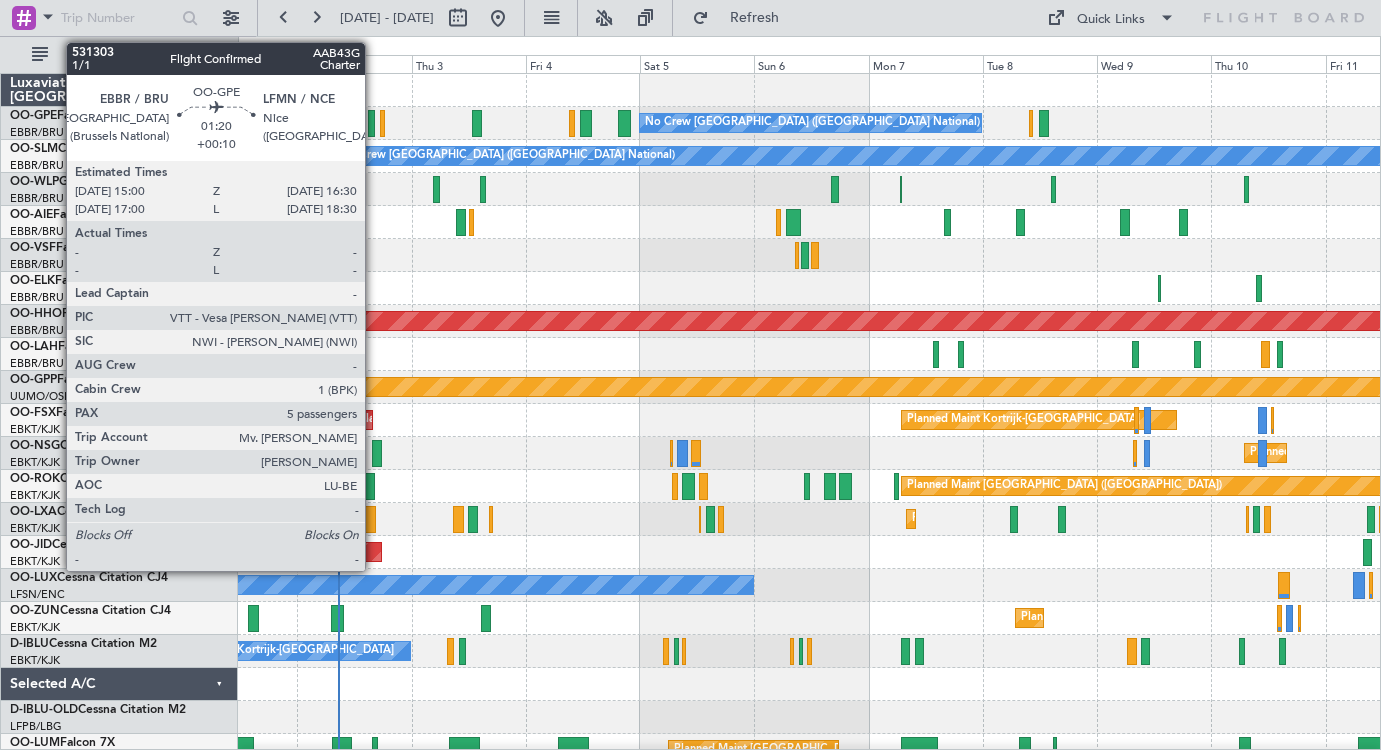 click 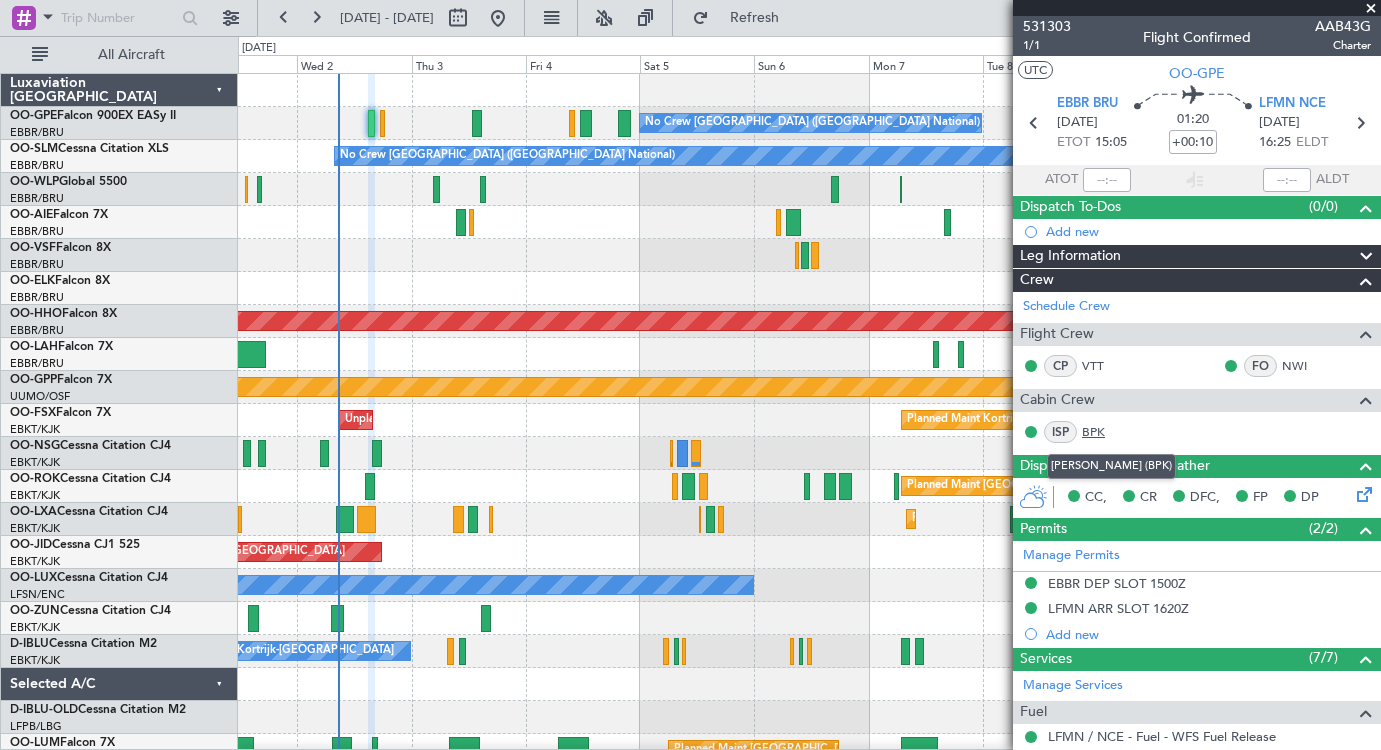 click on "BPK" 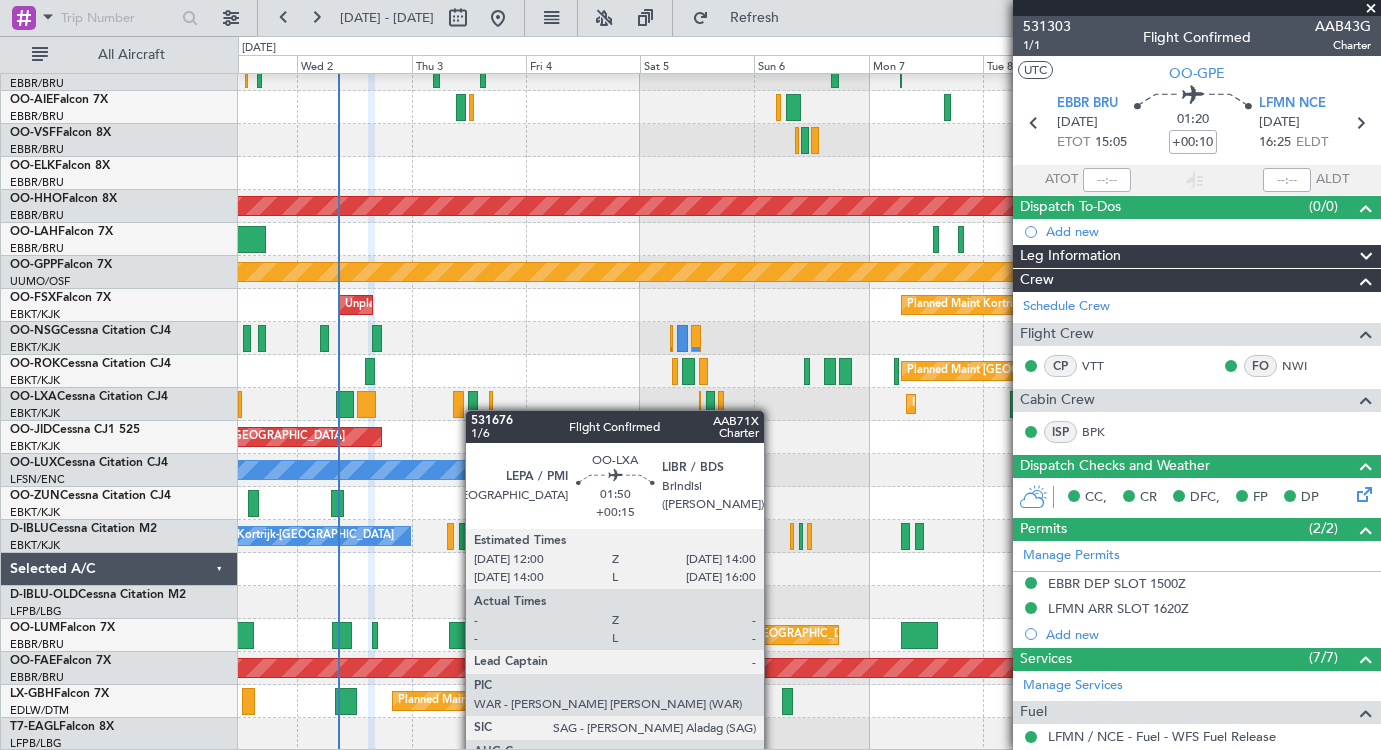 scroll, scrollTop: 0, scrollLeft: 0, axis: both 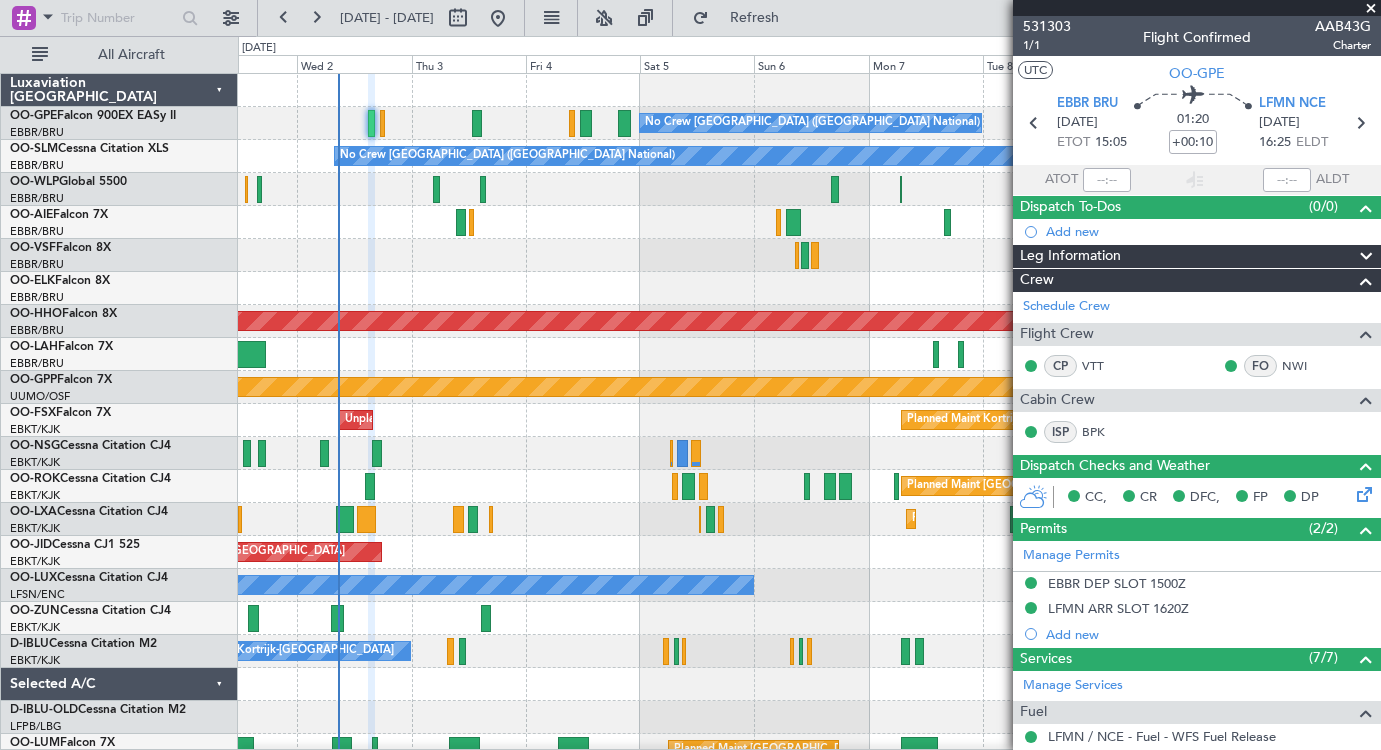 click at bounding box center (1371, 9) 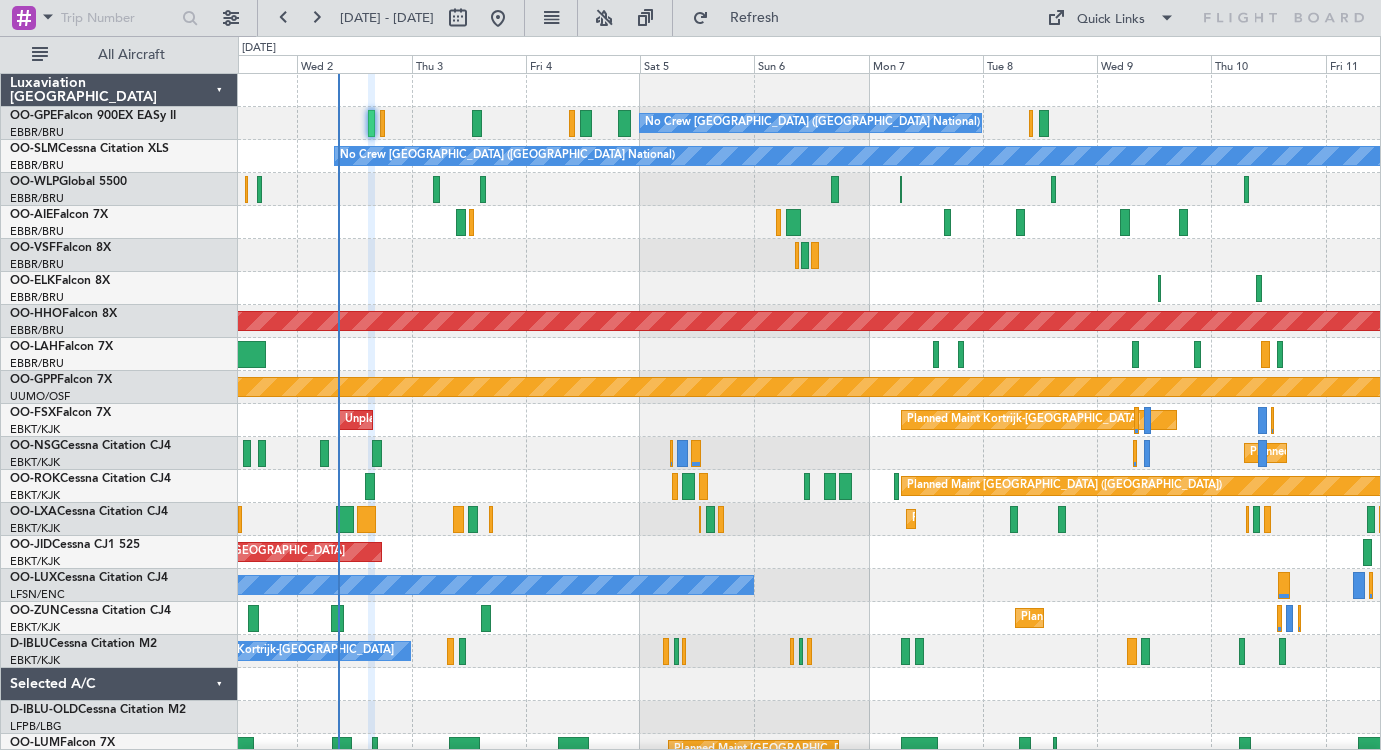 type on "0" 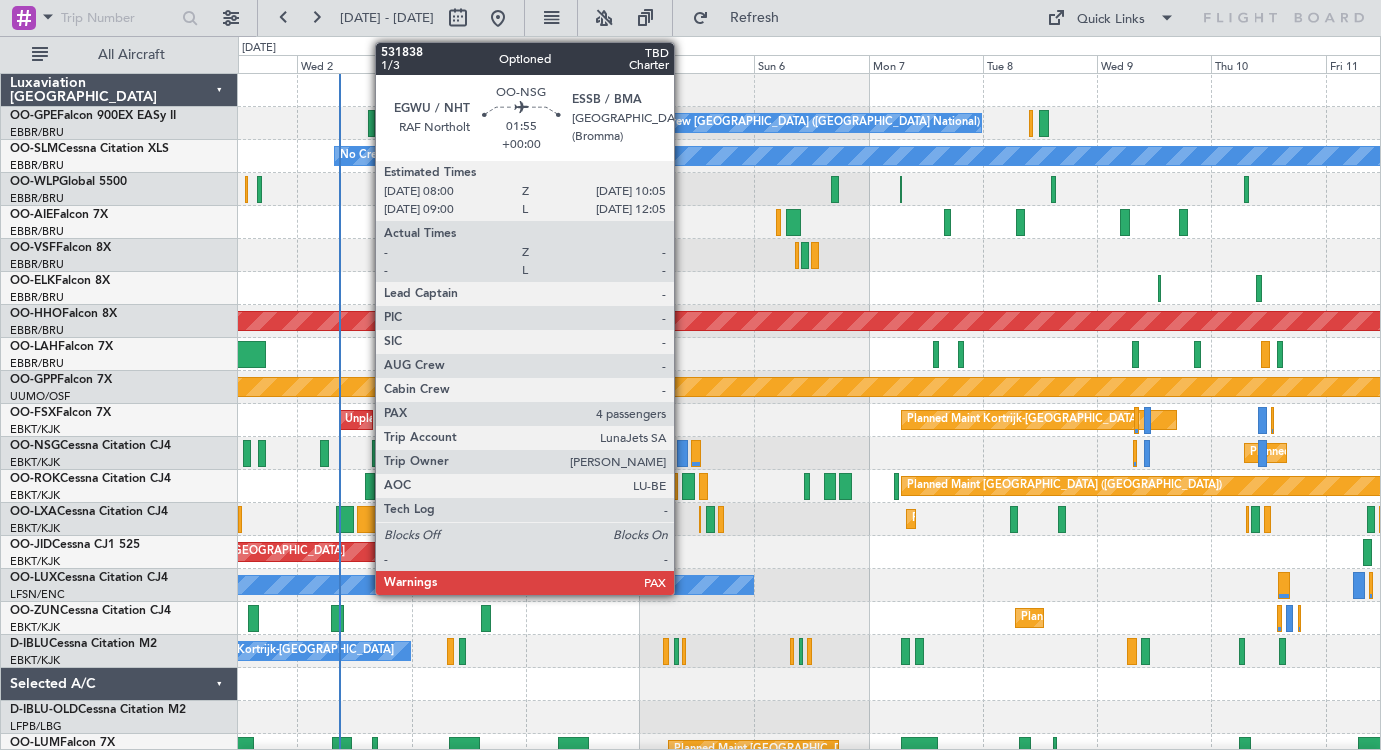 click 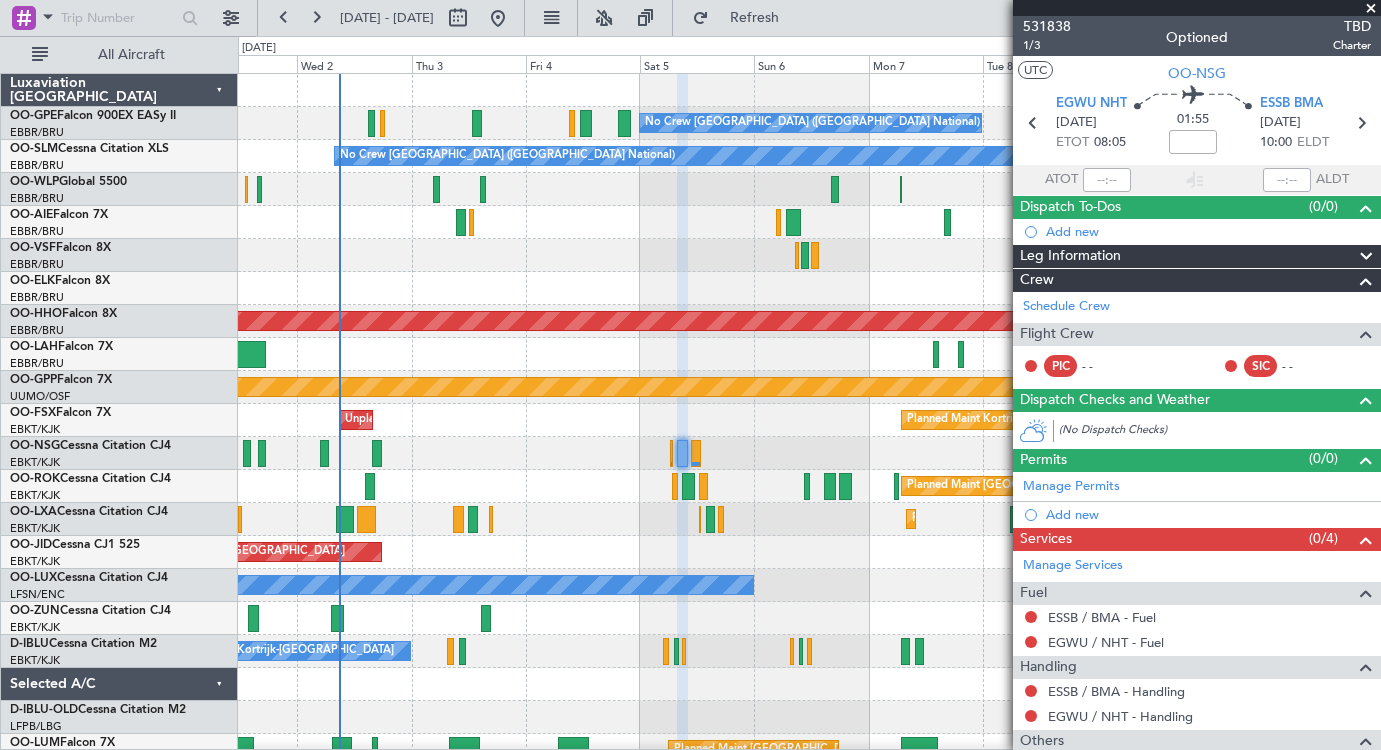 click at bounding box center [1371, 9] 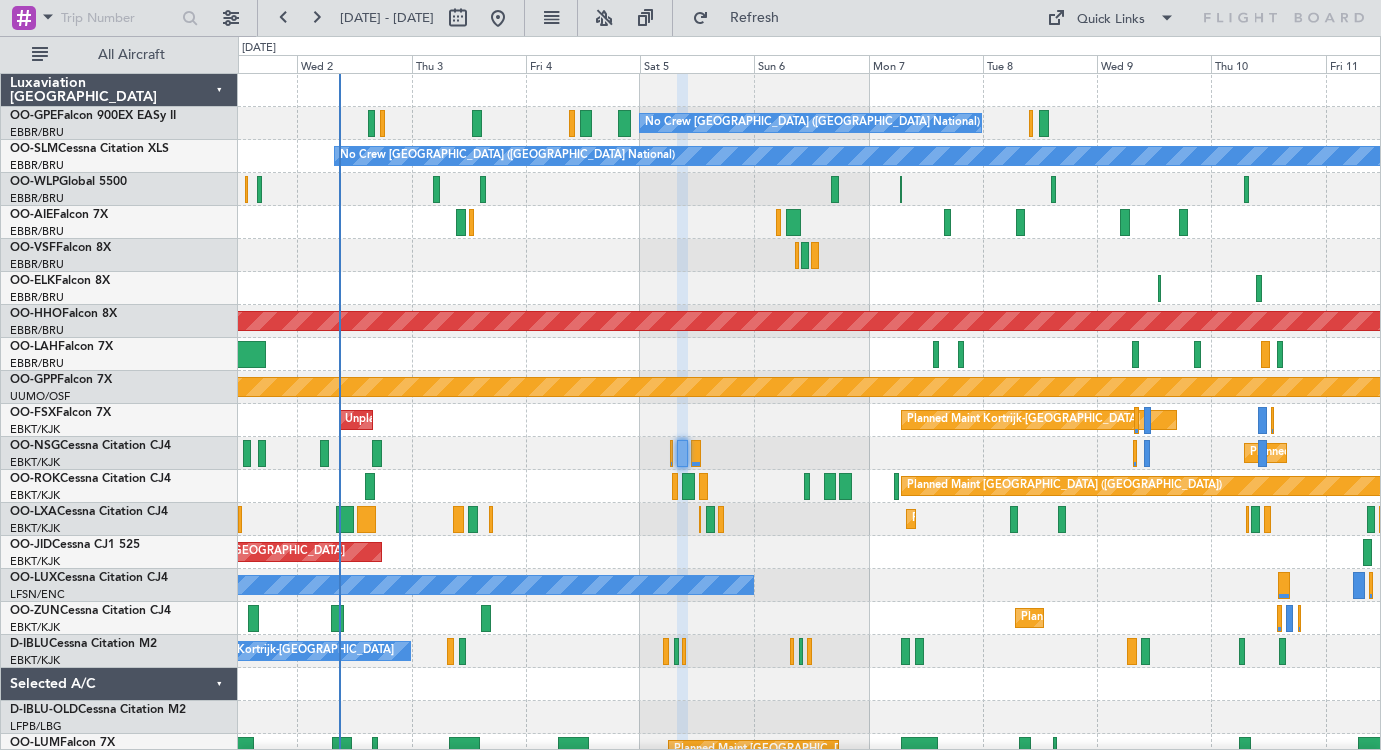 type on "0" 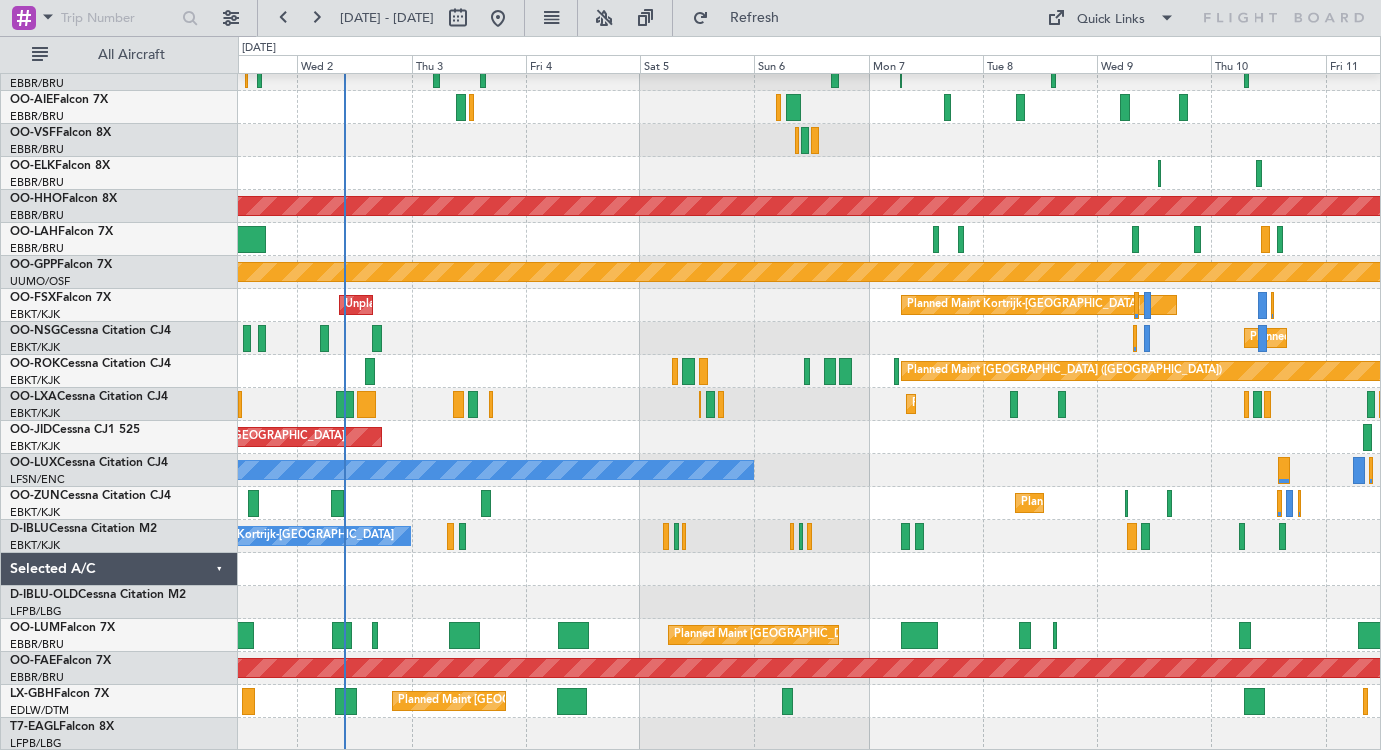 scroll, scrollTop: 0, scrollLeft: 0, axis: both 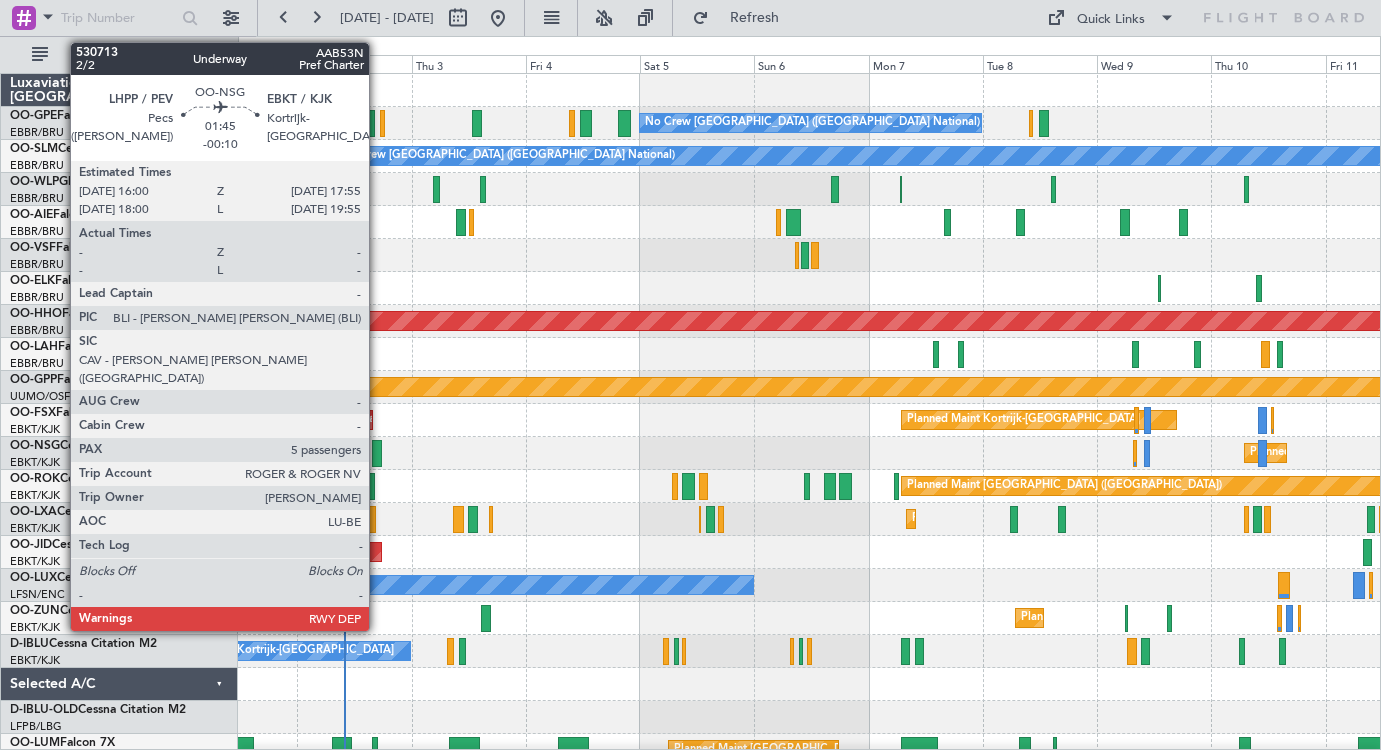 click 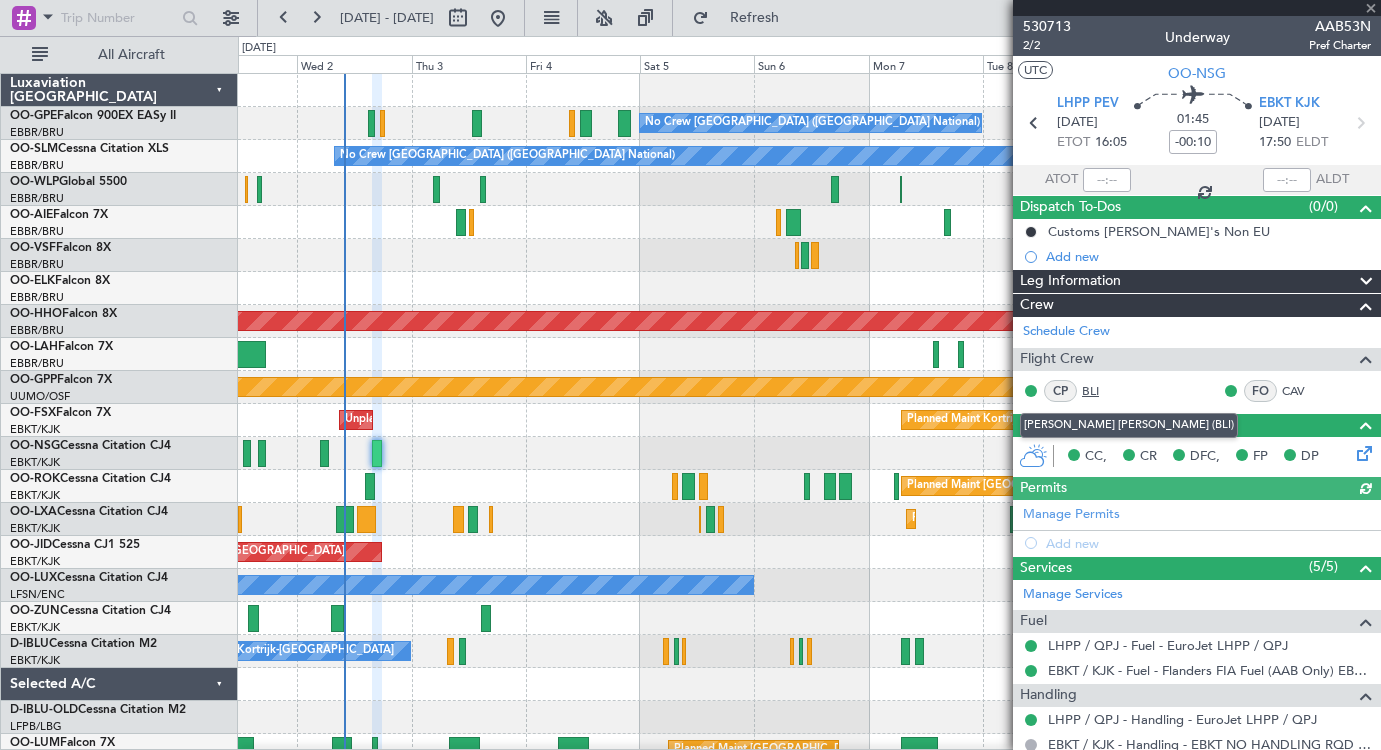 click on "BLI" 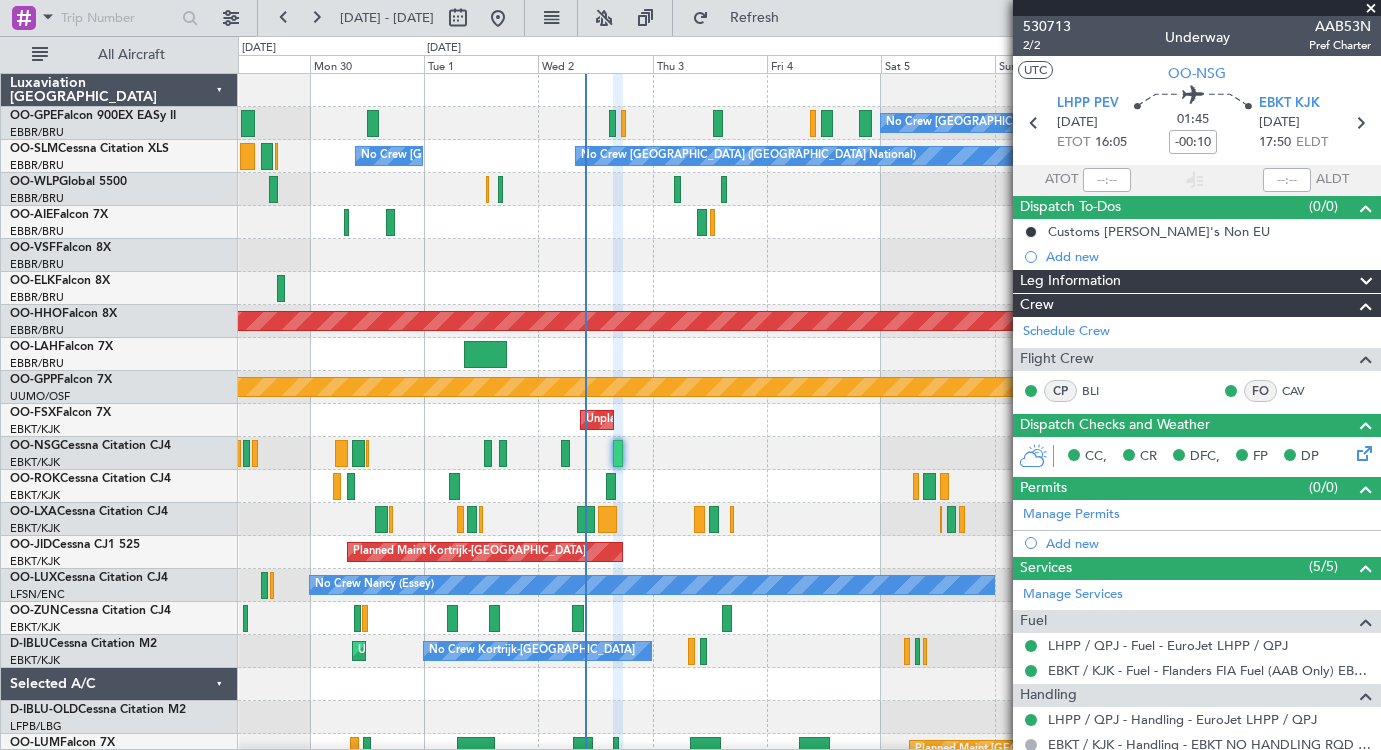 click 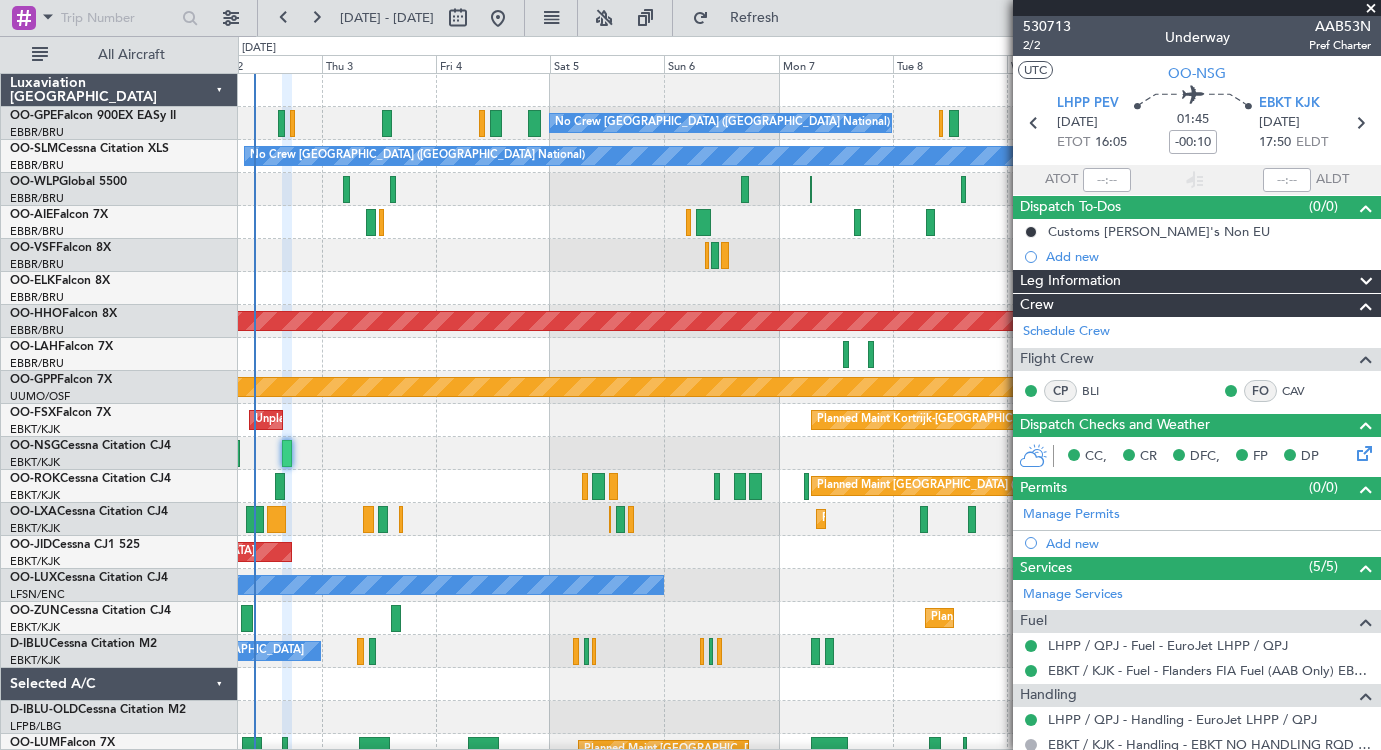 click on "Planned Maint [GEOGRAPHIC_DATA] ([GEOGRAPHIC_DATA] National)
No Crew [GEOGRAPHIC_DATA] (Brussels National)
No Crew [GEOGRAPHIC_DATA] (Brussels National)
No Crew [GEOGRAPHIC_DATA] (Brussels National)
Planned Maint Geneva ([GEOGRAPHIC_DATA])
Planned Maint Geneva ([GEOGRAPHIC_DATA])
Grounded [GEOGRAPHIC_DATA]
Unplanned Maint [GEOGRAPHIC_DATA]-[GEOGRAPHIC_DATA]
Planned Maint [GEOGRAPHIC_DATA]-[GEOGRAPHIC_DATA]
Planned Maint [GEOGRAPHIC_DATA]-[GEOGRAPHIC_DATA]
Planned Maint [GEOGRAPHIC_DATA] ([GEOGRAPHIC_DATA])
Planned Maint [GEOGRAPHIC_DATA]-[GEOGRAPHIC_DATA]
Planned Maint [GEOGRAPHIC_DATA]-[GEOGRAPHIC_DATA]
No Crew [PERSON_NAME] ([PERSON_NAME])
No Crew [PERSON_NAME] ([PERSON_NAME])
Planned Maint [GEOGRAPHIC_DATA]-[GEOGRAPHIC_DATA]
No Crew Kortrijk-[GEOGRAPHIC_DATA]
Unplanned Maint [GEOGRAPHIC_DATA]-[GEOGRAPHIC_DATA]
Planned Maint [GEOGRAPHIC_DATA] ([GEOGRAPHIC_DATA])
Planned Maint [GEOGRAPHIC_DATA] ([GEOGRAPHIC_DATA])" 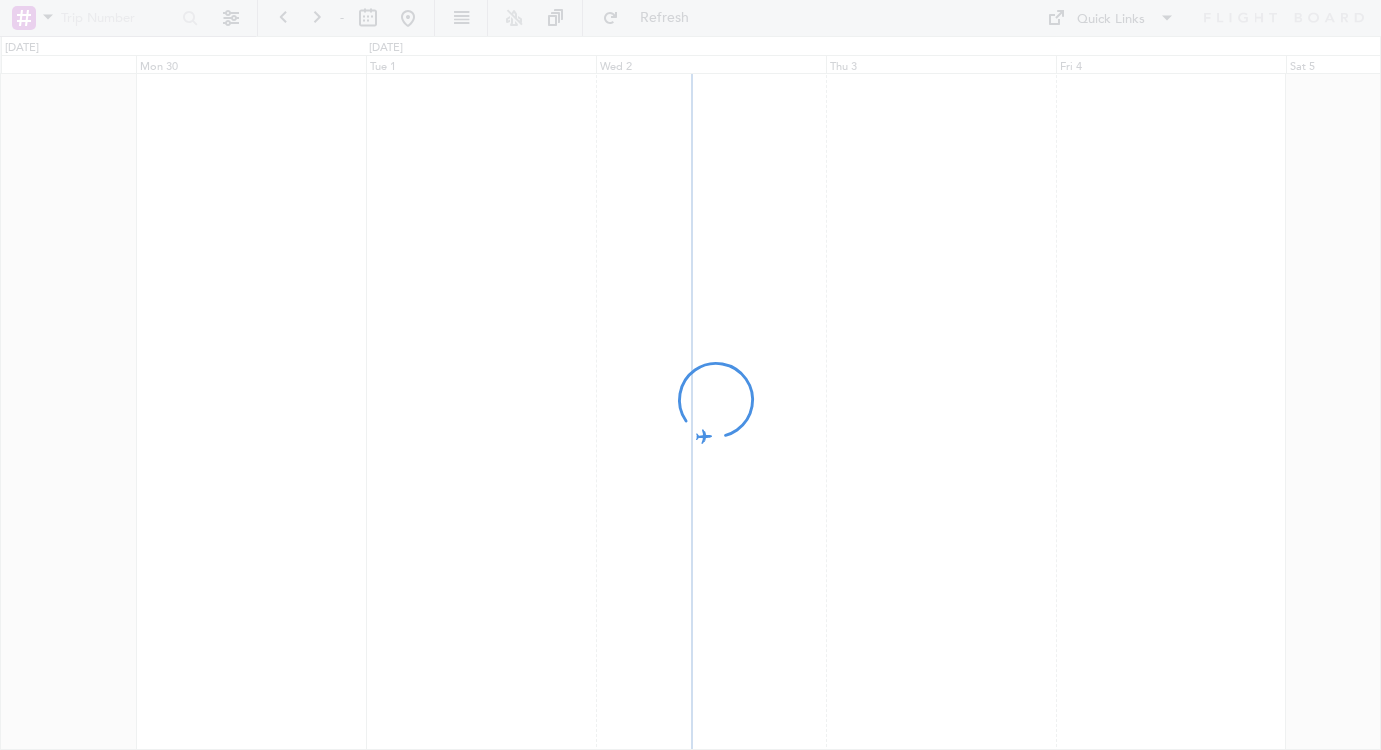 scroll, scrollTop: 0, scrollLeft: 0, axis: both 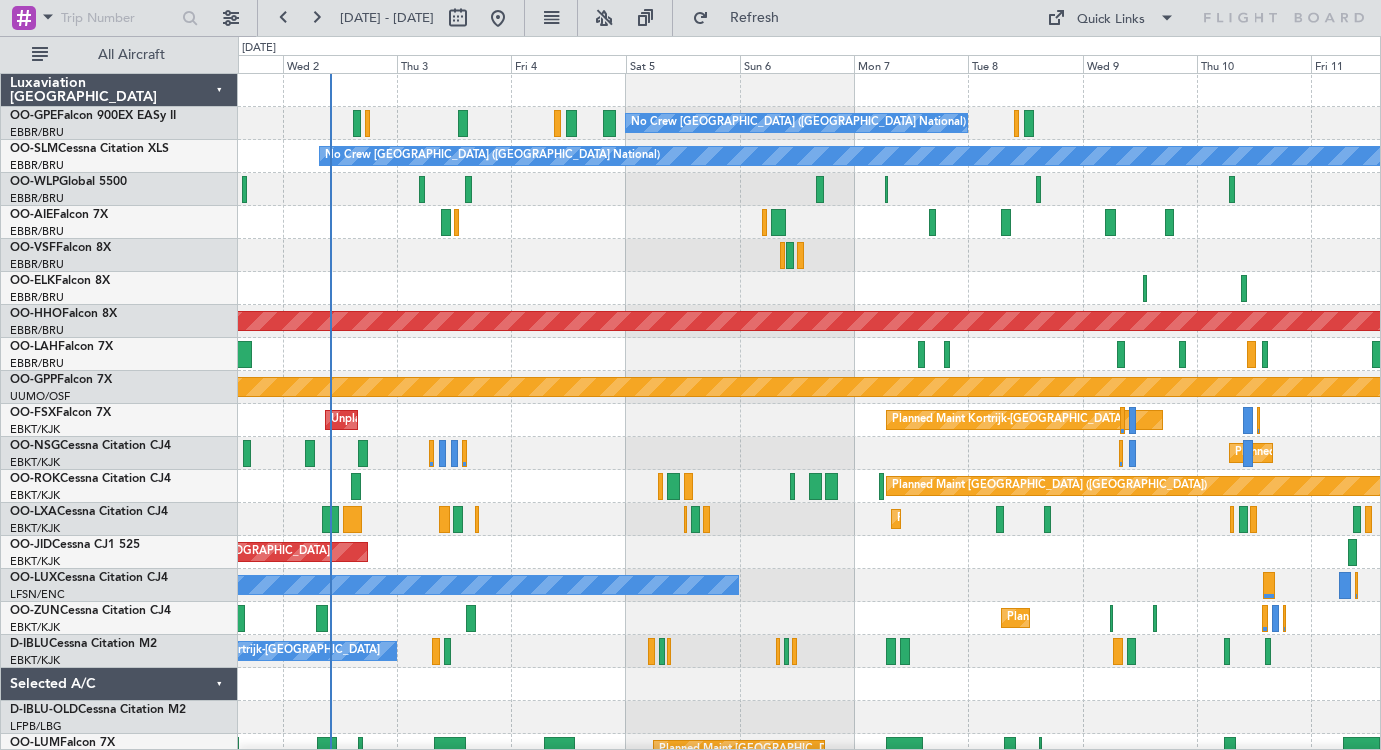 click on "Planned Maint Kortrijk-[GEOGRAPHIC_DATA]" 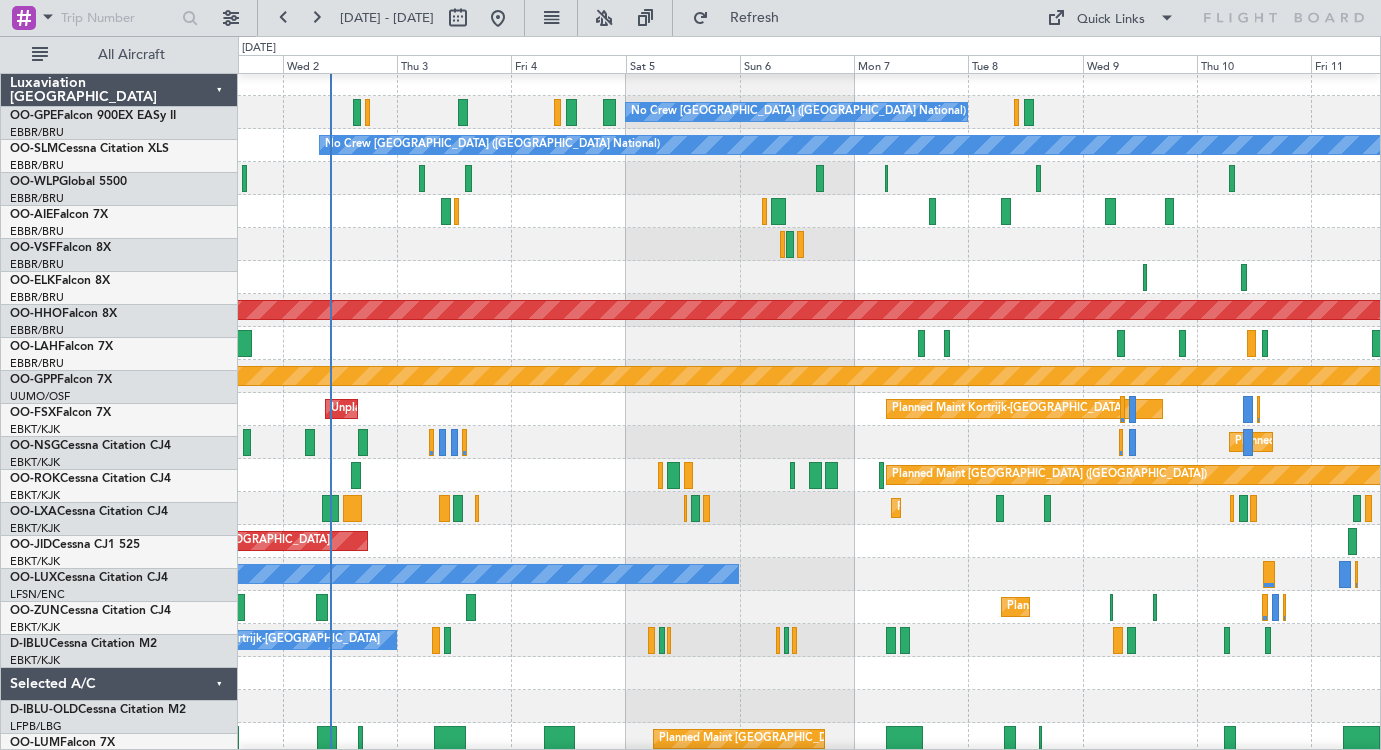 scroll, scrollTop: 115, scrollLeft: 0, axis: vertical 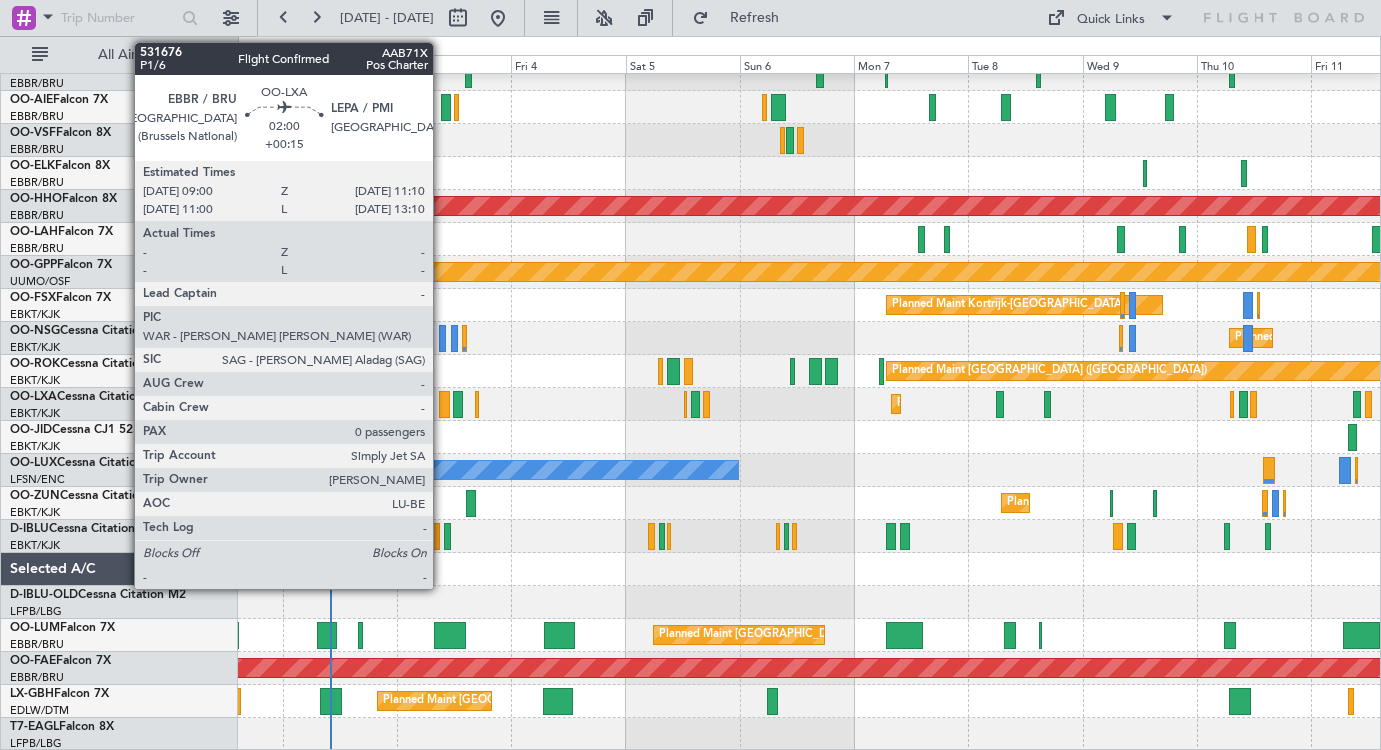 click 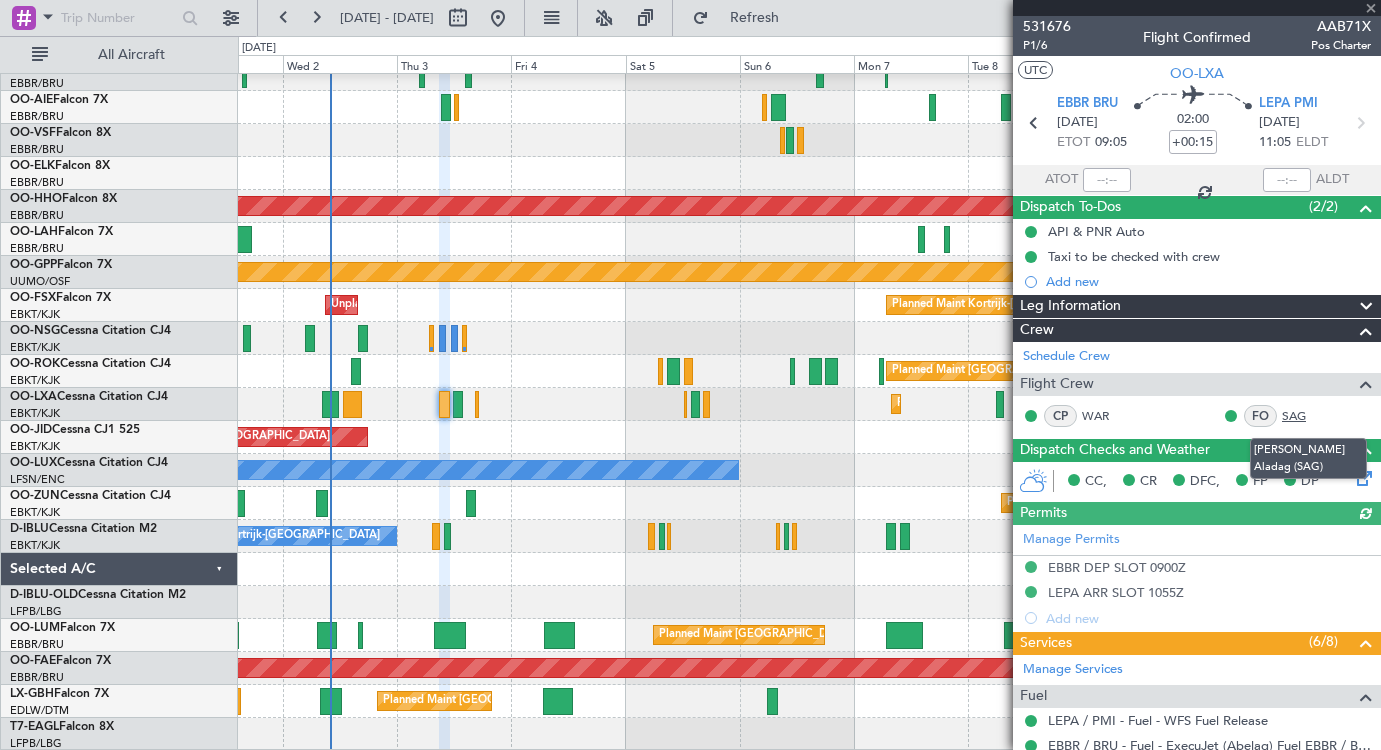 click on "SAG" 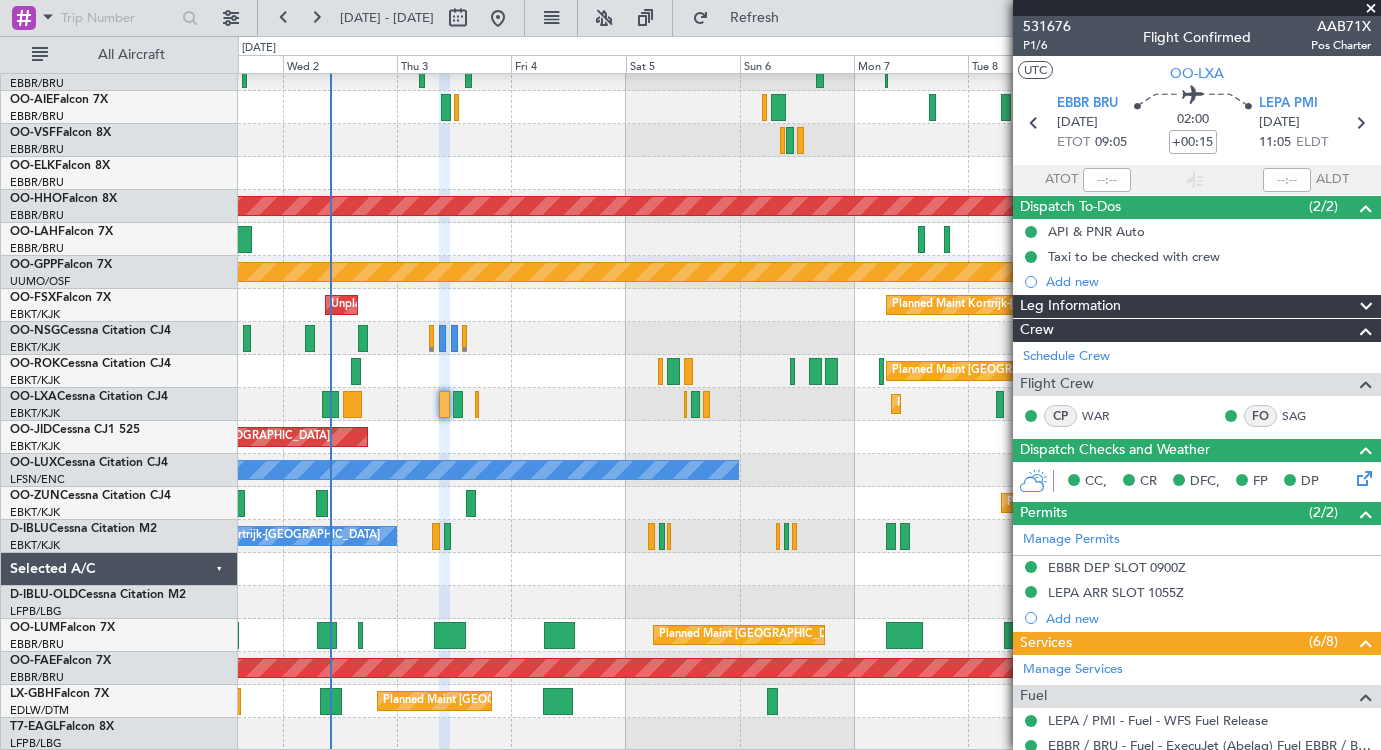 click at bounding box center [1371, 9] 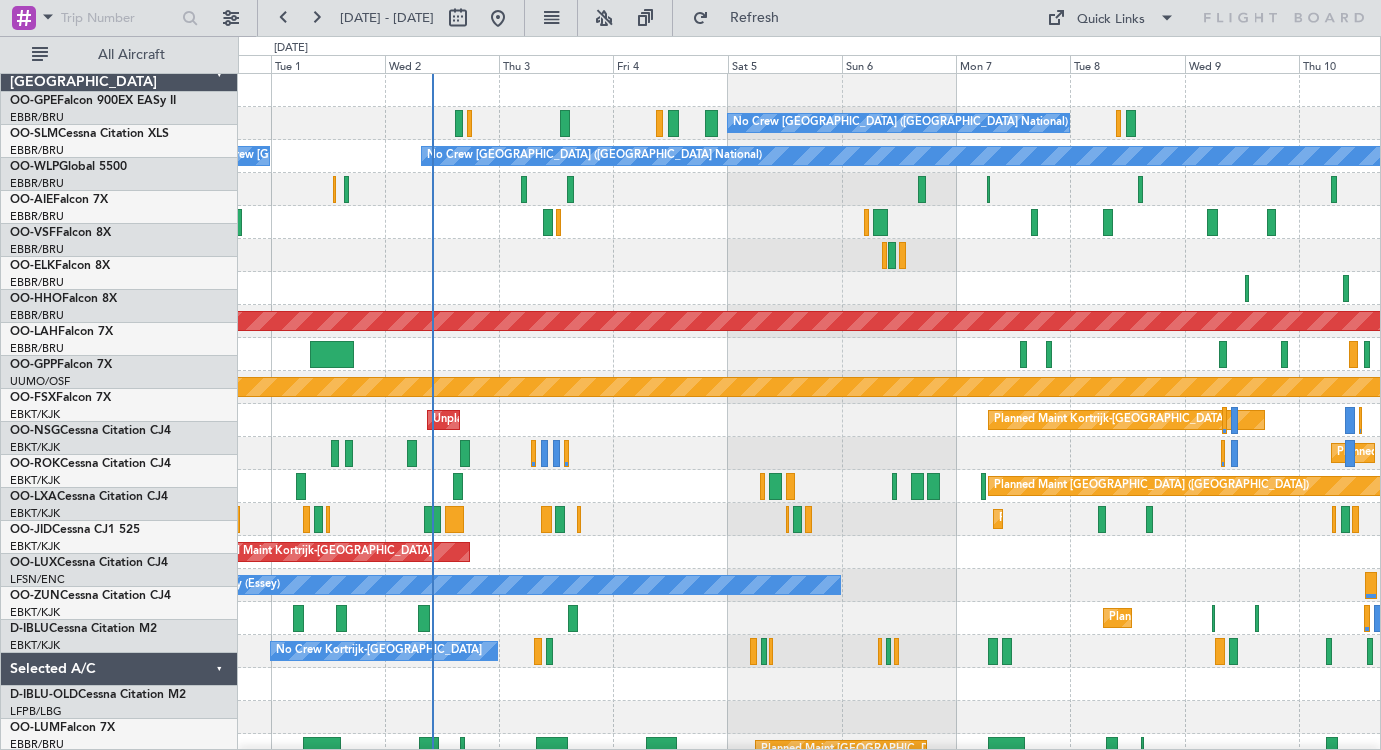 scroll, scrollTop: 0, scrollLeft: 0, axis: both 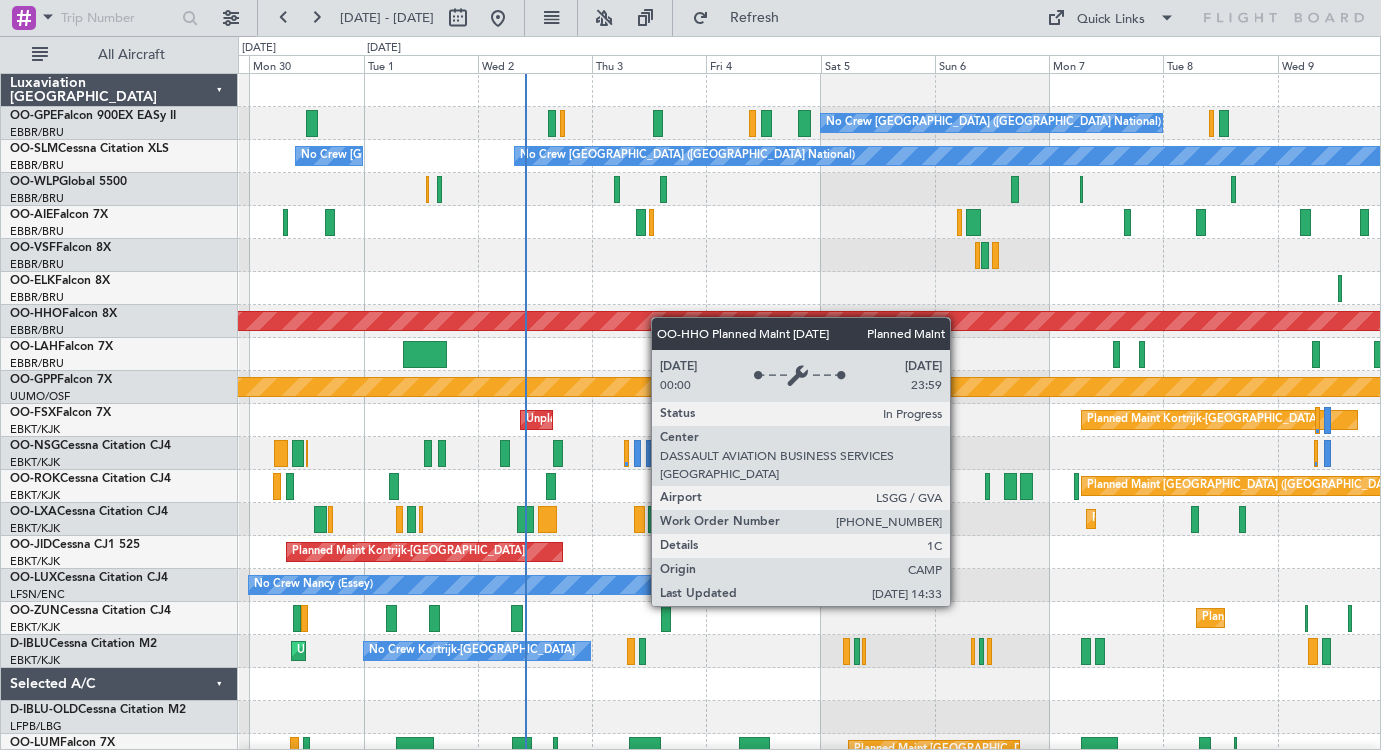 click on "Planned Maint Brussels (Brussels National)
No Crew Brussels (Brussels National)
No Crew Brussels (Brussels National)
No Crew Brussels (Brussels National)
No Crew Brussels (Brussels National)
Planned Maint Geneva (Cointrin)
Planned Maint Geneva (Cointrin)
Grounded Ostafyevo
Planned Maint Kortrijk-Wevelgem
Unplanned Maint Kortrijk-Wevelgem
Planned Maint Kortrijk-Wevelgem
Planned Maint Paris (Le Bourget)
Planned Maint Kortrijk-Wevelgem
Planned Maint Kortrijk-Wevelgem
No Crew Nancy (Essey)
Planned Maint Kortrijk-Wevelgem
No Crew Kortrijk-Wevelgem
Unplanned Maint Kortrijk-Wevelgem
Planned Maint Brussels (Brussels National)
Planned Maint Brussels (Brussels National)" 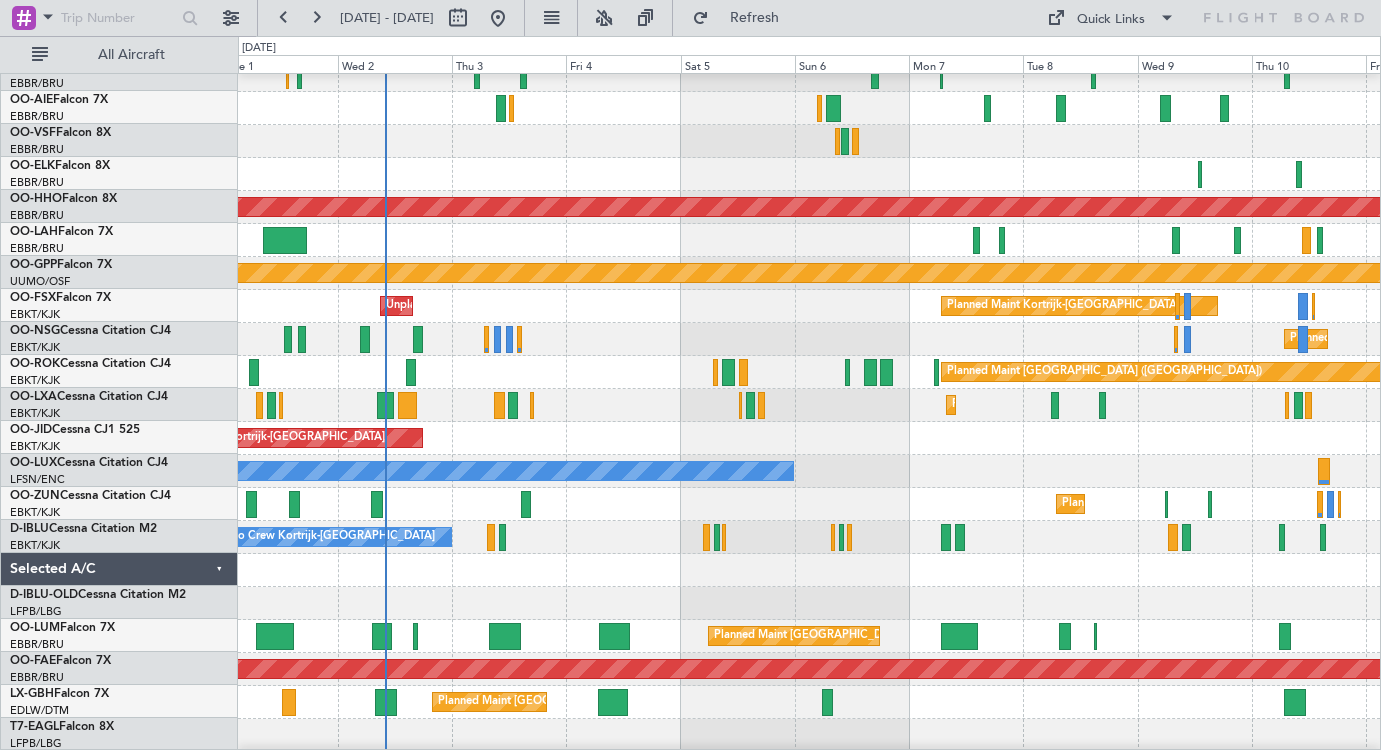 scroll, scrollTop: 114, scrollLeft: 0, axis: vertical 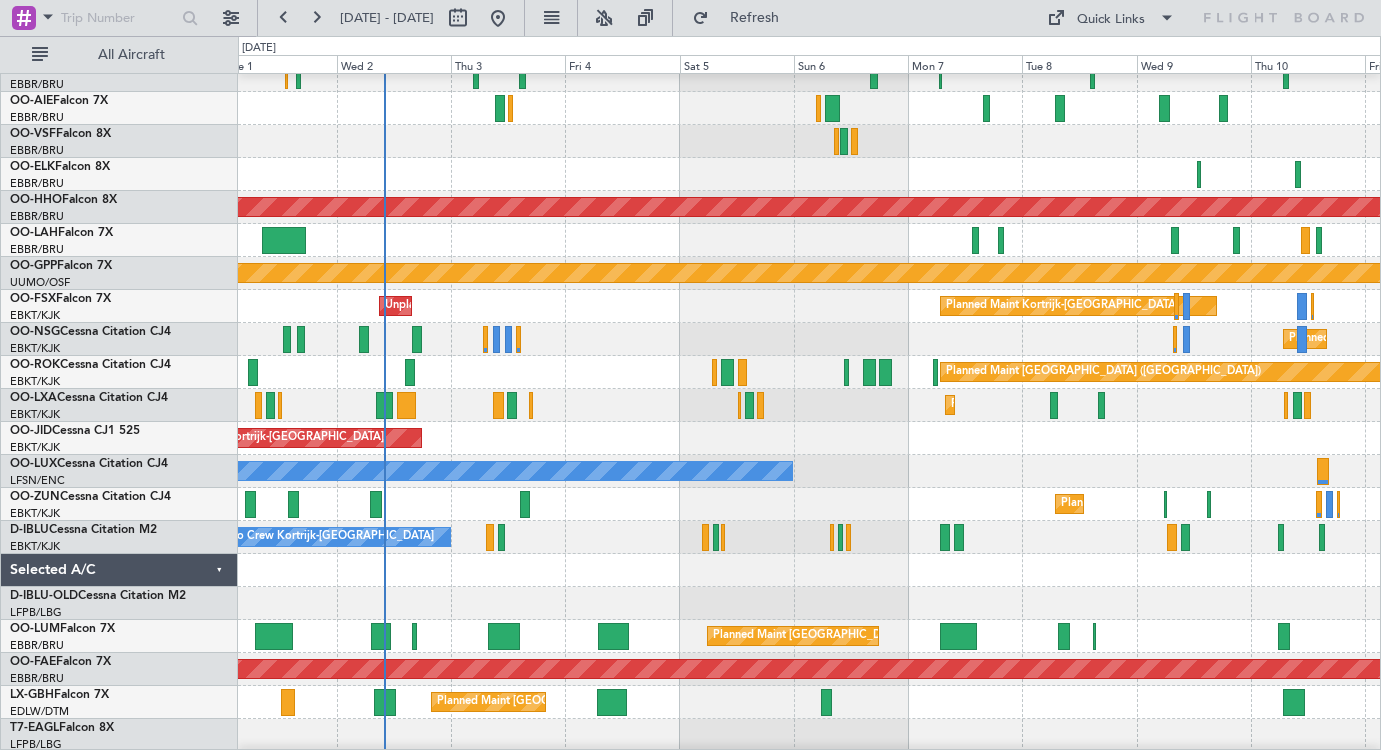 click 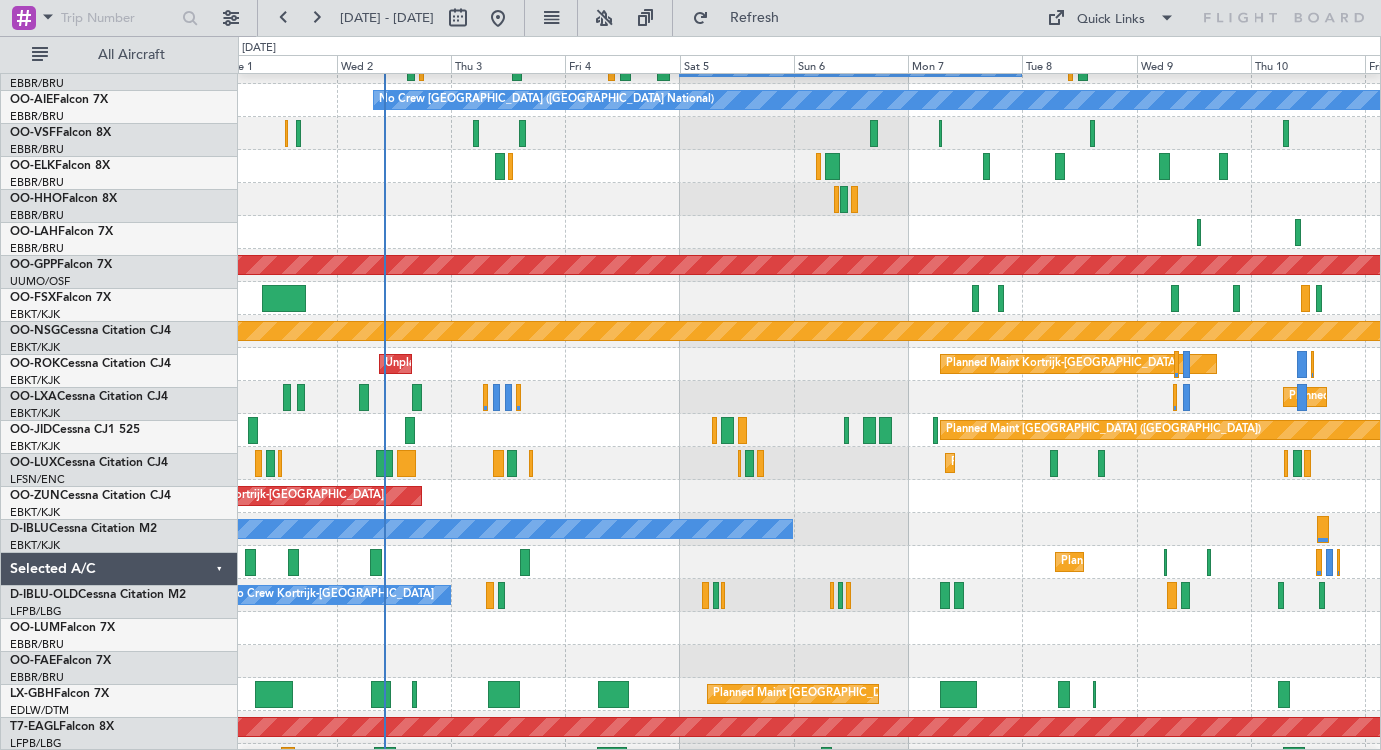 scroll, scrollTop: 0, scrollLeft: 0, axis: both 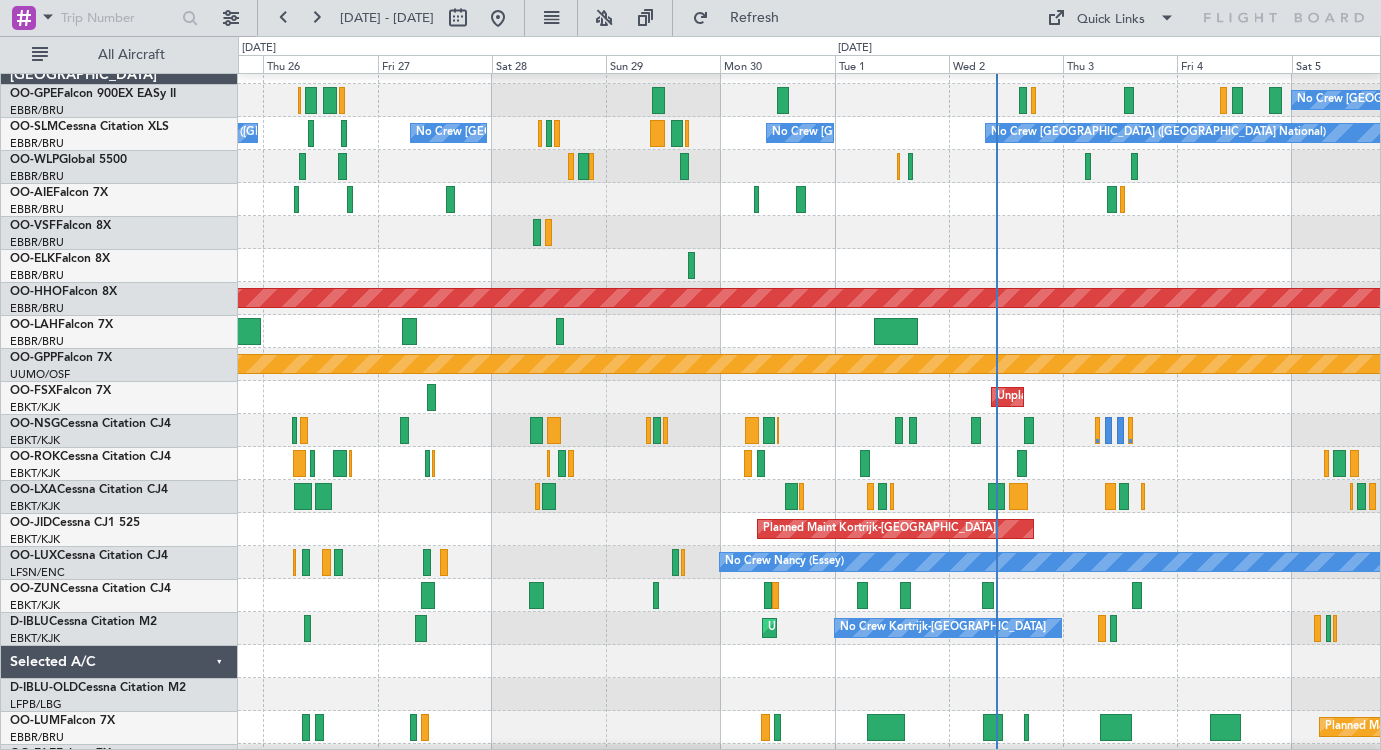 click 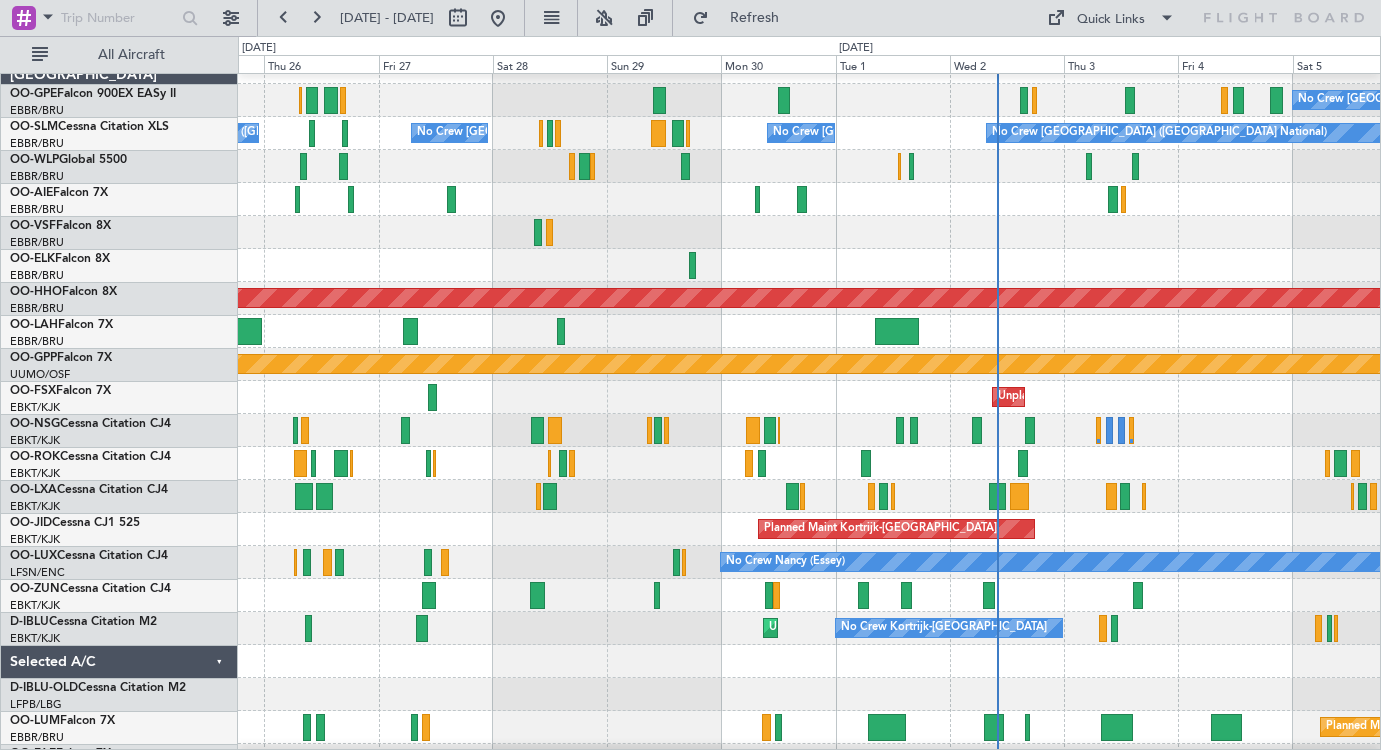 scroll, scrollTop: 23, scrollLeft: 0, axis: vertical 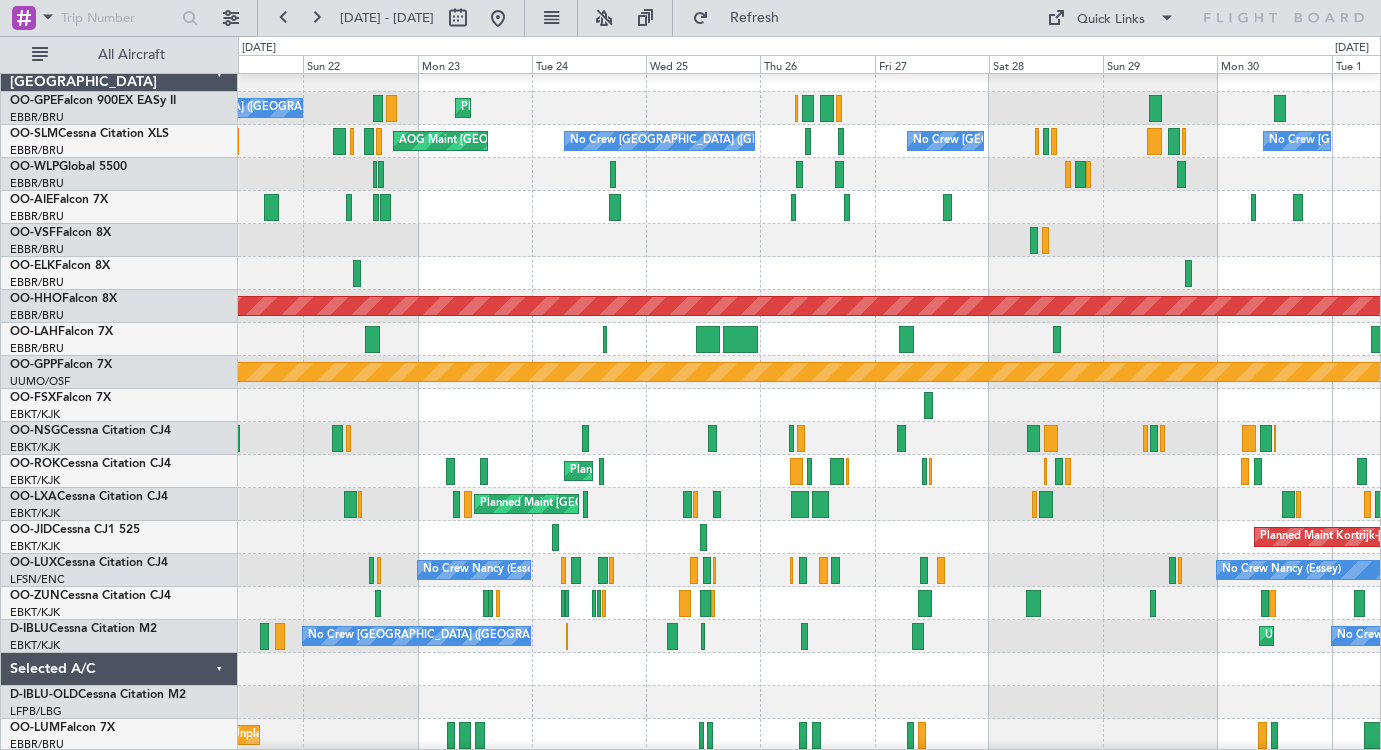 click 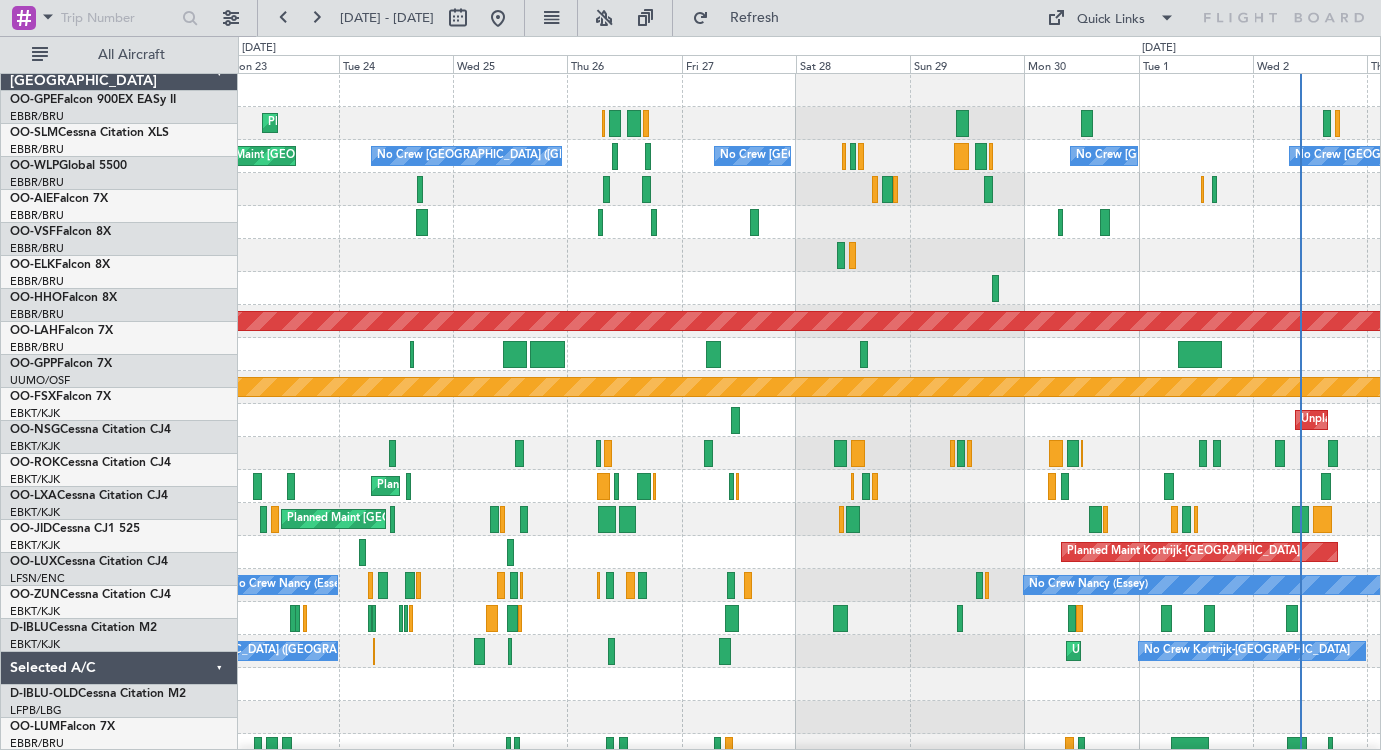scroll, scrollTop: 0, scrollLeft: 0, axis: both 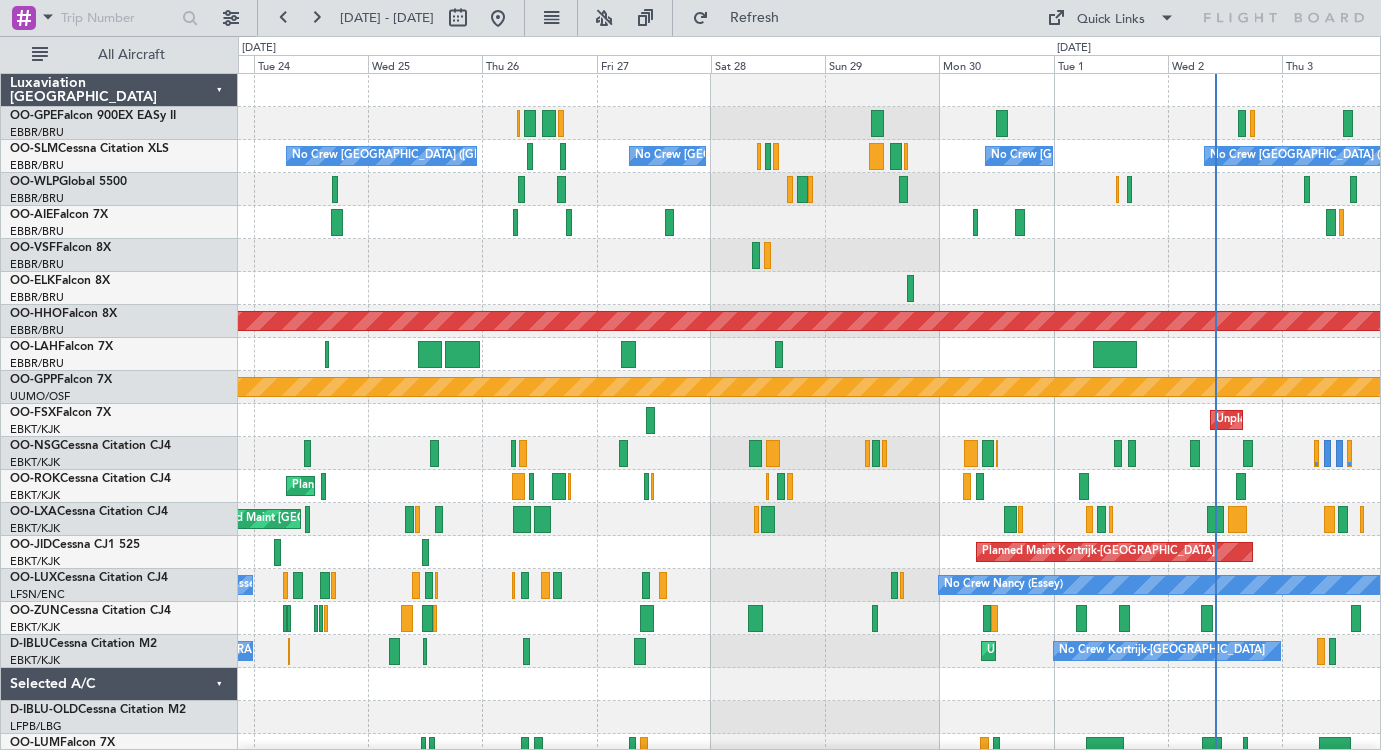 click 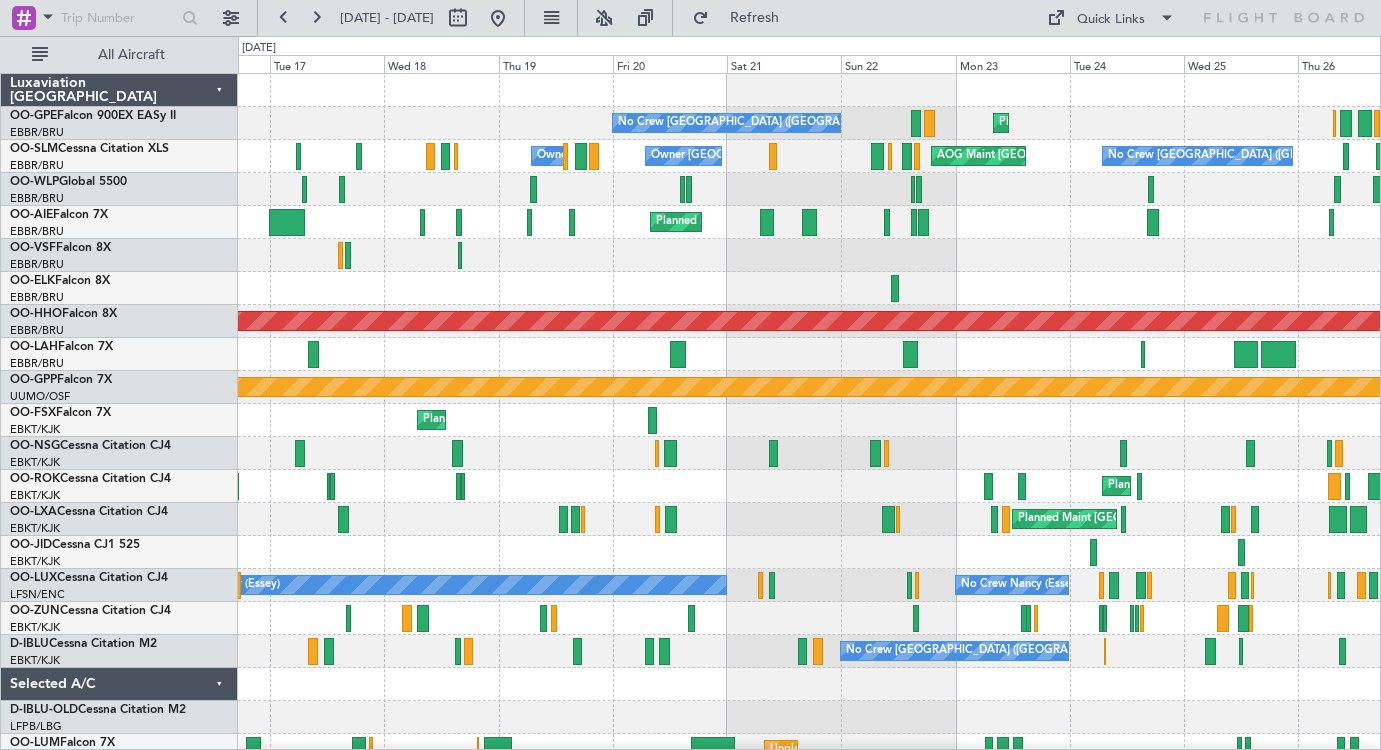 click 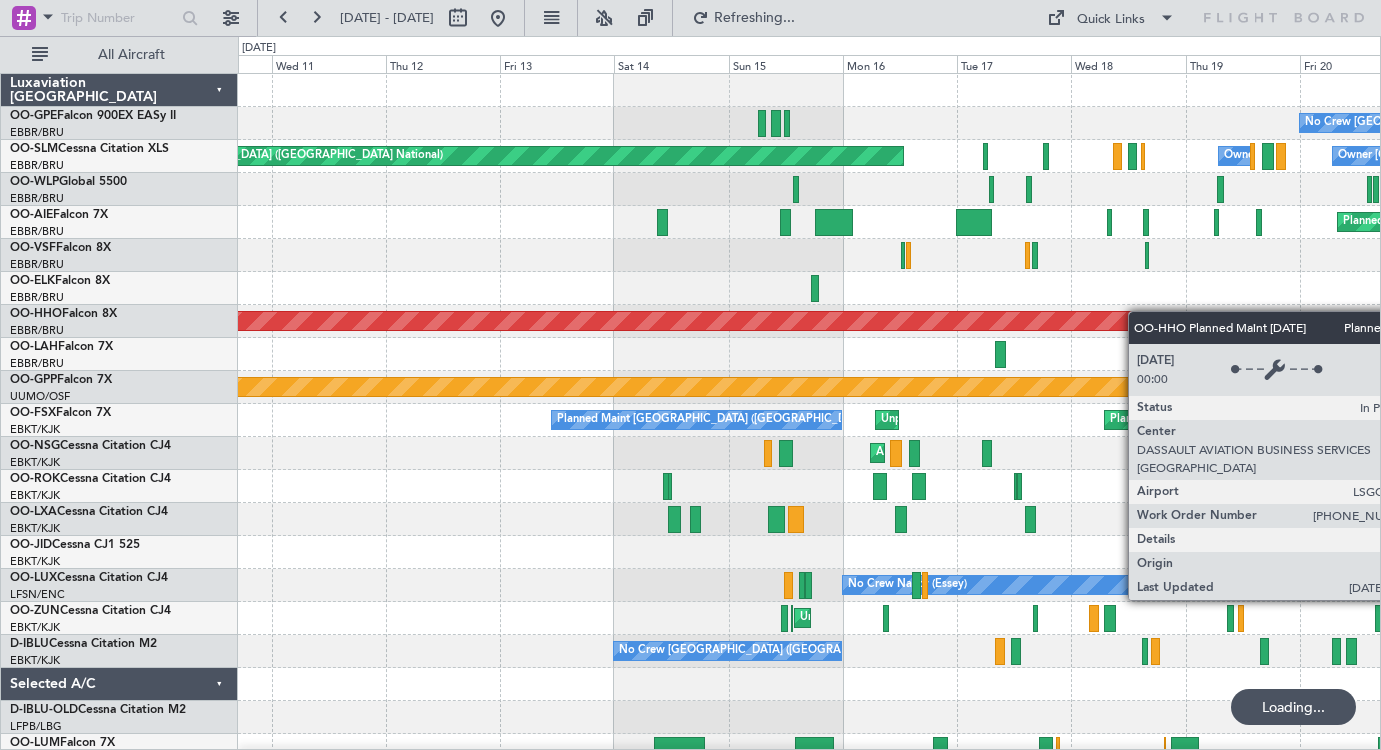 click on "No Crew Brussels (Brussels National)
Owner Brussels (Brussels National)
Owner Brussels (Brussels National)
AOG Maint Brussels (Brussels National)
AOG Maint Brussels (Brussels National)
Planned Maint London (Farnborough)
Planned Maint Geneva (Cointrin)
Planned Maint Geneva (Cointrin)
Grounded Ostafyevo
Planned Maint Kortrijk-Wevelgem
Unplanned Maint Kortrijk-Wevelgem
Planned Maint Brussels (Brussels National)
AOG Maint Dusseldorf
No Crew Nancy (Essey)
No Crew Nancy (Essey)
Unplanned Maint Kortrijk-Wevelgem
No Crew Brussels (Brussels National)
No Crew Brussels (Brussels National)
Unplanned Maint Melsbroek Air Base" 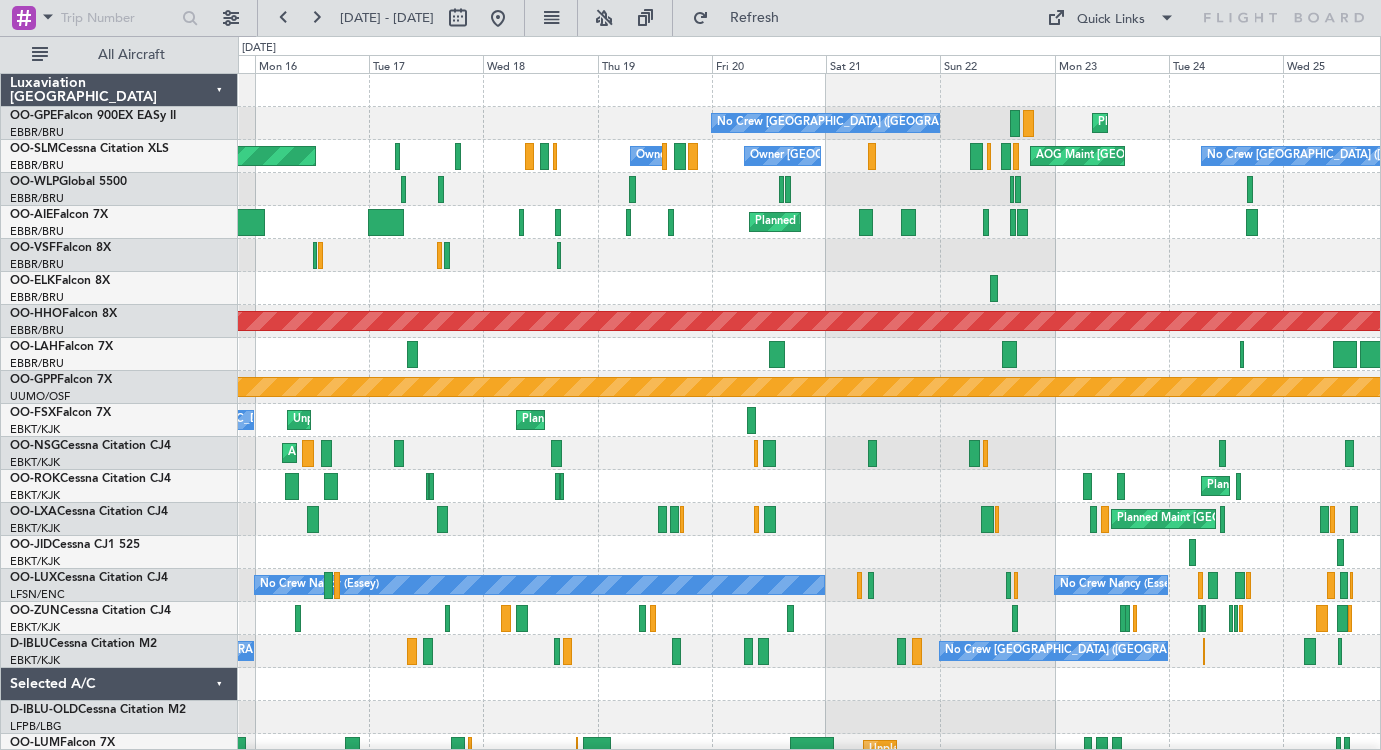 click on "10 Jun 2025 - 20 Jun 2025  Refresh Quick Links All Aircraft
No Crew Brussels (Brussels National)
Planned Maint Brussels (Brussels National)
Owner Brussels (Brussels National)
Owner Brussels (Brussels National)
AOG Maint Brussels (Brussels National)
AOG Maint Brussels (Brussels National)
No Crew Brussels (Brussels National)
No Crew Brussels (Brussels National)
Planned Maint London (Farnborough)
Planned Maint Geneva (Cointrin)
Planned Maint Geneva (Cointrin)
Grounded Ostafyevo
Unplanned Maint Kortrijk-Wevelgem
Planned Maint Kortrijk-Wevelgem
Planned Maint Brussels (Brussels National)
AOG Maint Dusseldorf
Planned Maint Kortrijk-Wevelgem
A/C Unavailable
Planned Maint Paris (Le Bourget)" at bounding box center (690, 375) 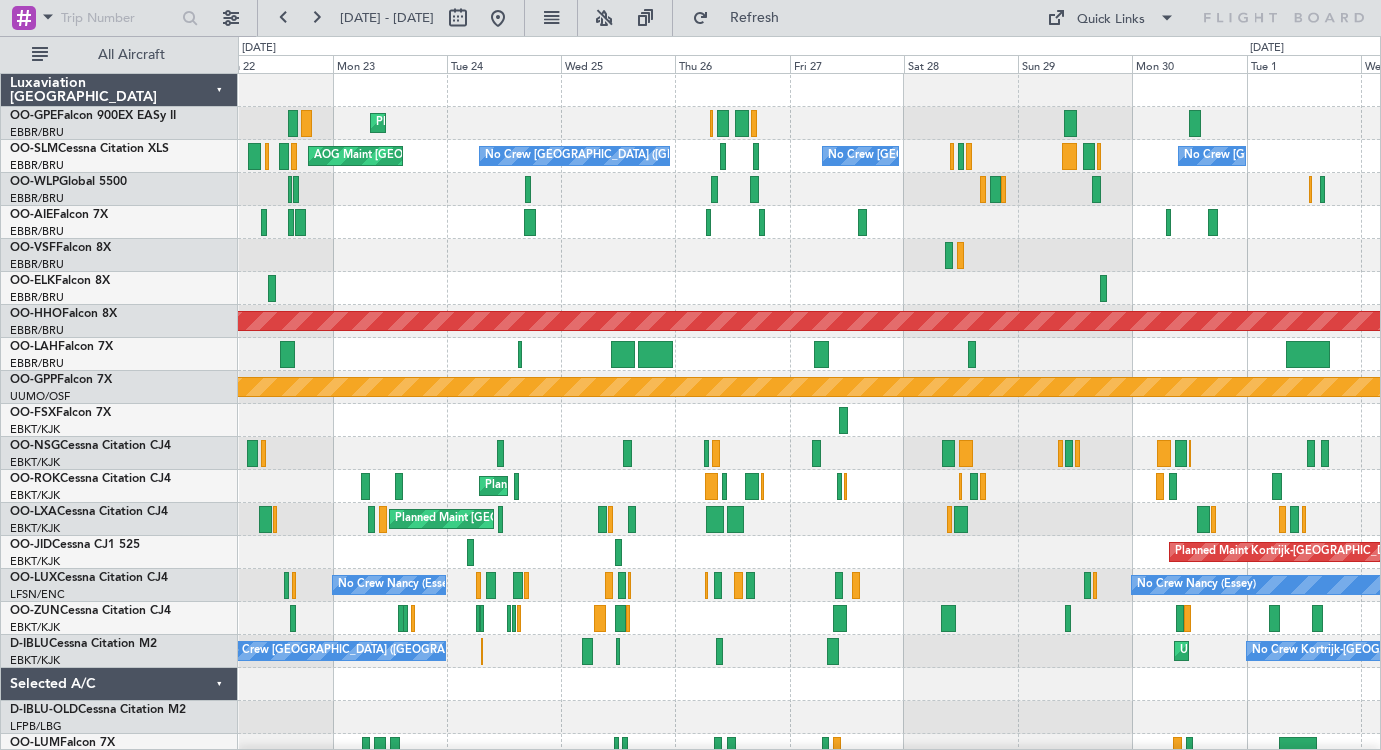 click on "Planned Maint Brussels (Brussels National)
No Crew Brussels (Brussels National)
AOG Maint Brussels (Brussels National)
No Crew Brussels (Brussels National)
No Crew Brussels (Brussels National)
No Crew Brussels (Brussels National)
Owner Brussels (Brussels National)
No Crew Brussels (Brussels National)
Planned Maint London (Farnborough)
Planned Maint Geneva (Cointrin)
Planned Maint Geneva (Cointrin)
Grounded Ostafyevo
Unplanned Maint Kortrijk-Wevelgem
Planned Maint Kortrijk-Wevelgem
Planned Maint Paris (Le Bourget)
Planned Maint Kortrijk-Wevelgem
No Crew Nancy (Essey)
No Crew Nancy (Essey)
No Crew Nancy (Essey)
No Crew Brussels (Brussels National)
Unplanned Maint Kortrijk-Wevelgem" 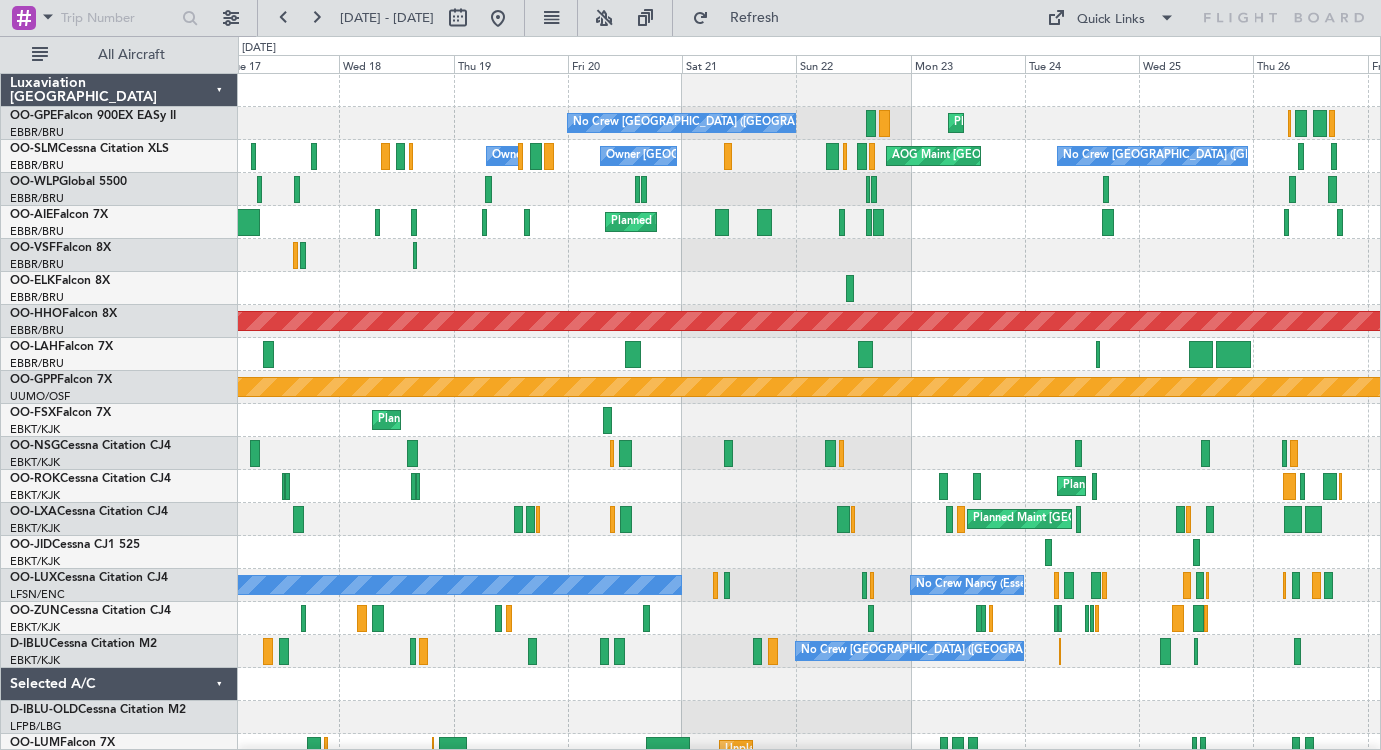 click 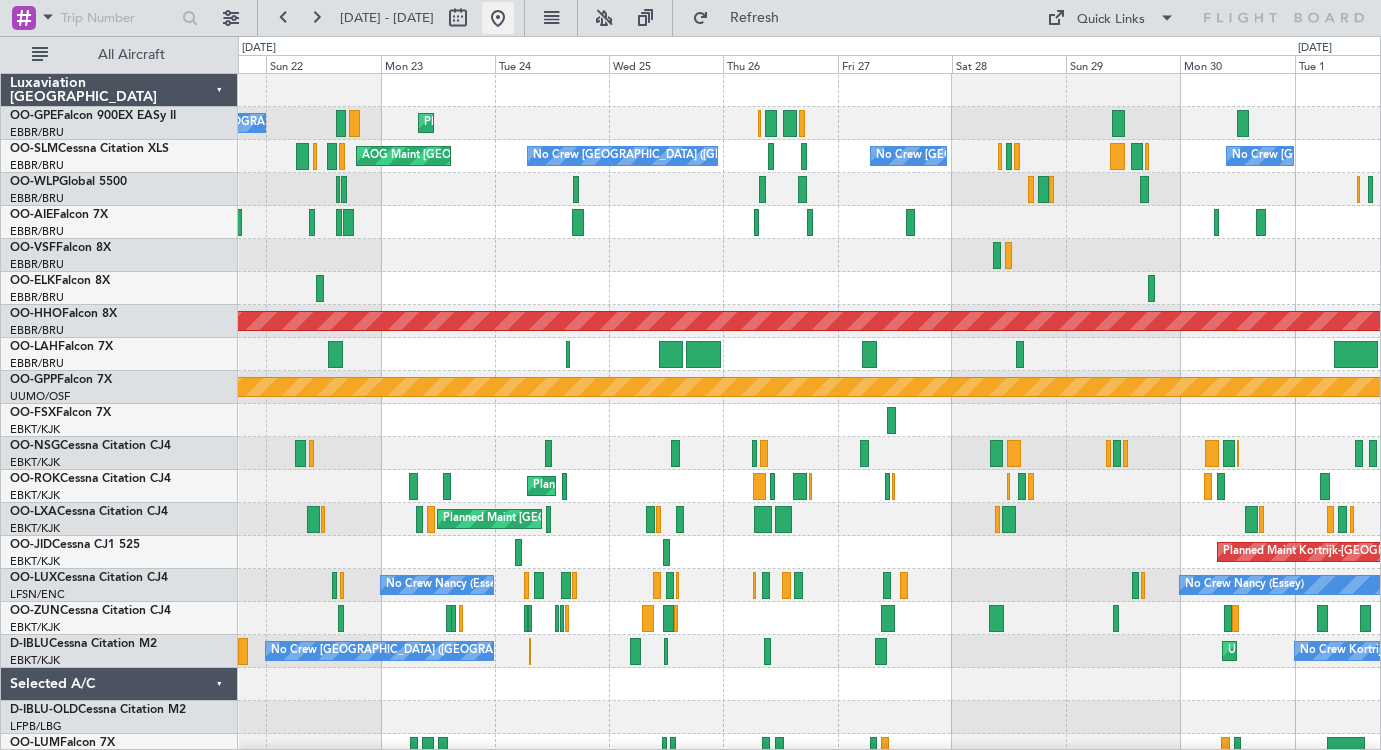 click at bounding box center (498, 18) 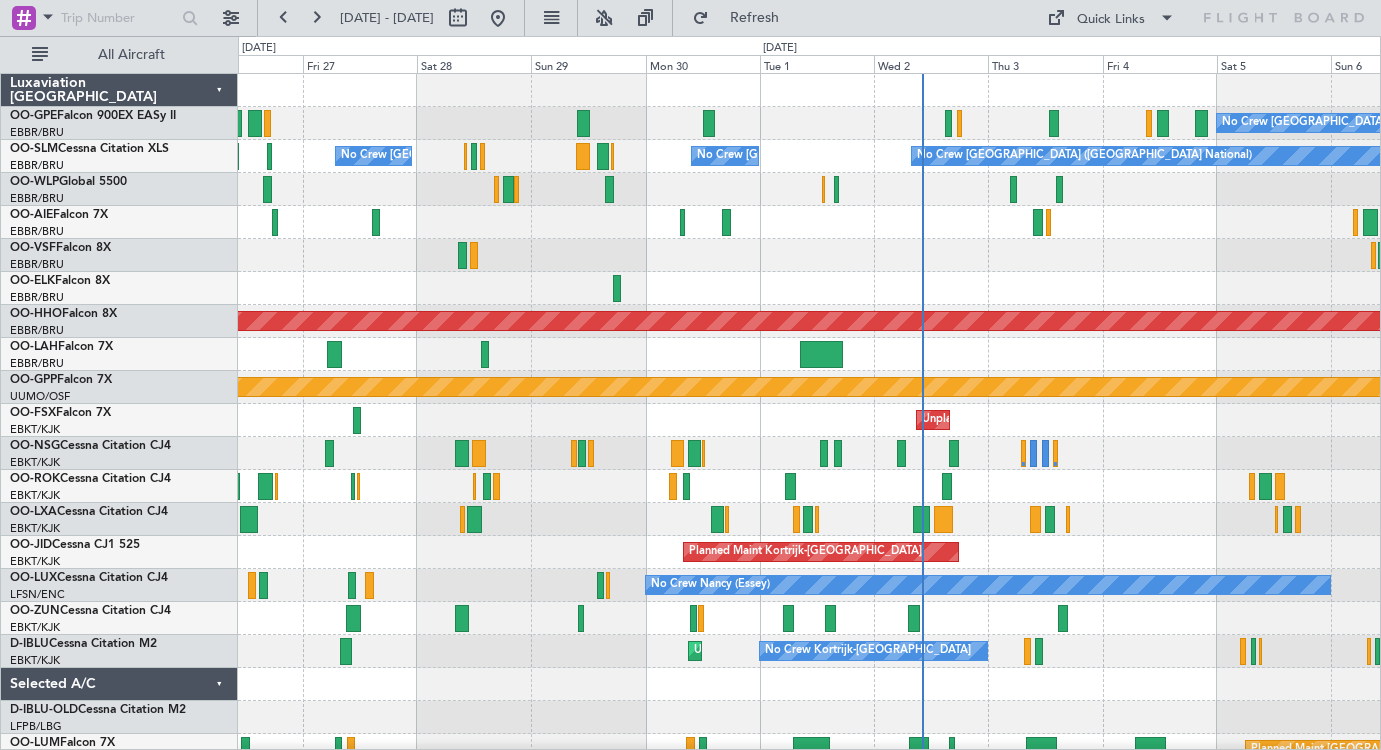 click 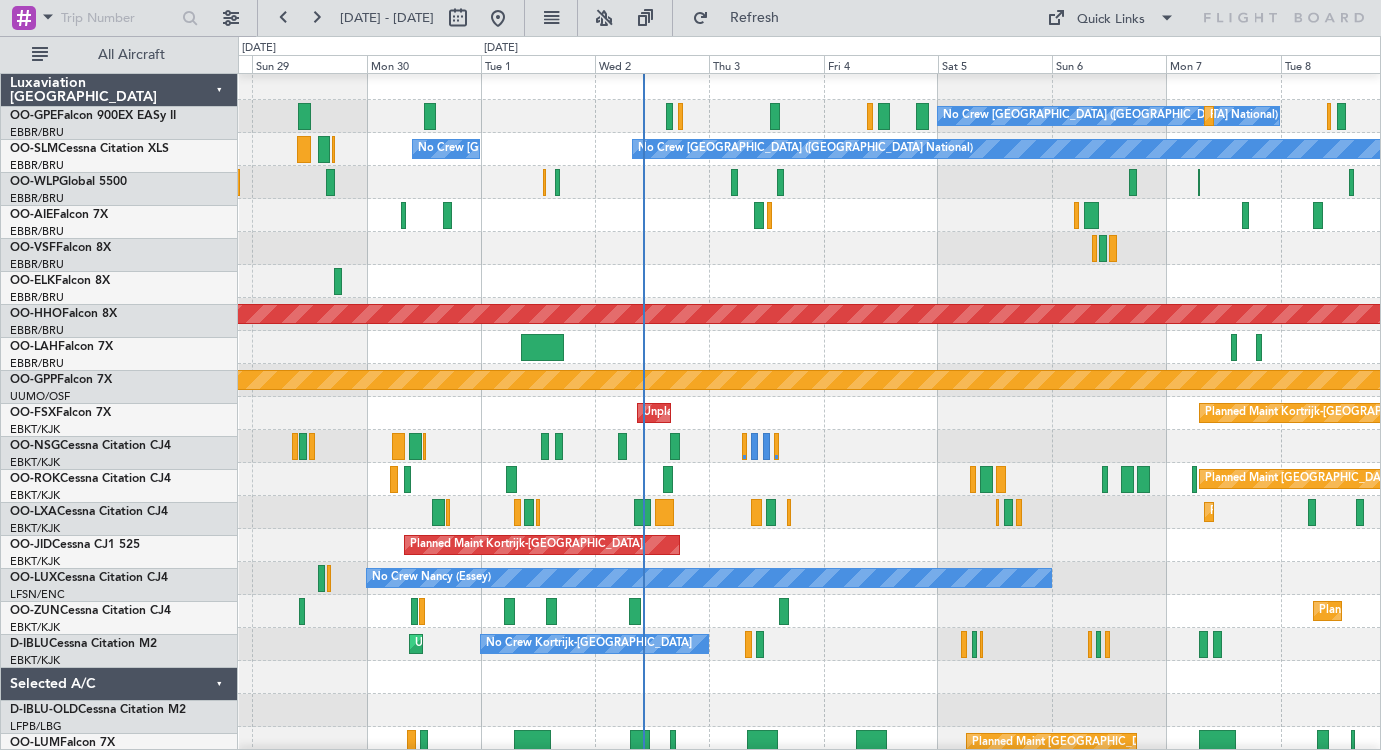 scroll, scrollTop: 35, scrollLeft: 0, axis: vertical 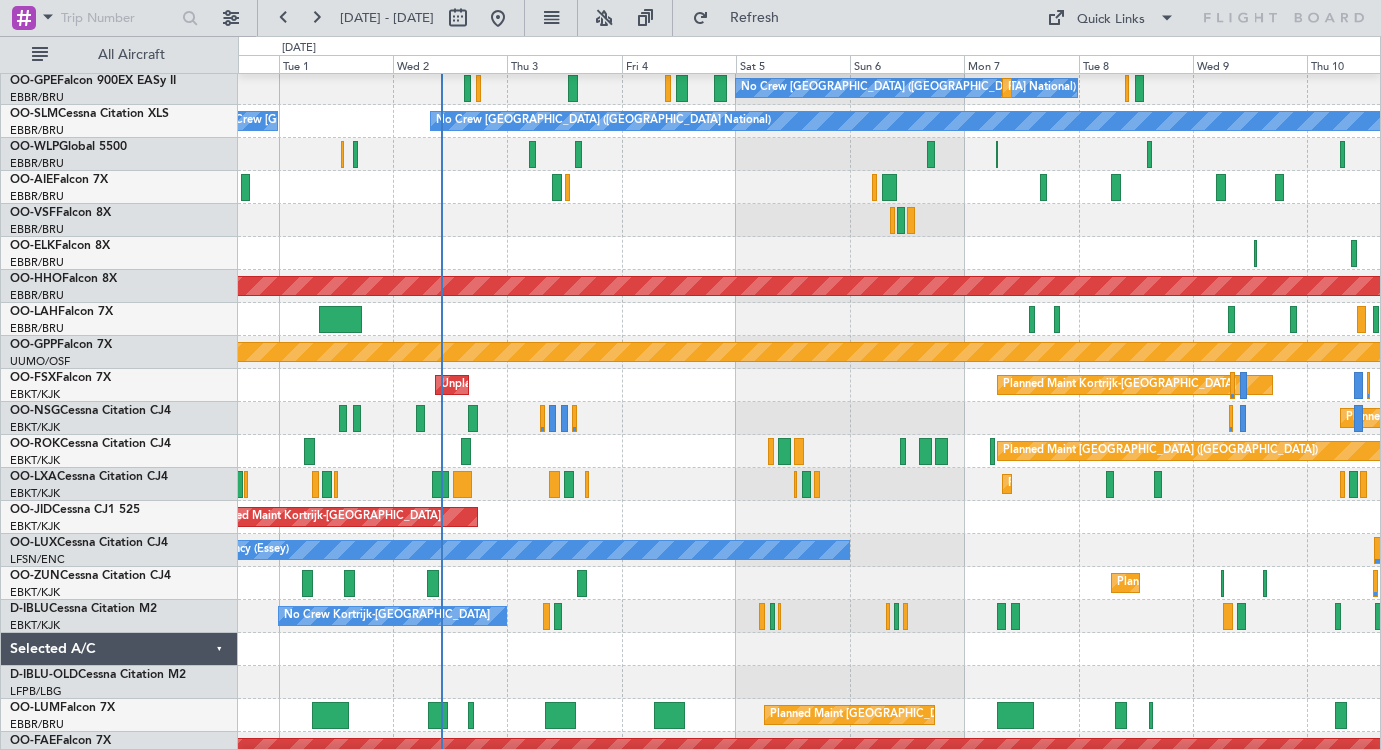 click 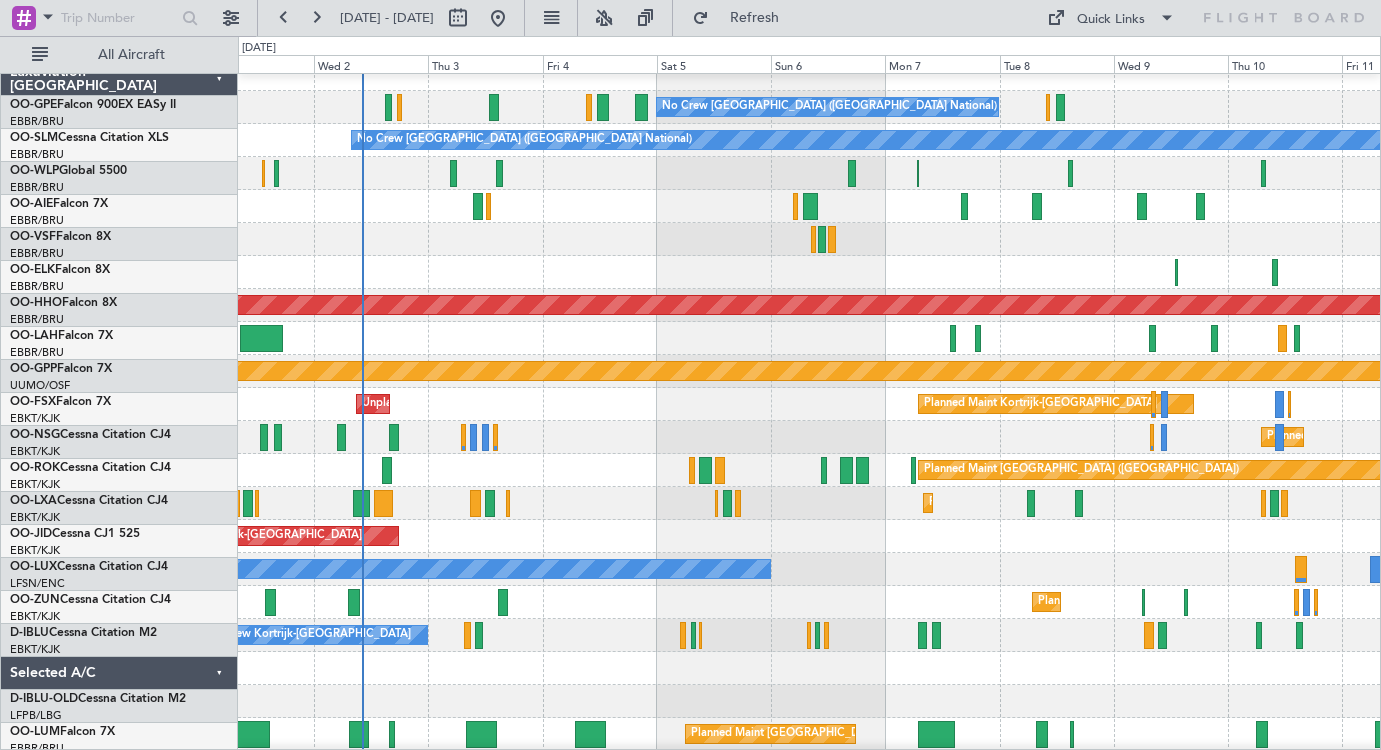 scroll, scrollTop: 0, scrollLeft: 0, axis: both 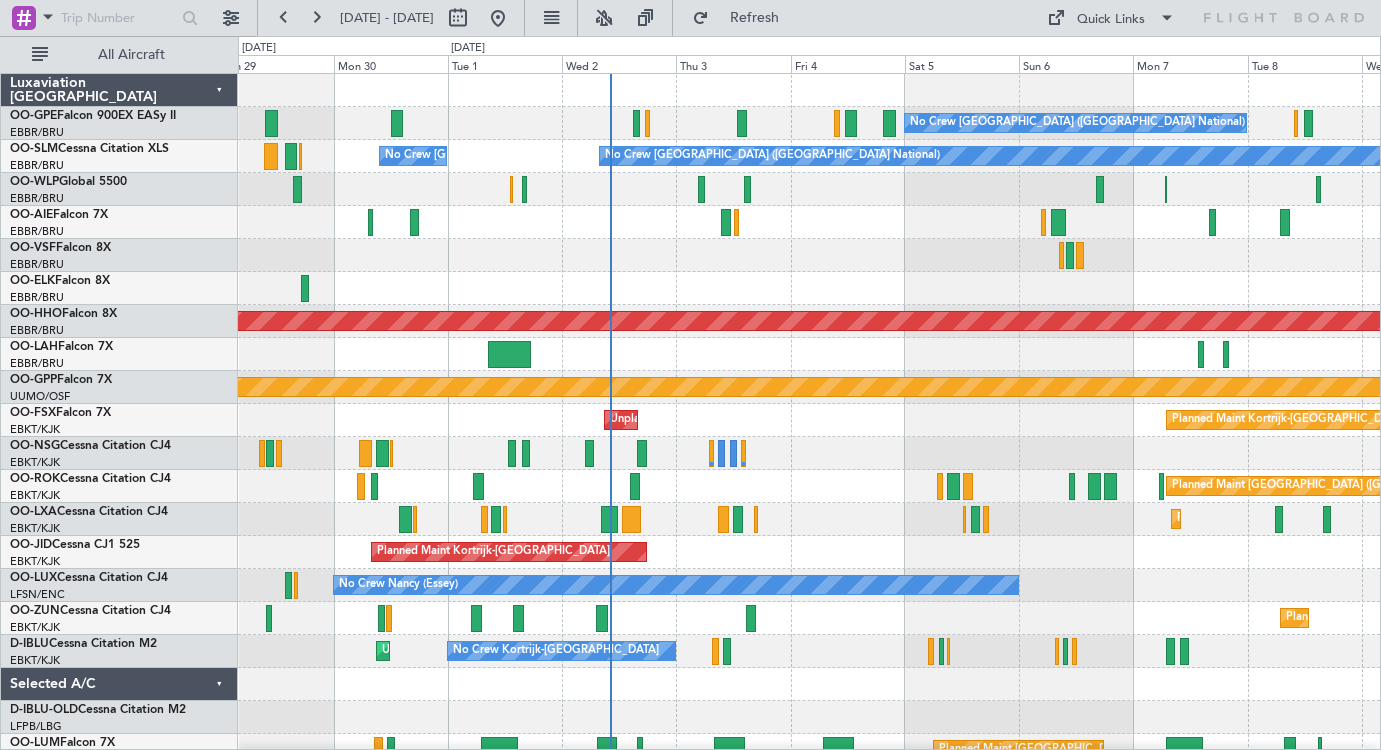 click on "Planned Maint Brussels (Brussels National)
No Crew Brussels (Brussels National)
No Crew Brussels (Brussels National)
No Crew Brussels (Brussels National)
No Crew Brussels (Brussels National)
Planned Maint Geneva (Cointrin)
Planned Maint Geneva (Cointrin)
Grounded Ostafyevo
Planned Maint Kortrijk-Wevelgem
Unplanned Maint Kortrijk-Wevelgem
Planned Maint Kortrijk-Wevelgem
Planned Maint Paris (Le Bourget)
Planned Maint Kortrijk-Wevelgem
Planned Maint Kortrijk-Wevelgem
No Crew Nancy (Essey)
Planned Maint Kortrijk-Wevelgem
No Crew Kortrijk-Wevelgem
Unplanned Maint Kortrijk-Wevelgem
Planned Maint Brussels (Brussels National)" 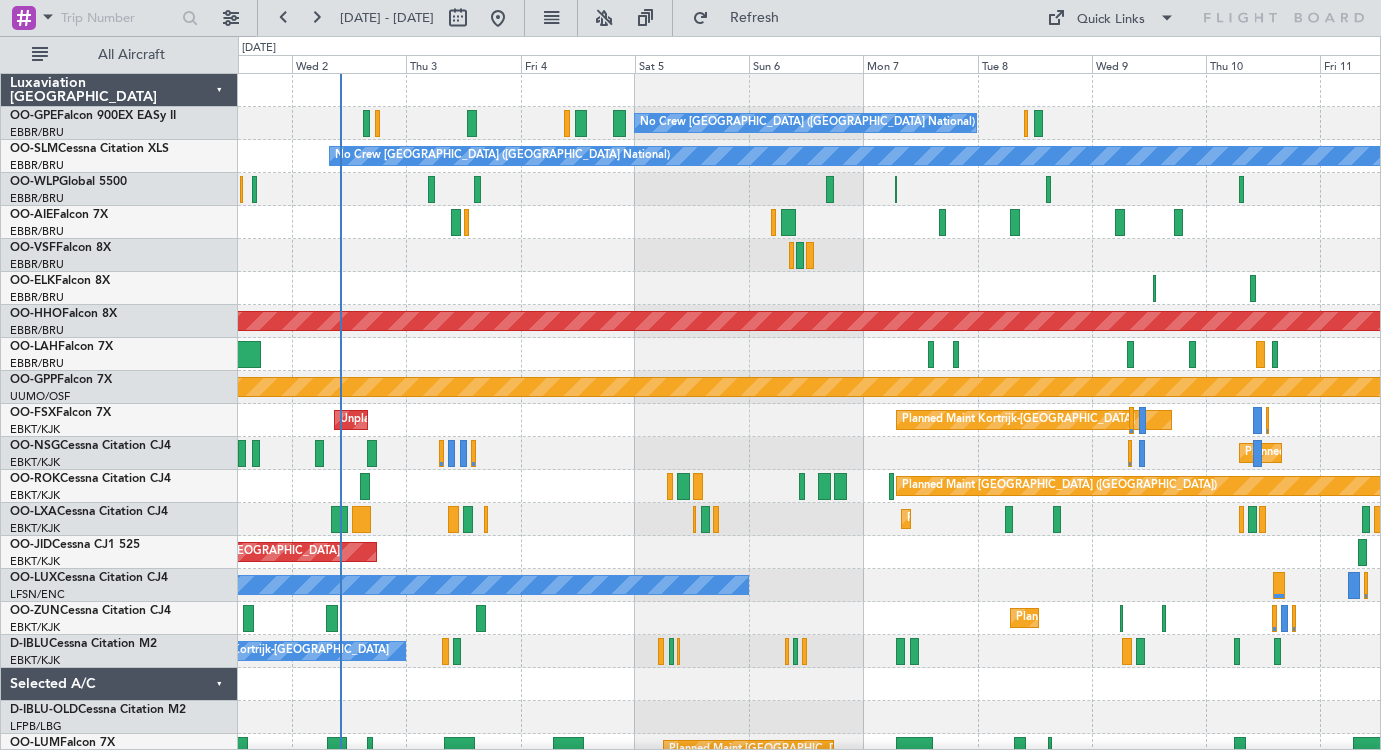 click 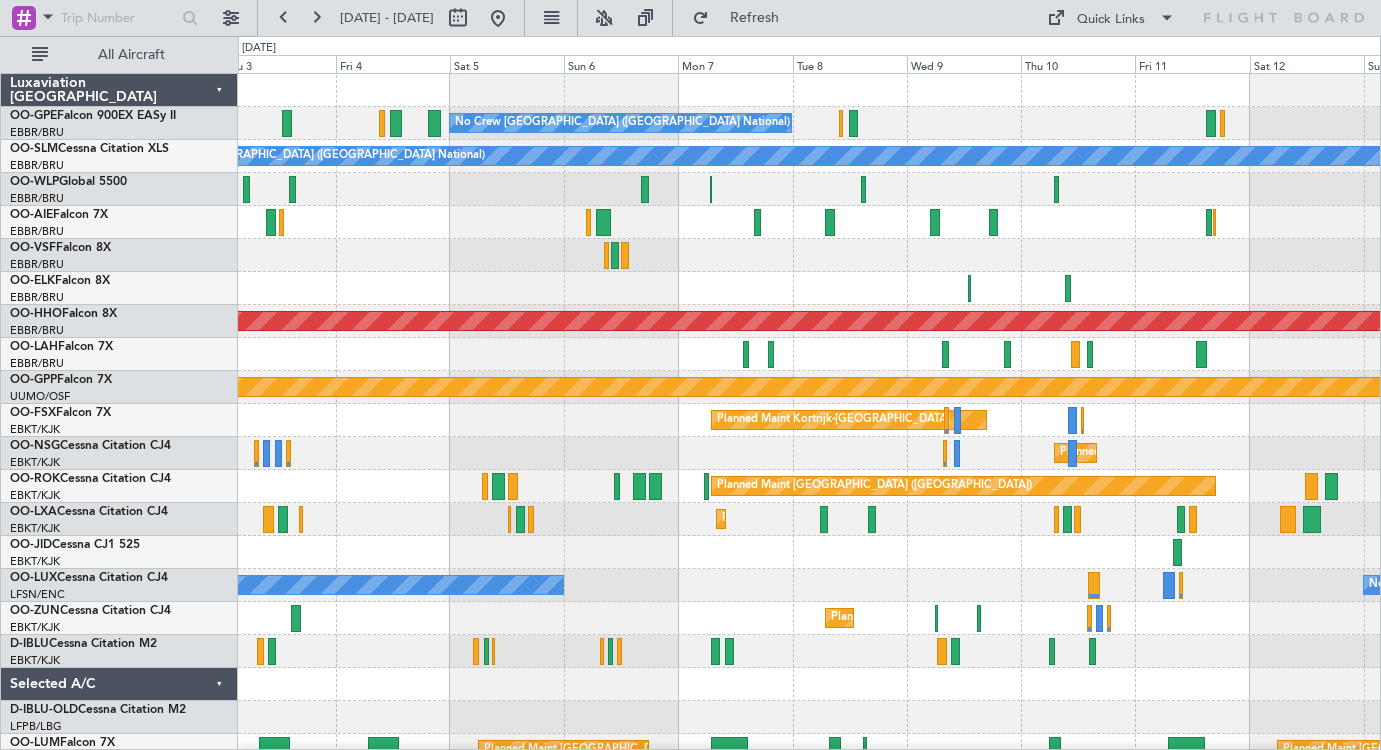 scroll, scrollTop: 1, scrollLeft: 0, axis: vertical 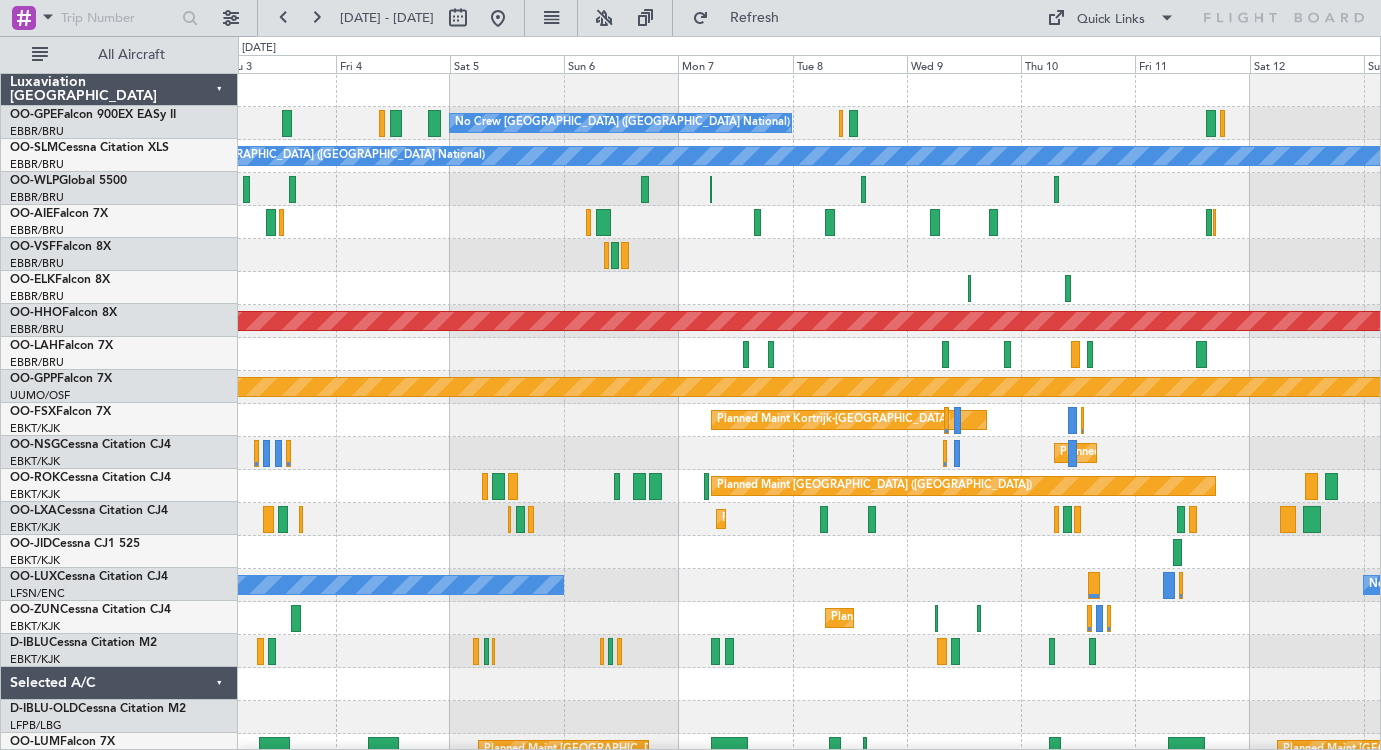 click on "Planned Maint Kortrijk-[GEOGRAPHIC_DATA]" 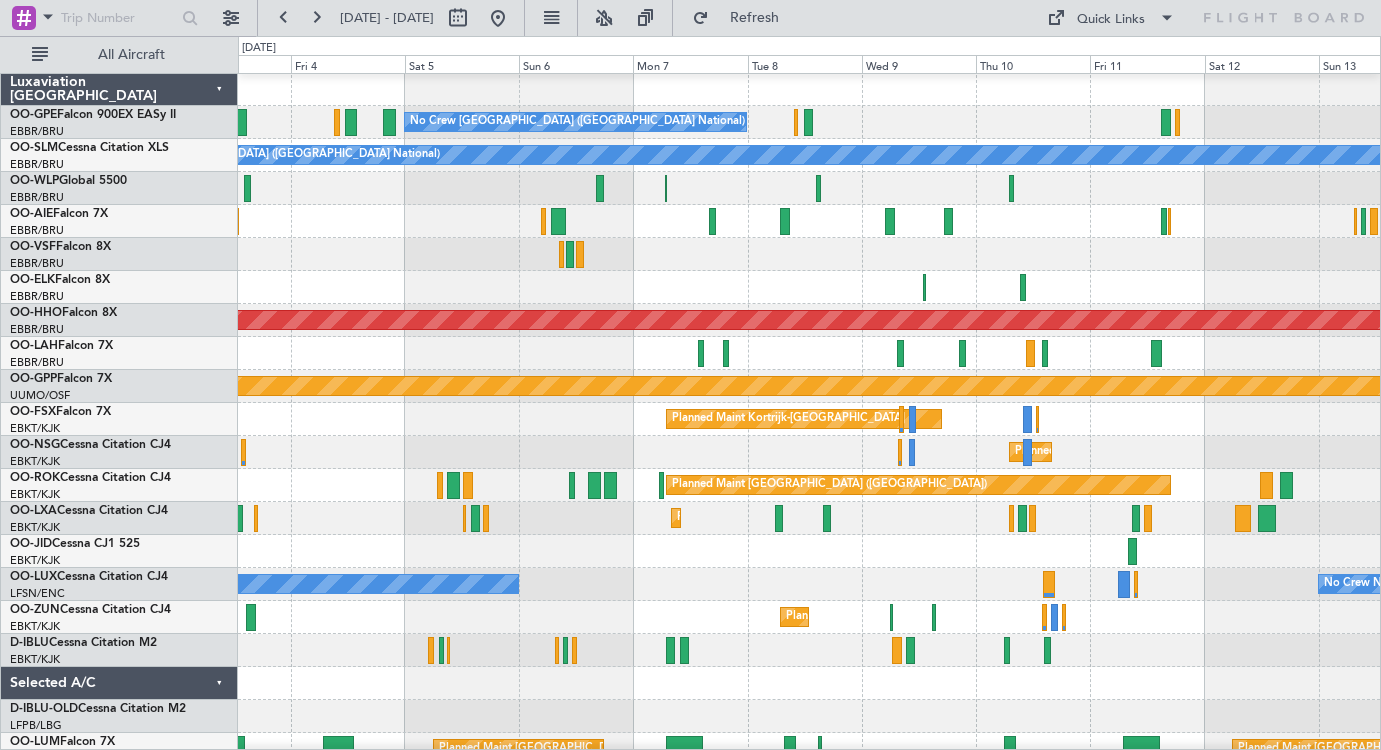 scroll, scrollTop: 0, scrollLeft: 0, axis: both 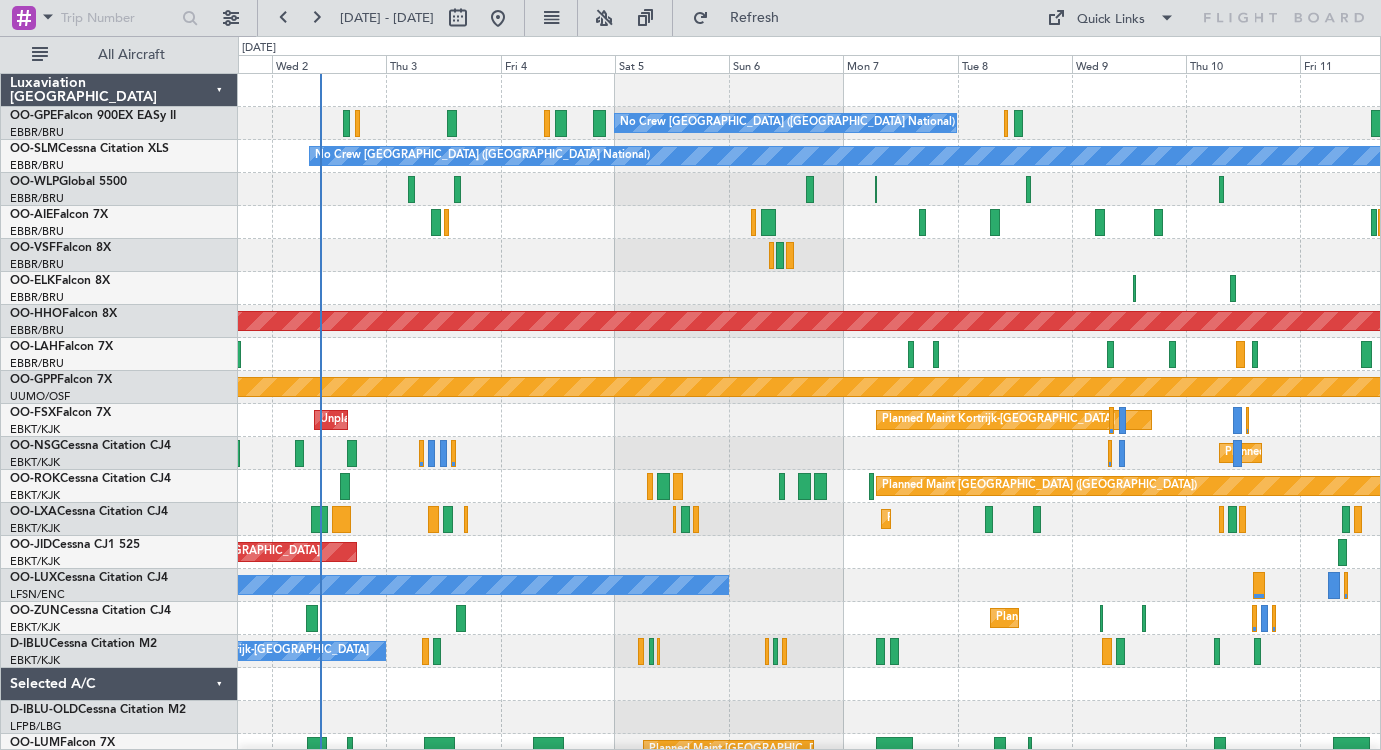 click on "Planned Maint [GEOGRAPHIC_DATA] ([GEOGRAPHIC_DATA] National)
No Crew [GEOGRAPHIC_DATA] (Brussels National)
No Crew [GEOGRAPHIC_DATA] (Brussels National)
No Crew [GEOGRAPHIC_DATA] (Brussels National)
Planned Maint Geneva ([GEOGRAPHIC_DATA])
Planned Maint Geneva ([GEOGRAPHIC_DATA])
Grounded [GEOGRAPHIC_DATA]
Planned Maint [GEOGRAPHIC_DATA]-[GEOGRAPHIC_DATA]
Unplanned Maint [GEOGRAPHIC_DATA]-[GEOGRAPHIC_DATA]
Planned Maint [GEOGRAPHIC_DATA]-[GEOGRAPHIC_DATA]
Planned Maint [GEOGRAPHIC_DATA] ([GEOGRAPHIC_DATA])
Planned Maint [GEOGRAPHIC_DATA]-[GEOGRAPHIC_DATA]
Planned Maint [GEOGRAPHIC_DATA]-[GEOGRAPHIC_DATA]
No Crew [PERSON_NAME] ([PERSON_NAME])
No Crew [PERSON_NAME] ([PERSON_NAME])
Planned Maint [GEOGRAPHIC_DATA]-[GEOGRAPHIC_DATA]
No Crew Kortrijk-[GEOGRAPHIC_DATA]
Unplanned Maint [GEOGRAPHIC_DATA]-[GEOGRAPHIC_DATA]
Planned Maint [GEOGRAPHIC_DATA] ([GEOGRAPHIC_DATA])
Planned Maint [GEOGRAPHIC_DATA] ([GEOGRAPHIC_DATA])" 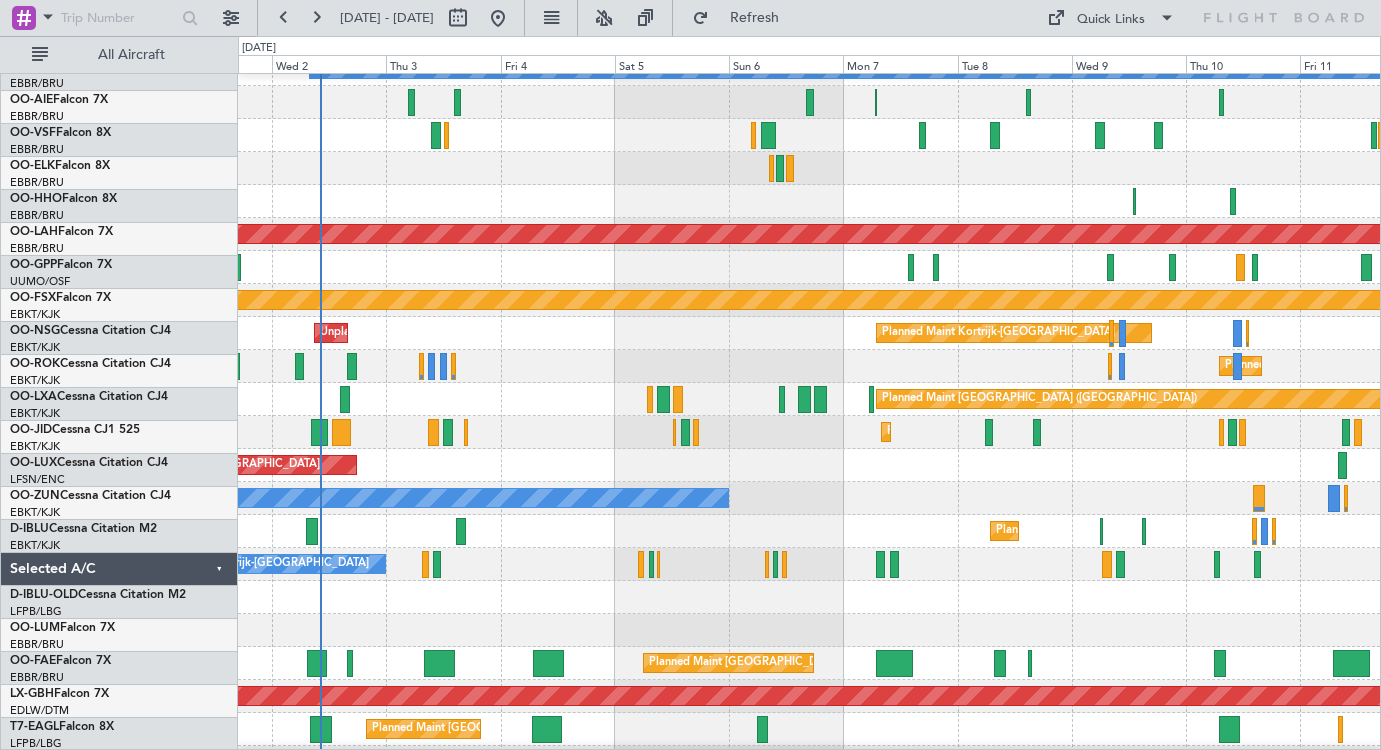 scroll, scrollTop: 0, scrollLeft: 0, axis: both 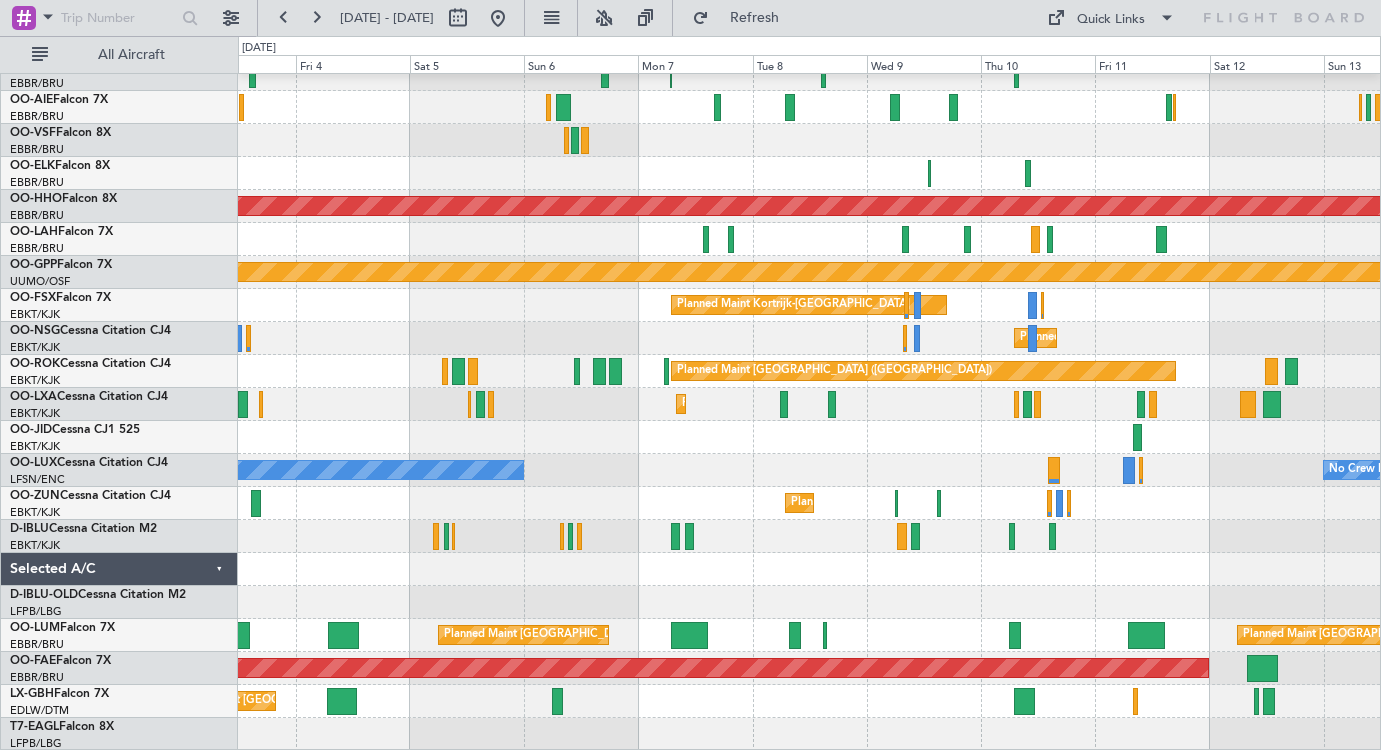 click 